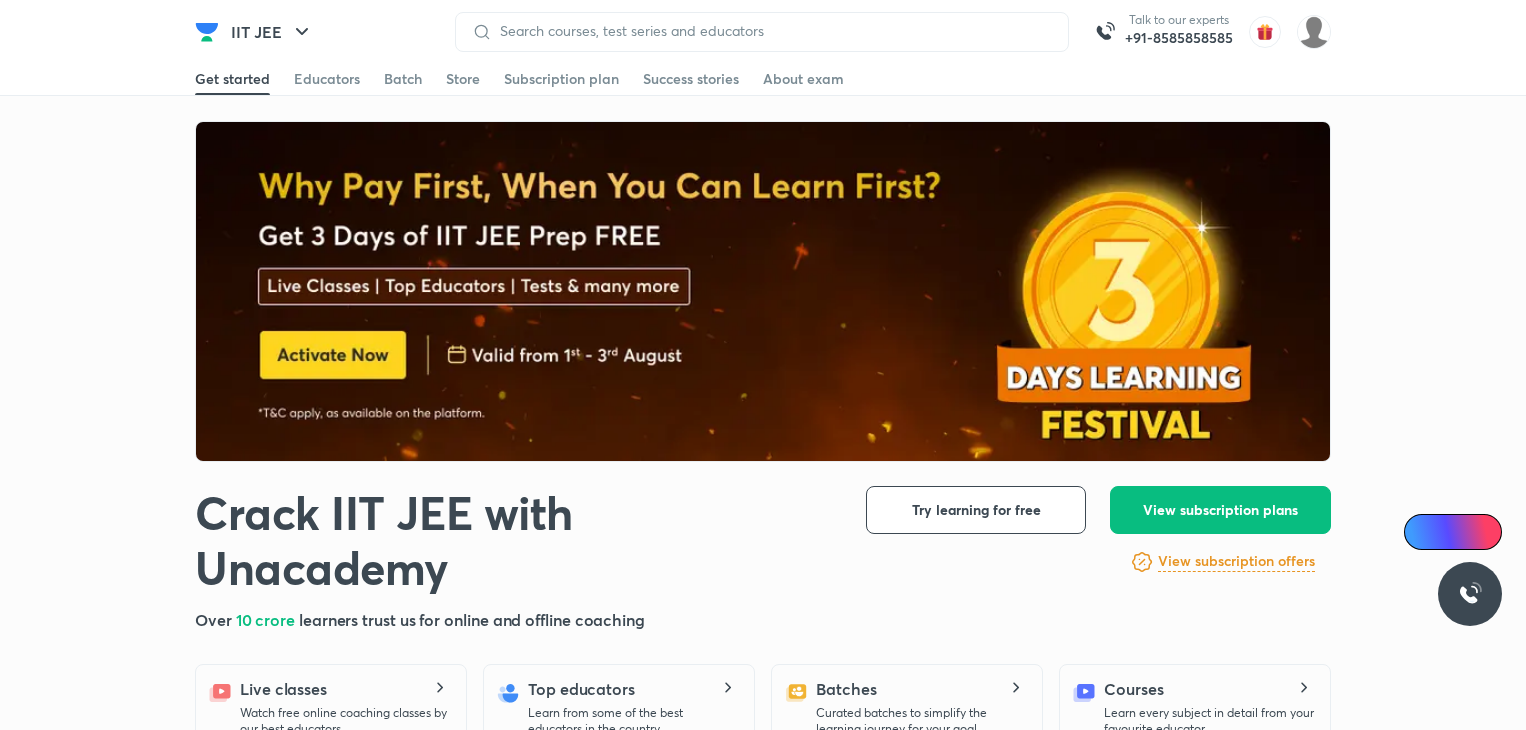 scroll, scrollTop: 0, scrollLeft: 0, axis: both 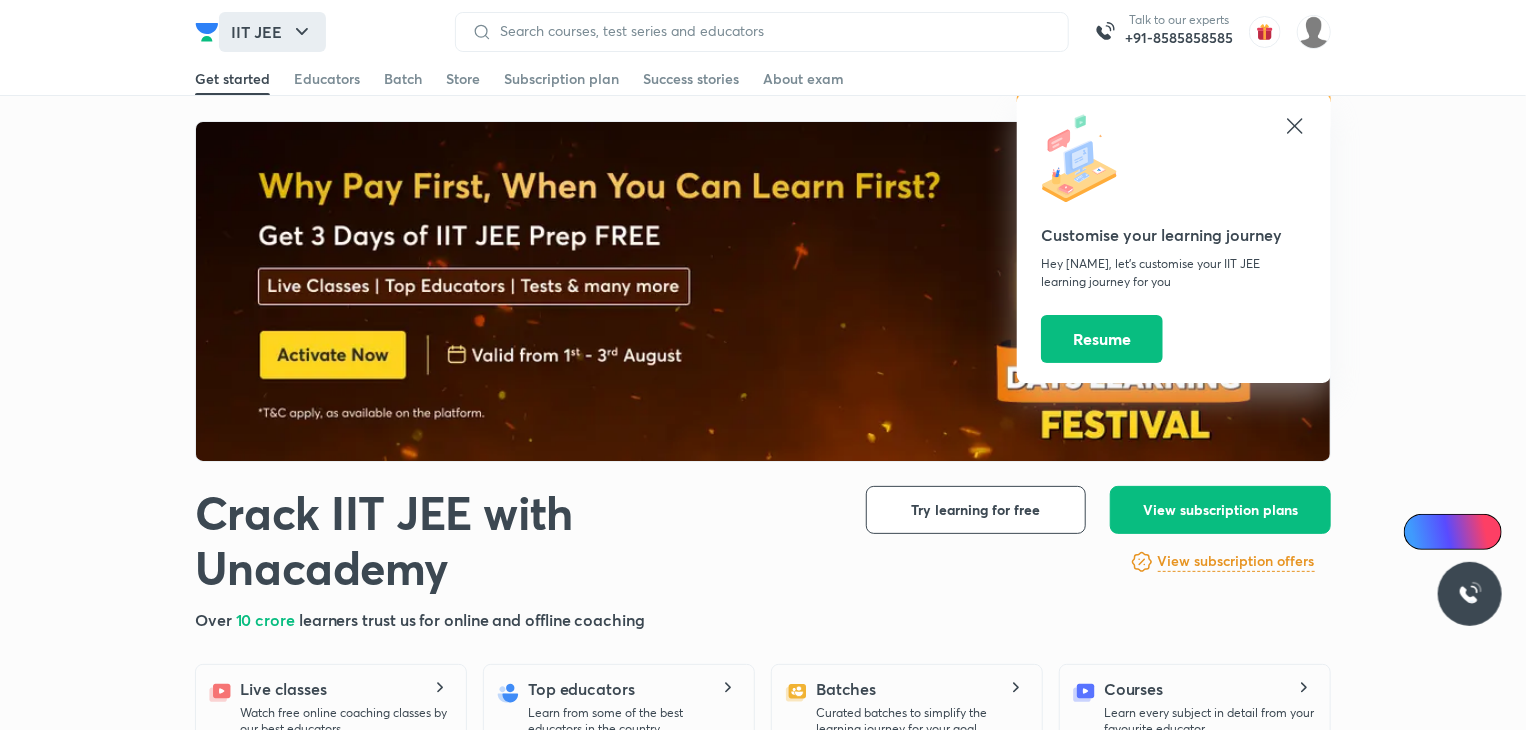 click 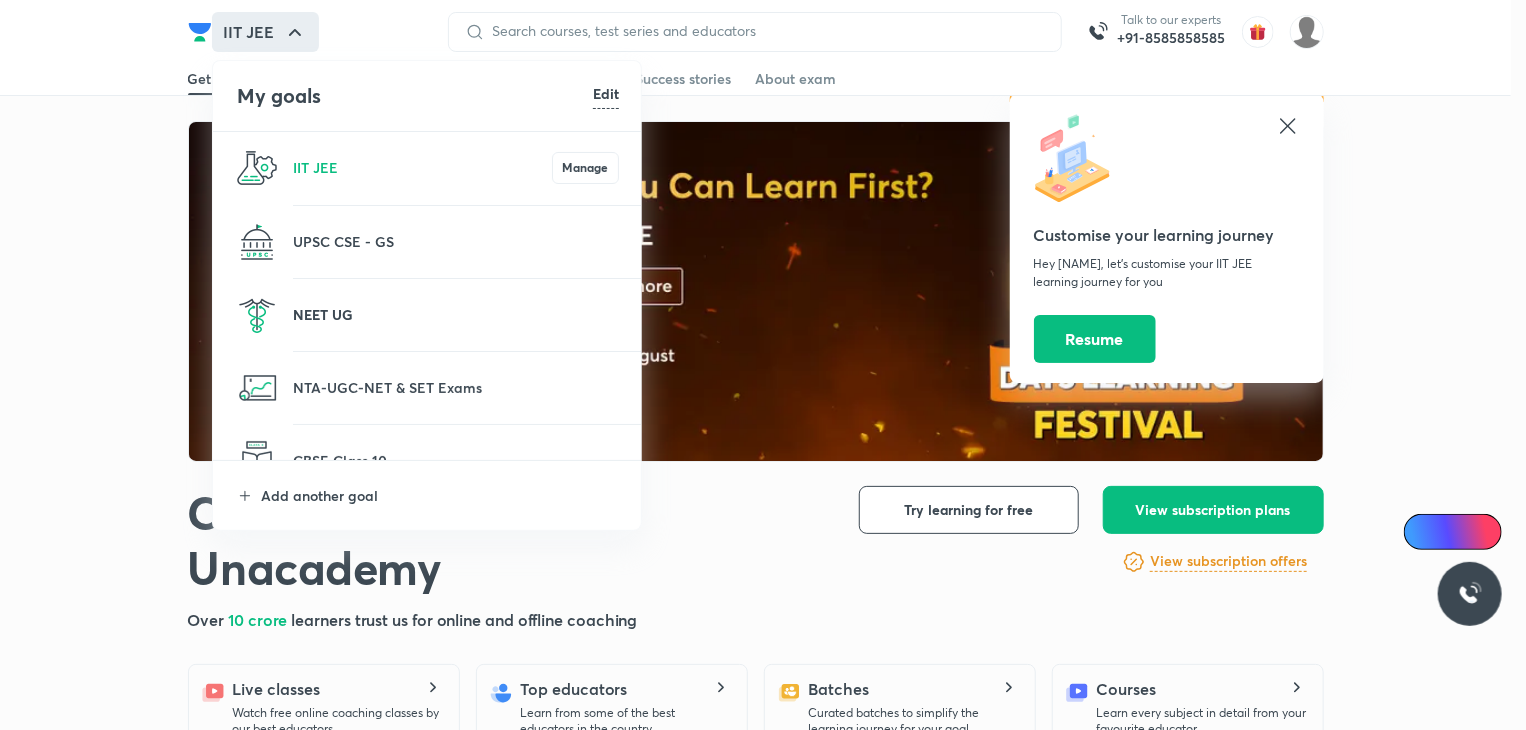 click on "NEET UG" at bounding box center (456, 314) 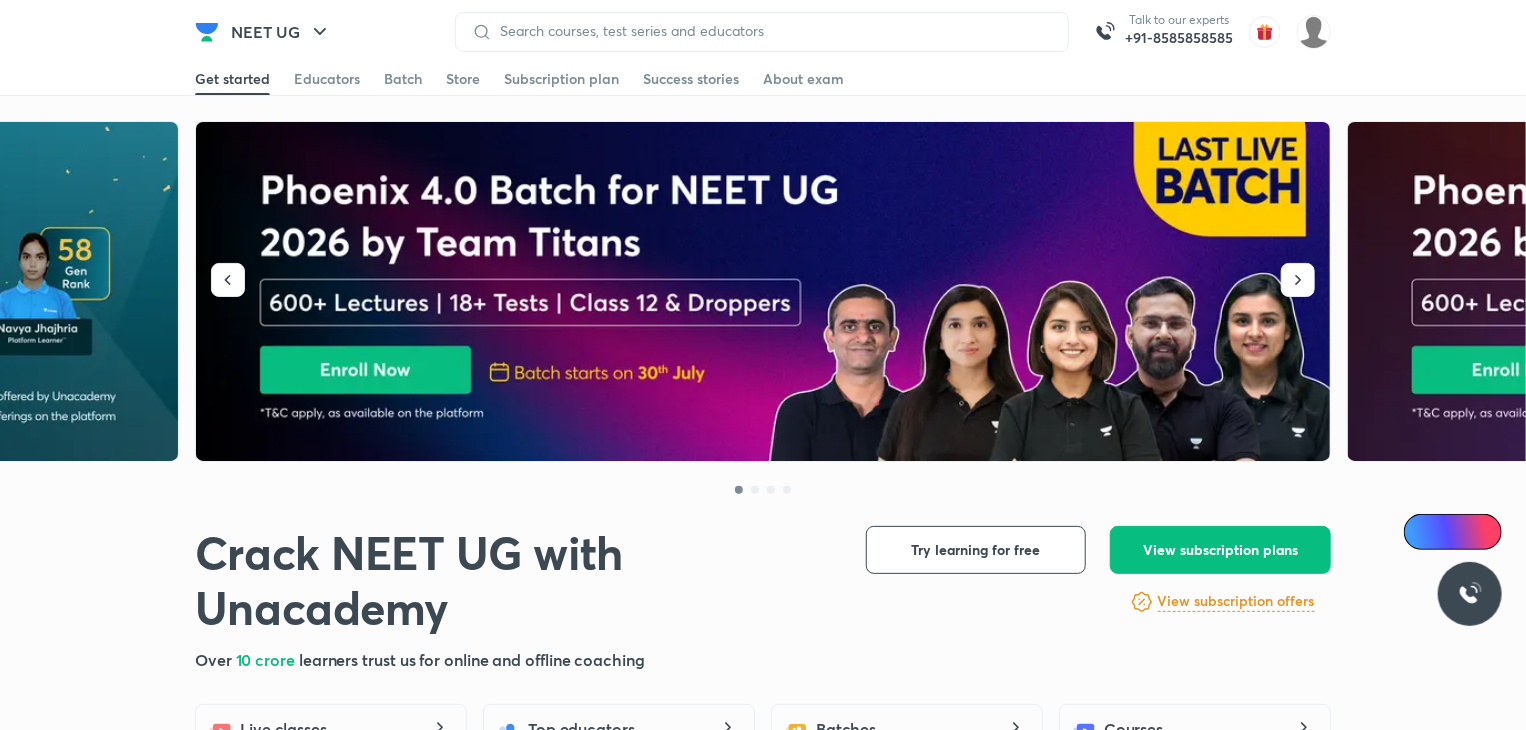 click on "NEET UG Talk to our experts +91-8585858585 Get started Educators Batch Store Subscription plan Success stories About exam Get started Educators Batch Store Subscription plan Success stories About exam Crack NEET UG with Unacademy Crack NEET UG with Unacademy   Over     10 crore     learners trust us for online and offline coaching   Try learning for free View subscription plans View subscription offers View subscription plans Explore for free View subscription offers Live classes Watch free online coaching classes by our best educators. Top educators Learn from some of the best educators in the country. Batches Curated batches to simplify the learning journey for your goal. Courses Learn every subject in detail from your favourite educator. Playlist High quality lecture videos for the entire syllabus for all your subjects. Practice Strengthen your exam preparation with adaptive practice tests. Test series Evaluate and boost your exam preparation with test series. Doubts & solutions   Visit a centre
?" at bounding box center (763, 1369) 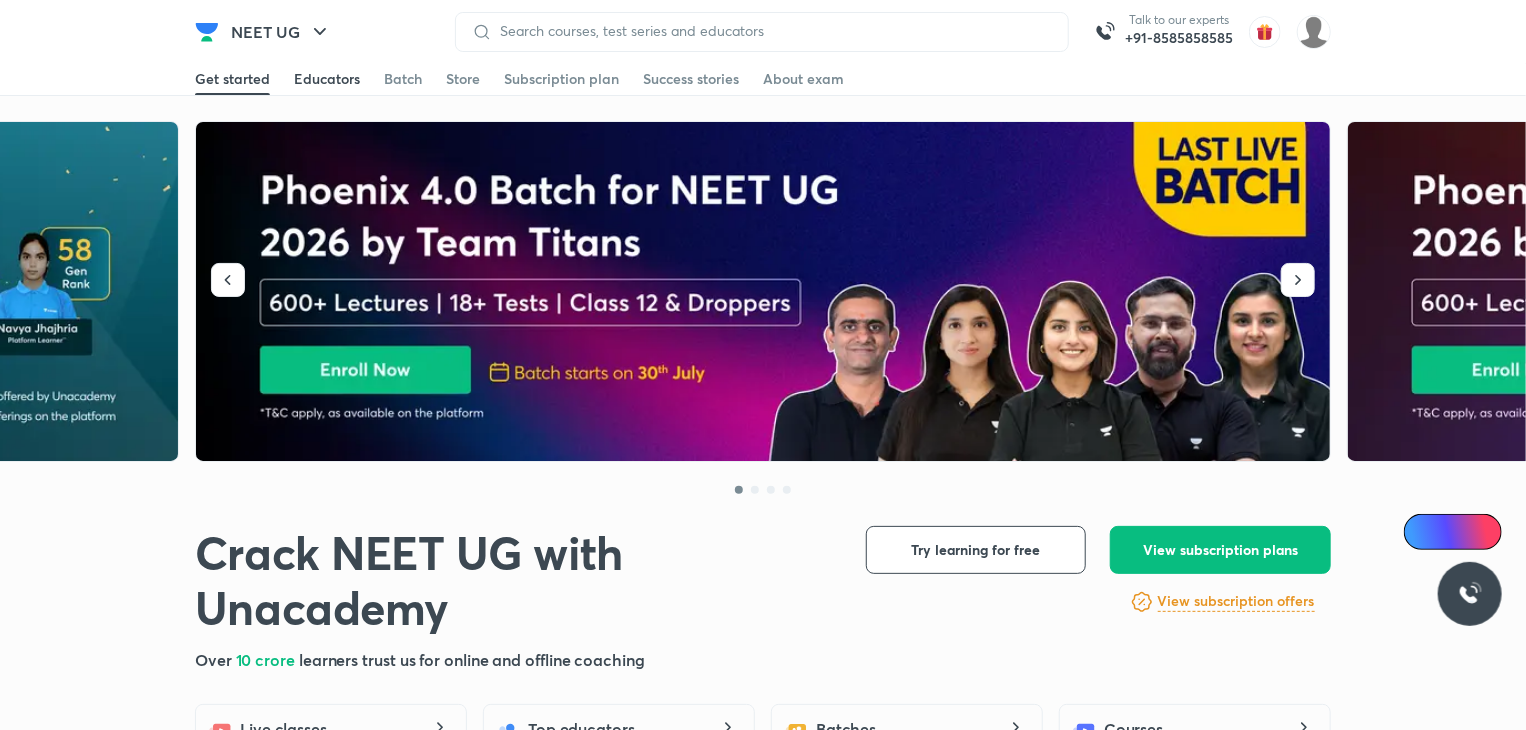 click on "Educators" at bounding box center (327, 79) 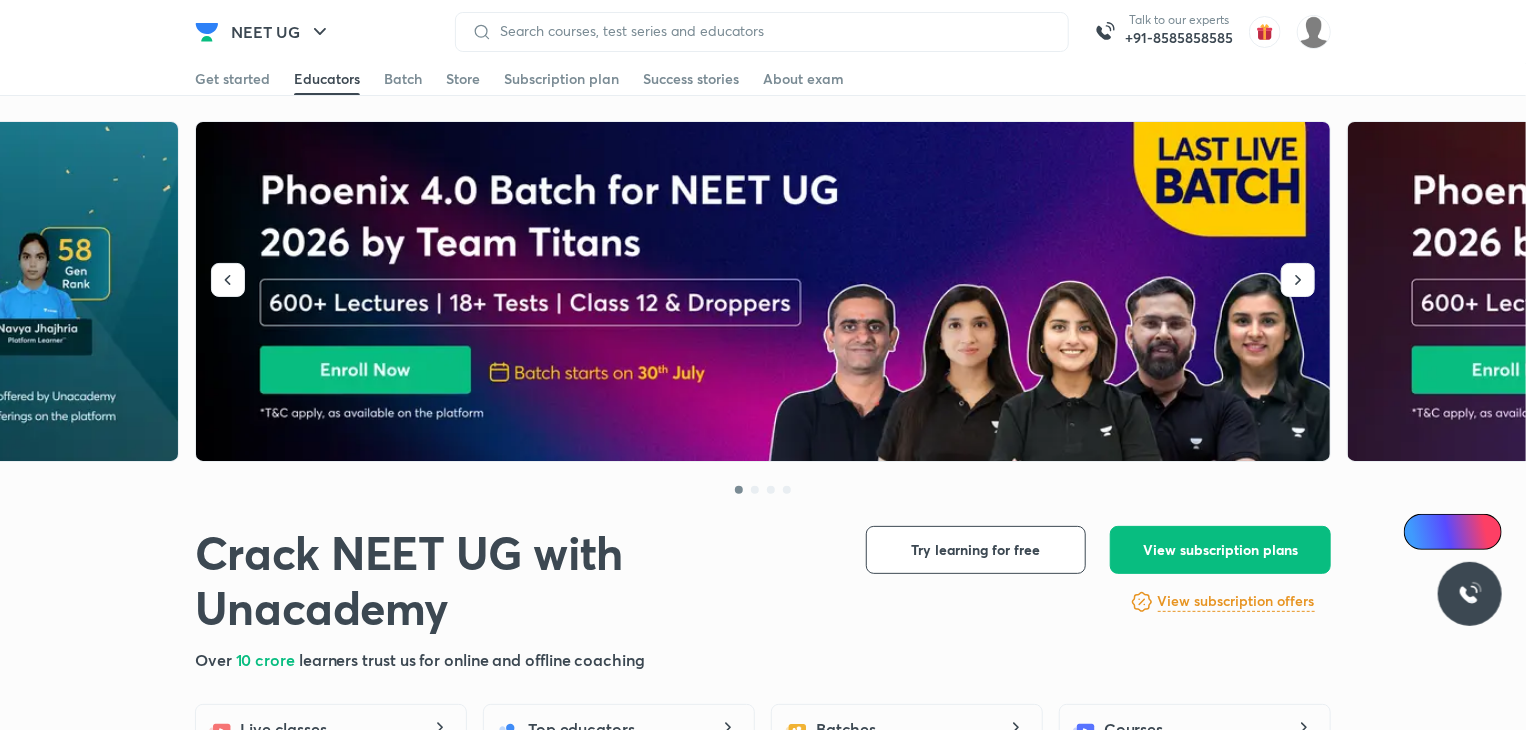click on "Educators" at bounding box center (327, 79) 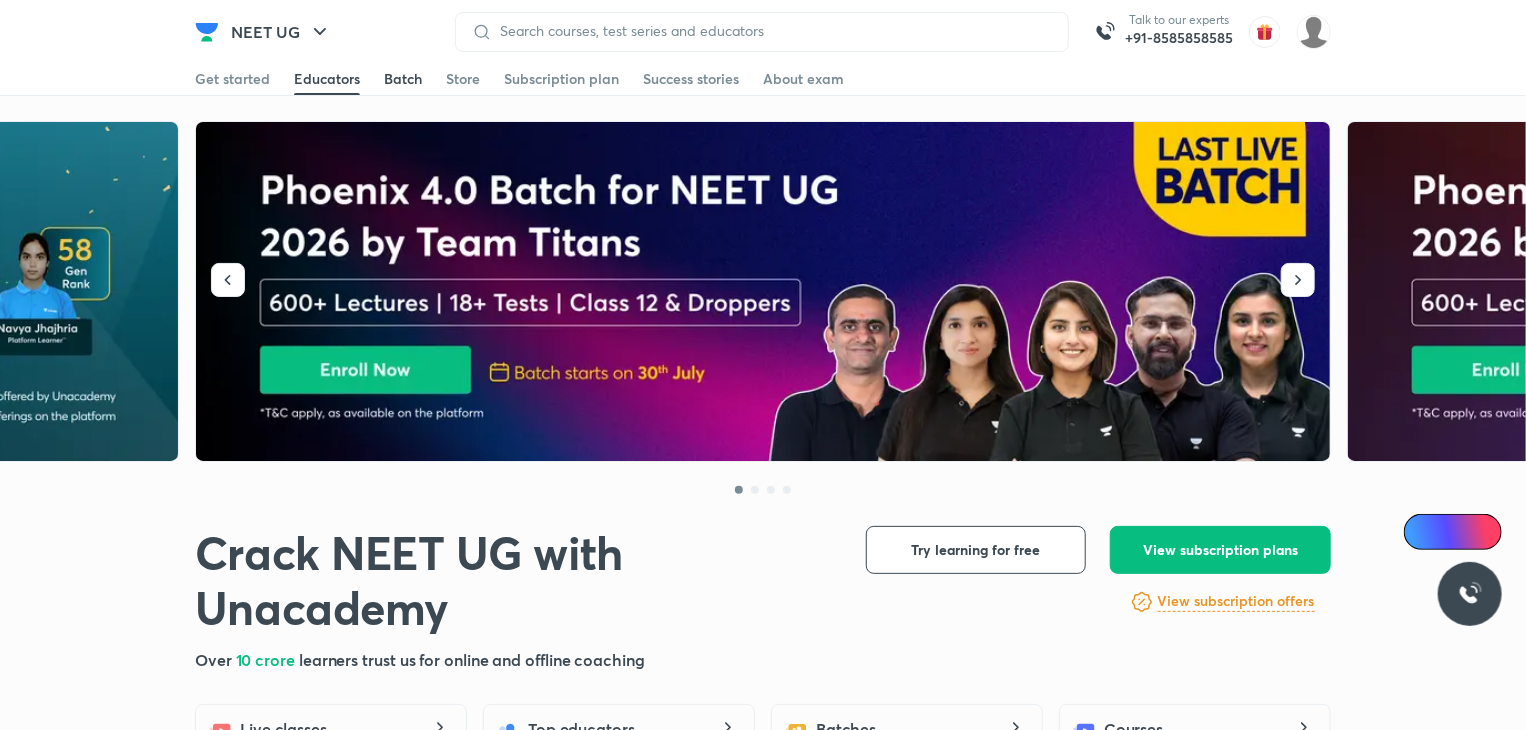 click on "Batch" at bounding box center (403, 79) 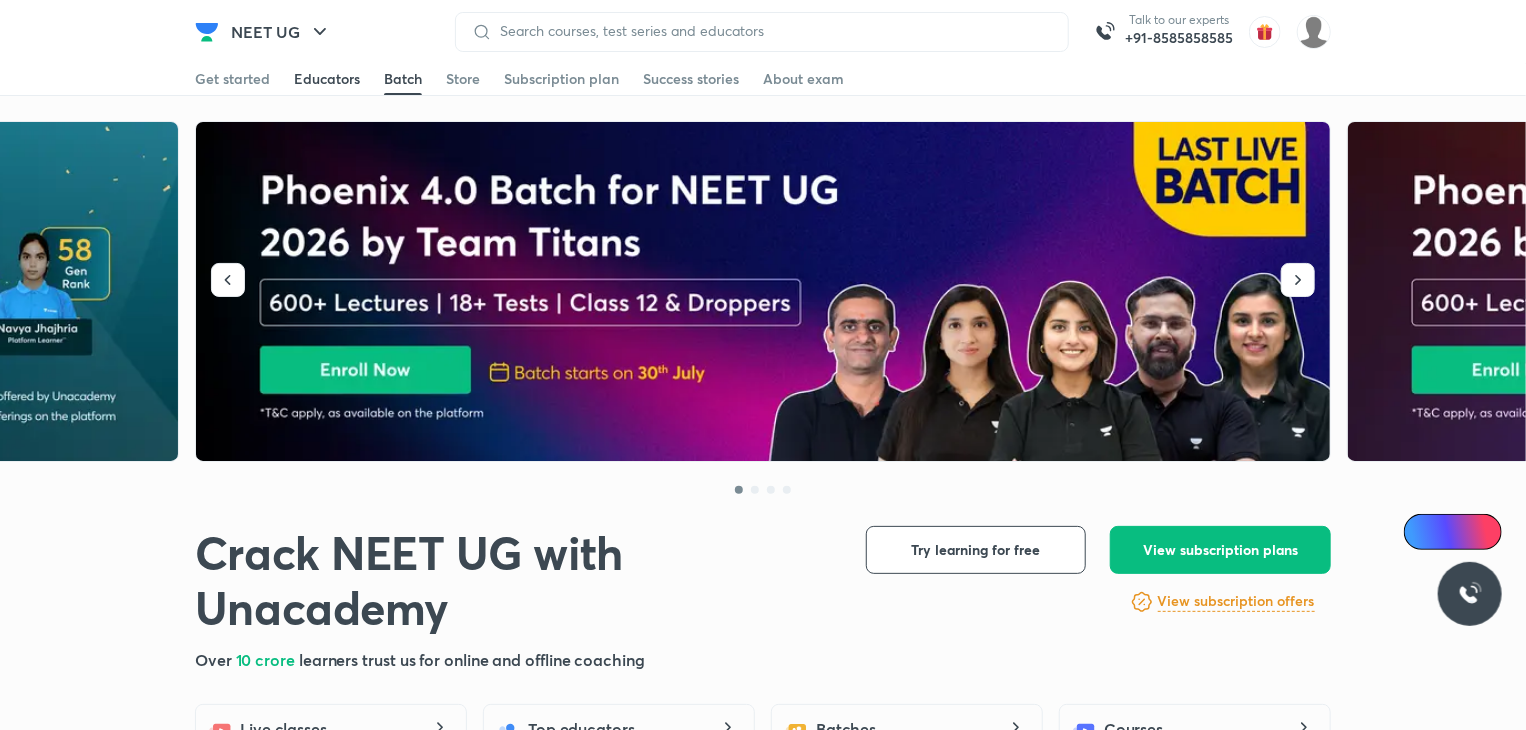 click on "Educators" at bounding box center (327, 79) 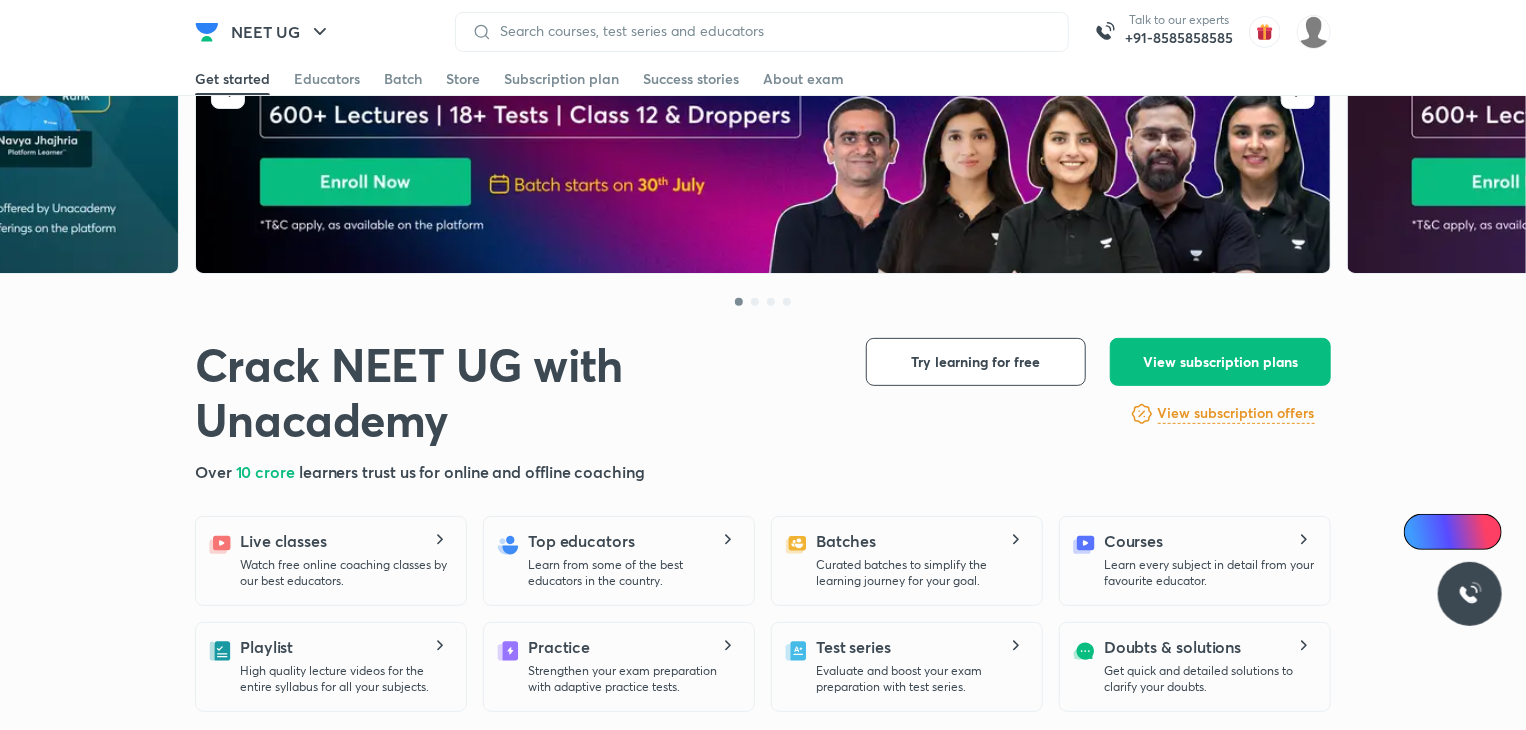 scroll, scrollTop: 0, scrollLeft: 0, axis: both 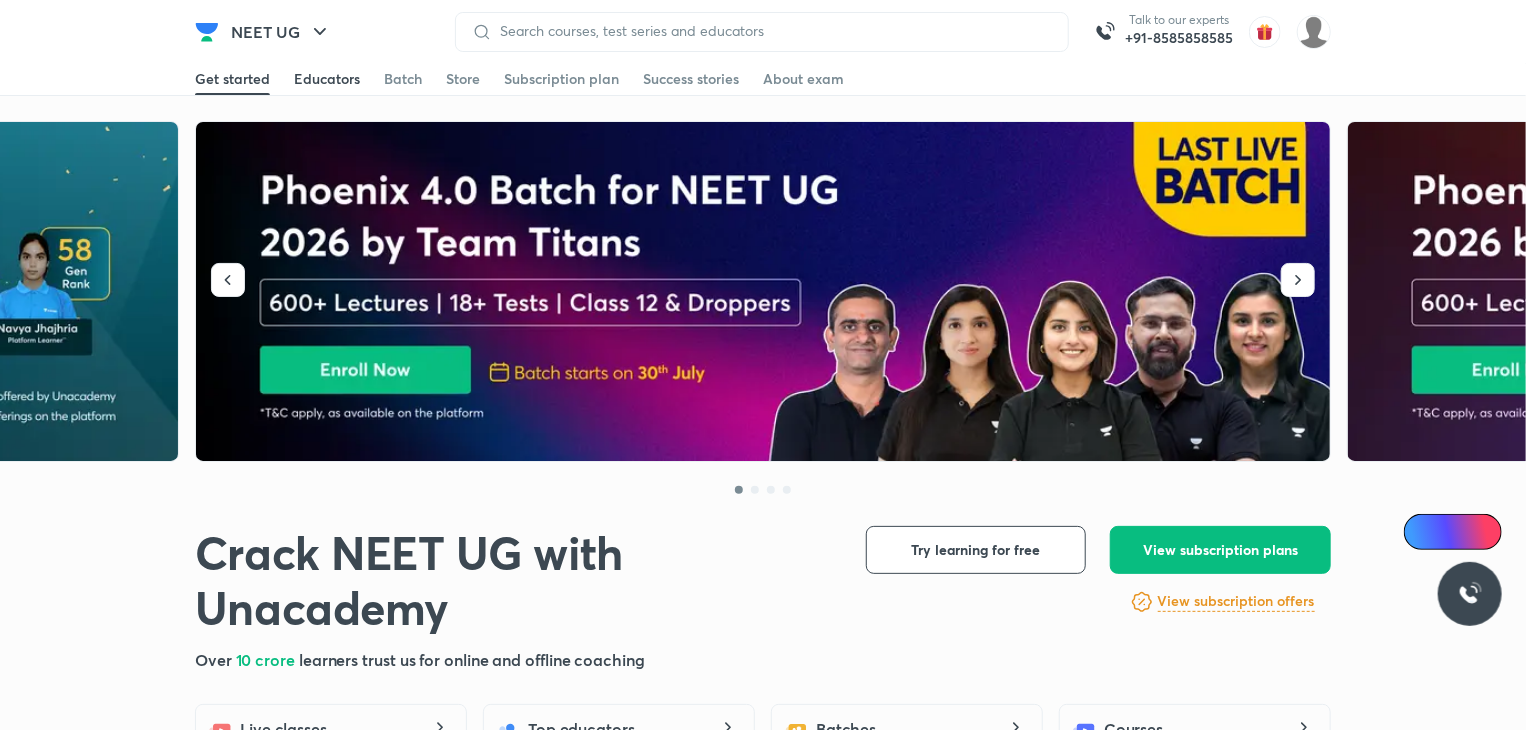 click on "Educators" at bounding box center (327, 79) 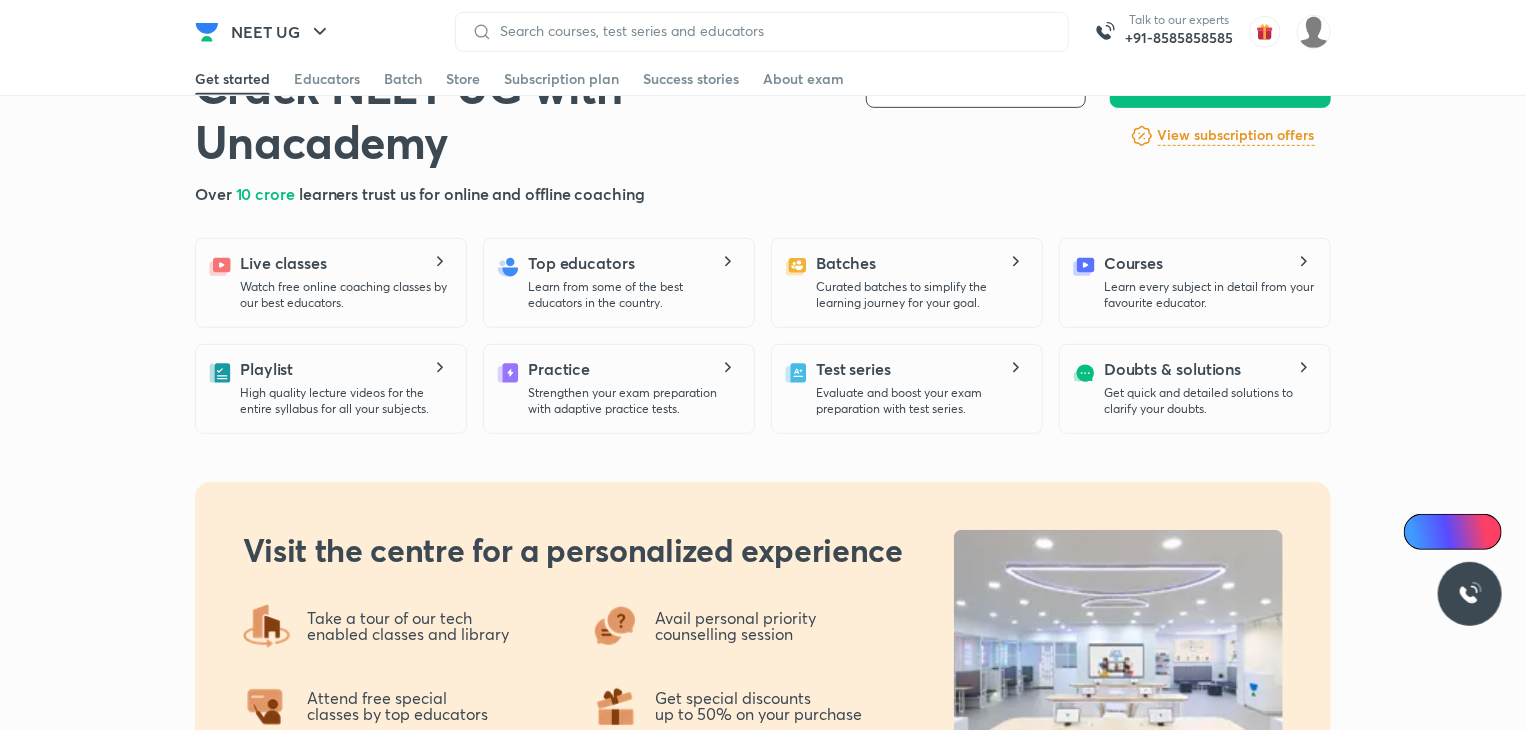 scroll, scrollTop: 474, scrollLeft: 0, axis: vertical 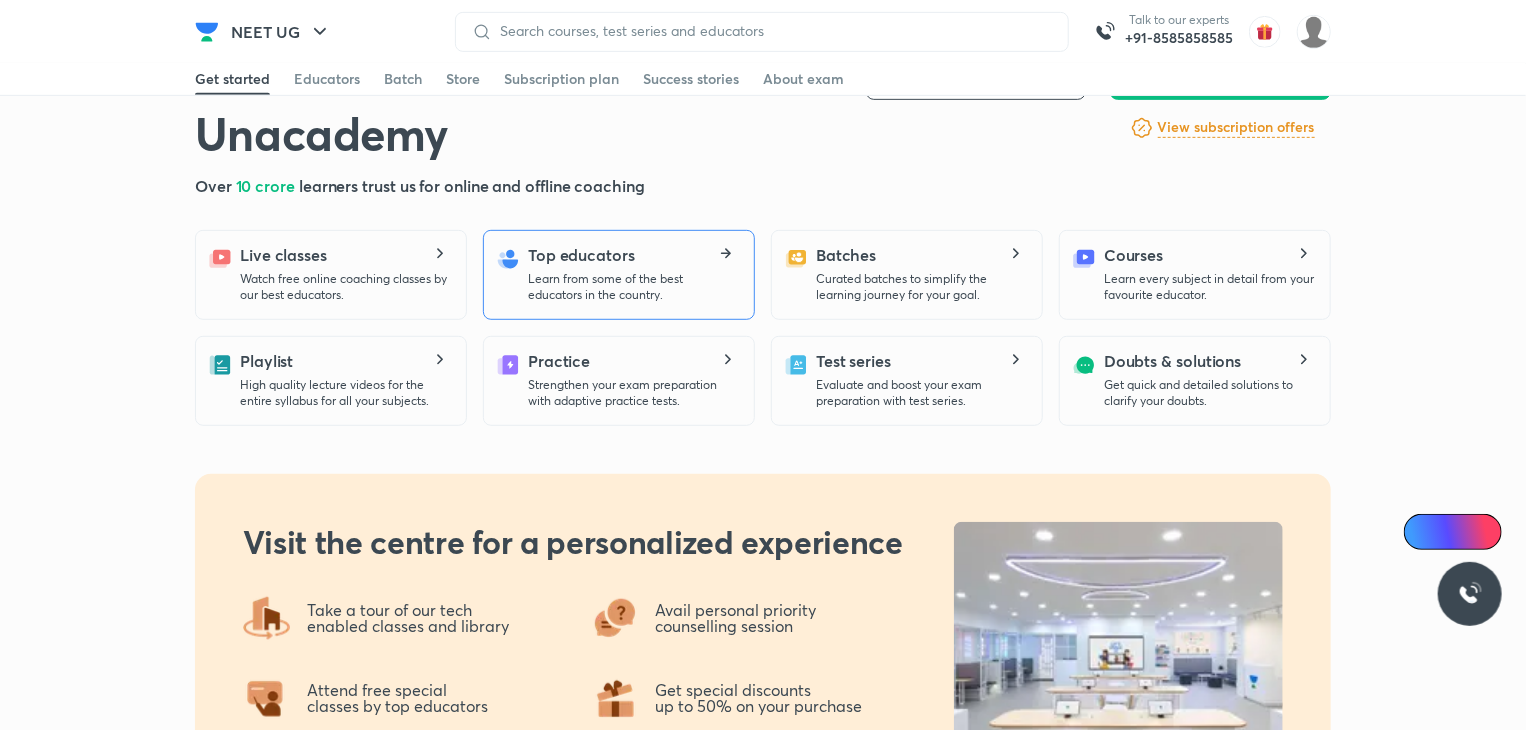 click on "Learn from some of the best educators in the country." at bounding box center [633, 287] 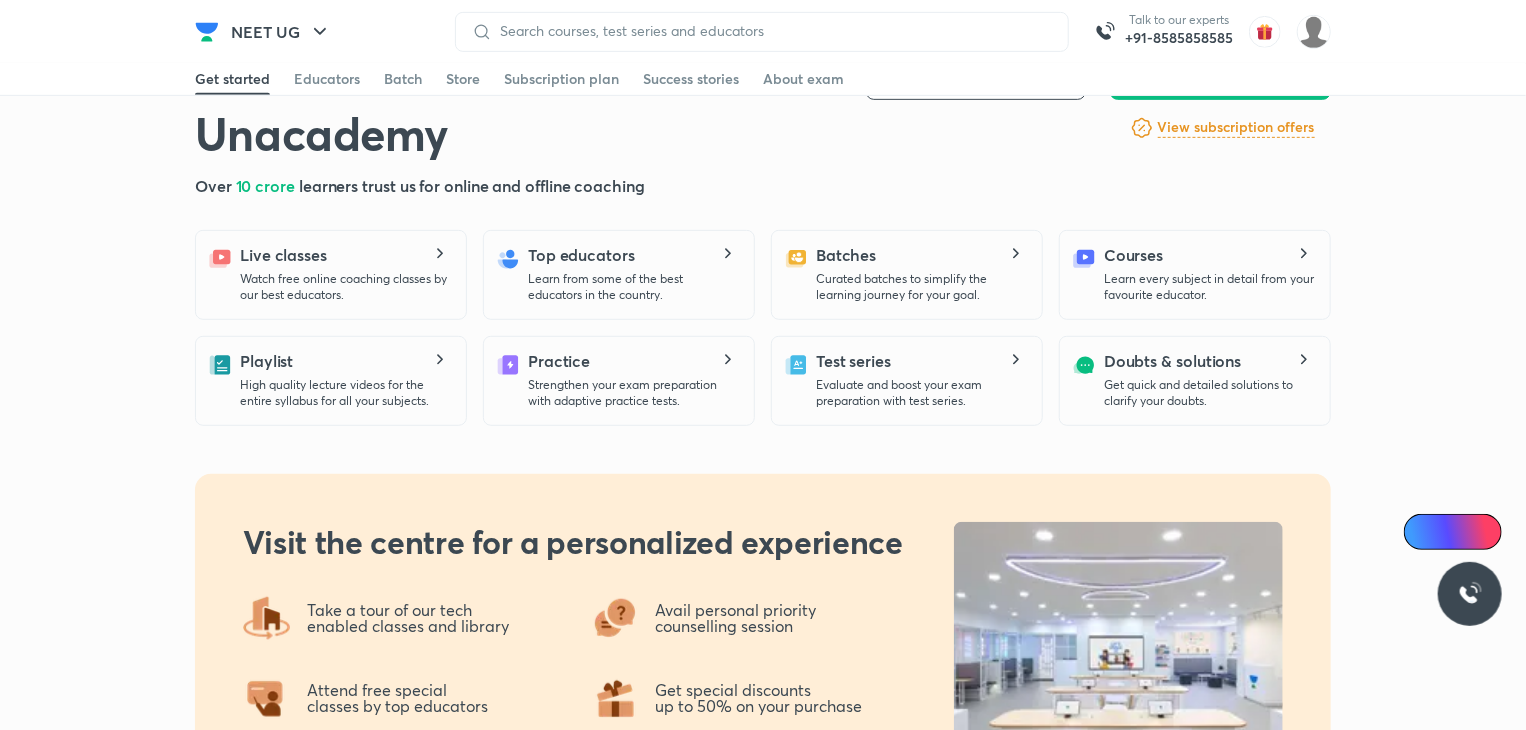 scroll, scrollTop: 0, scrollLeft: 0, axis: both 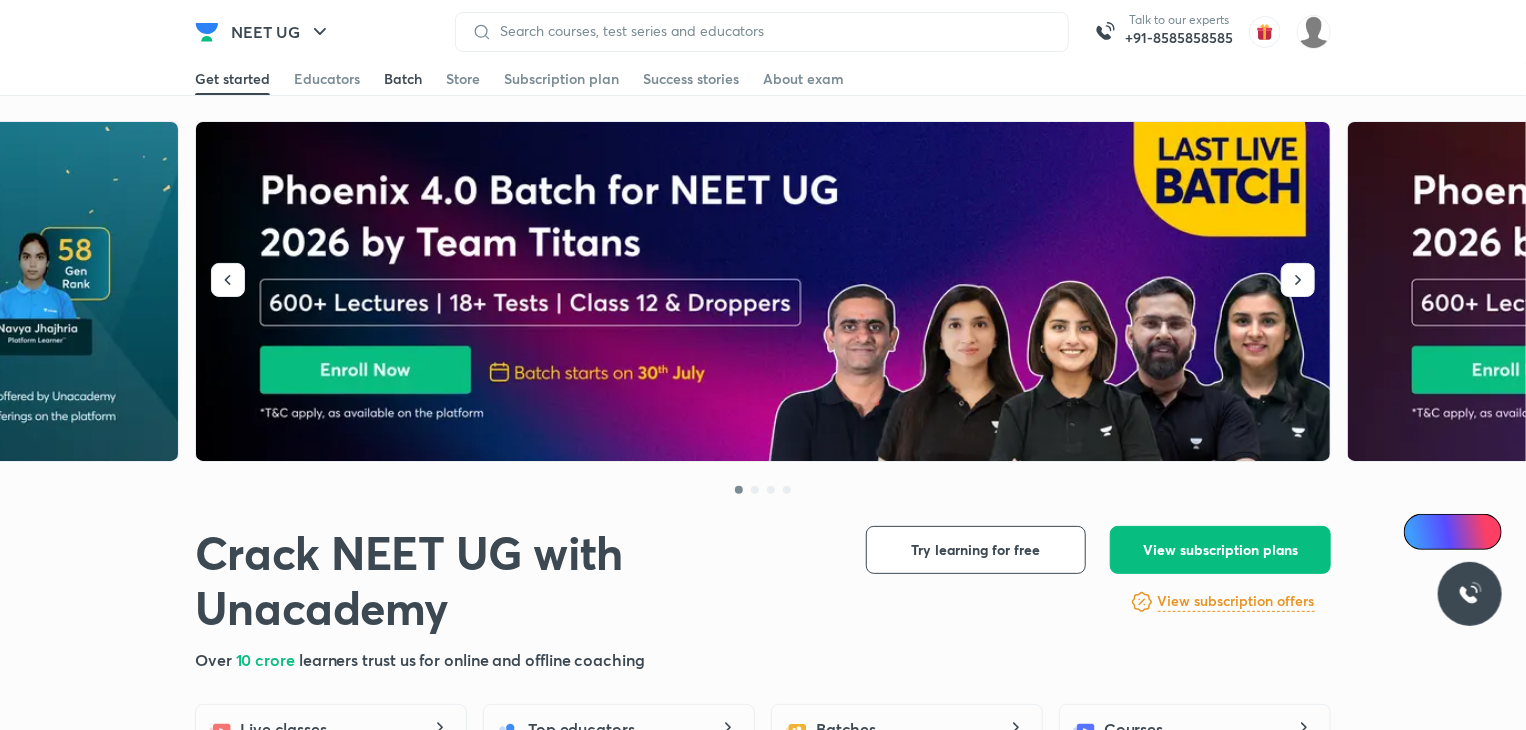 click on "Batch" at bounding box center (403, 79) 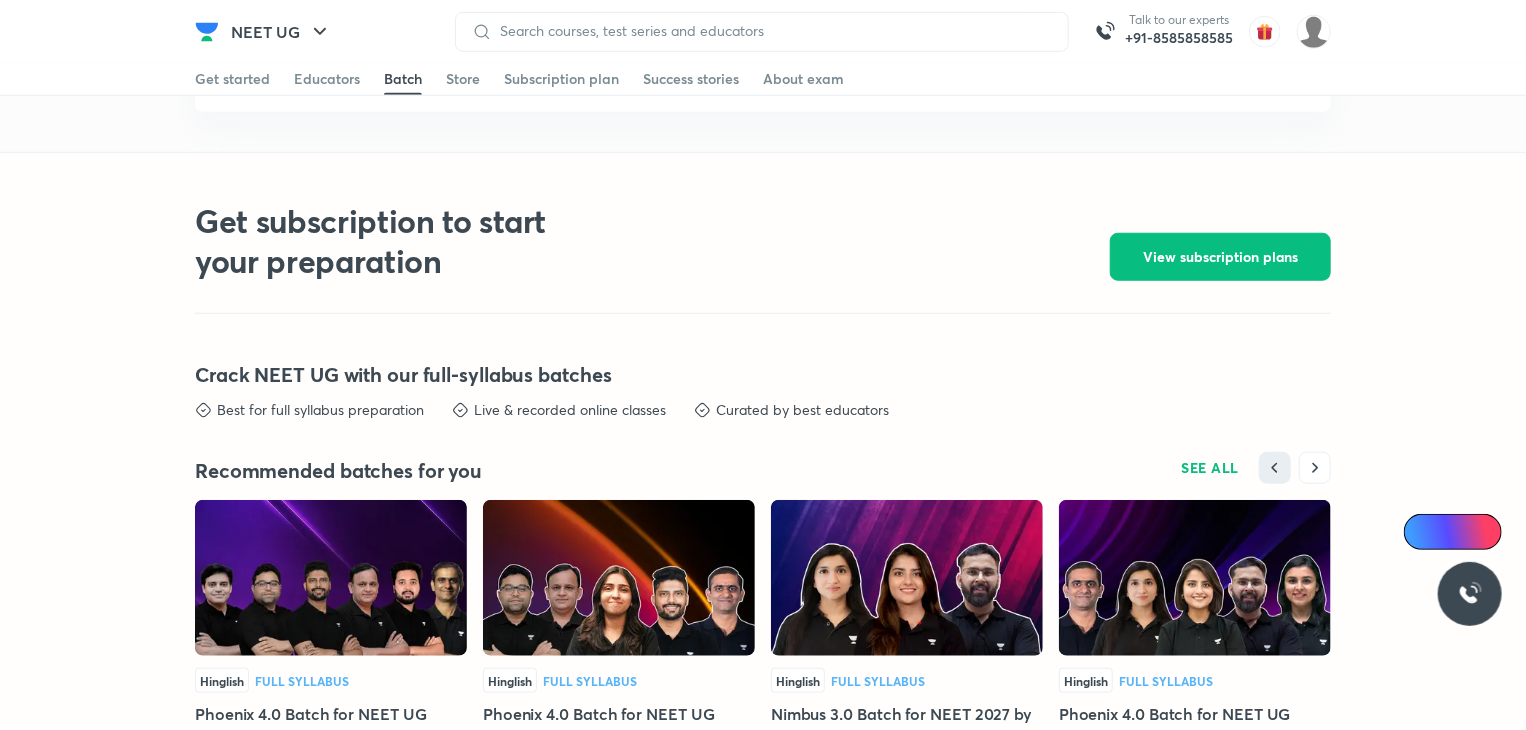 scroll, scrollTop: 4851, scrollLeft: 0, axis: vertical 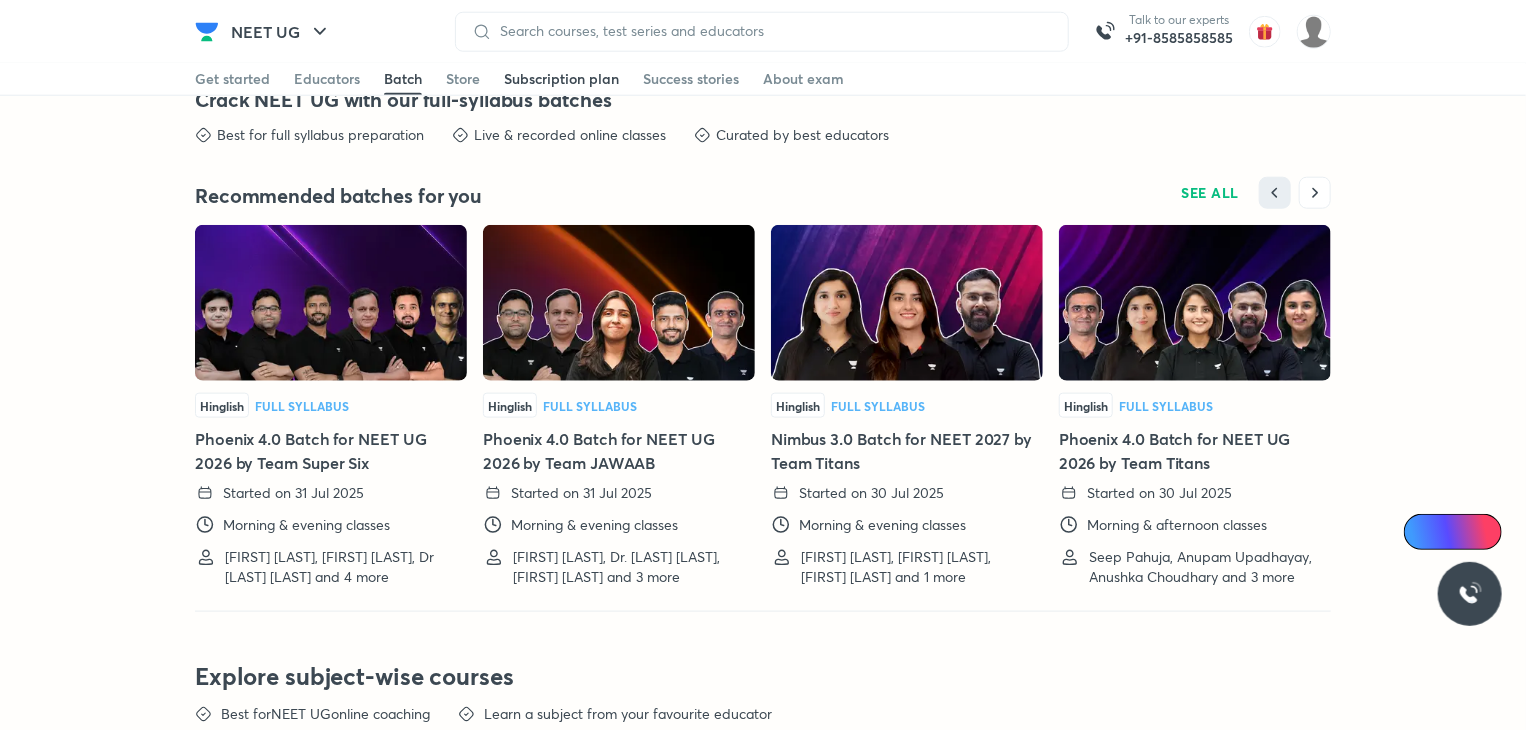 click on "Subscription plan" at bounding box center (561, 79) 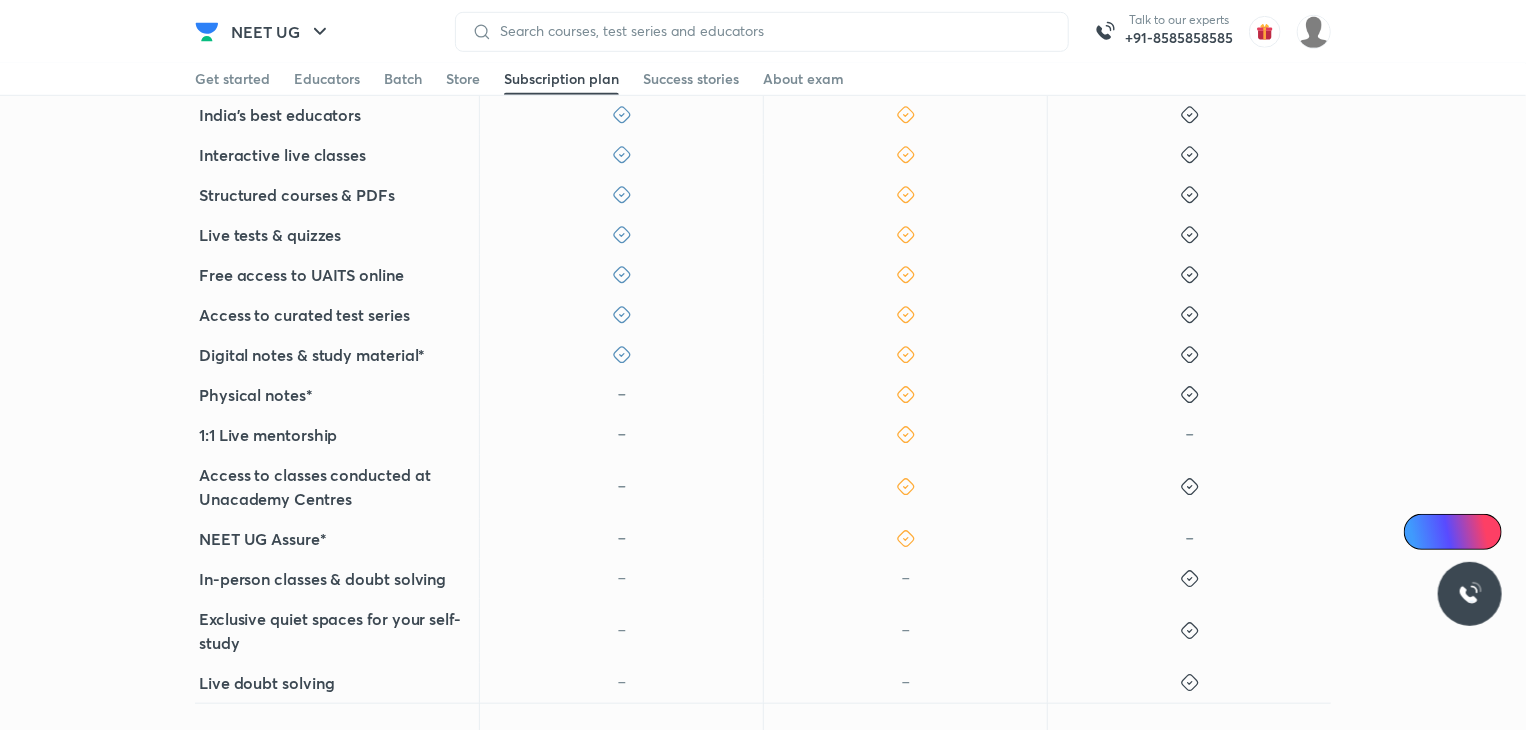 scroll, scrollTop: 608, scrollLeft: 0, axis: vertical 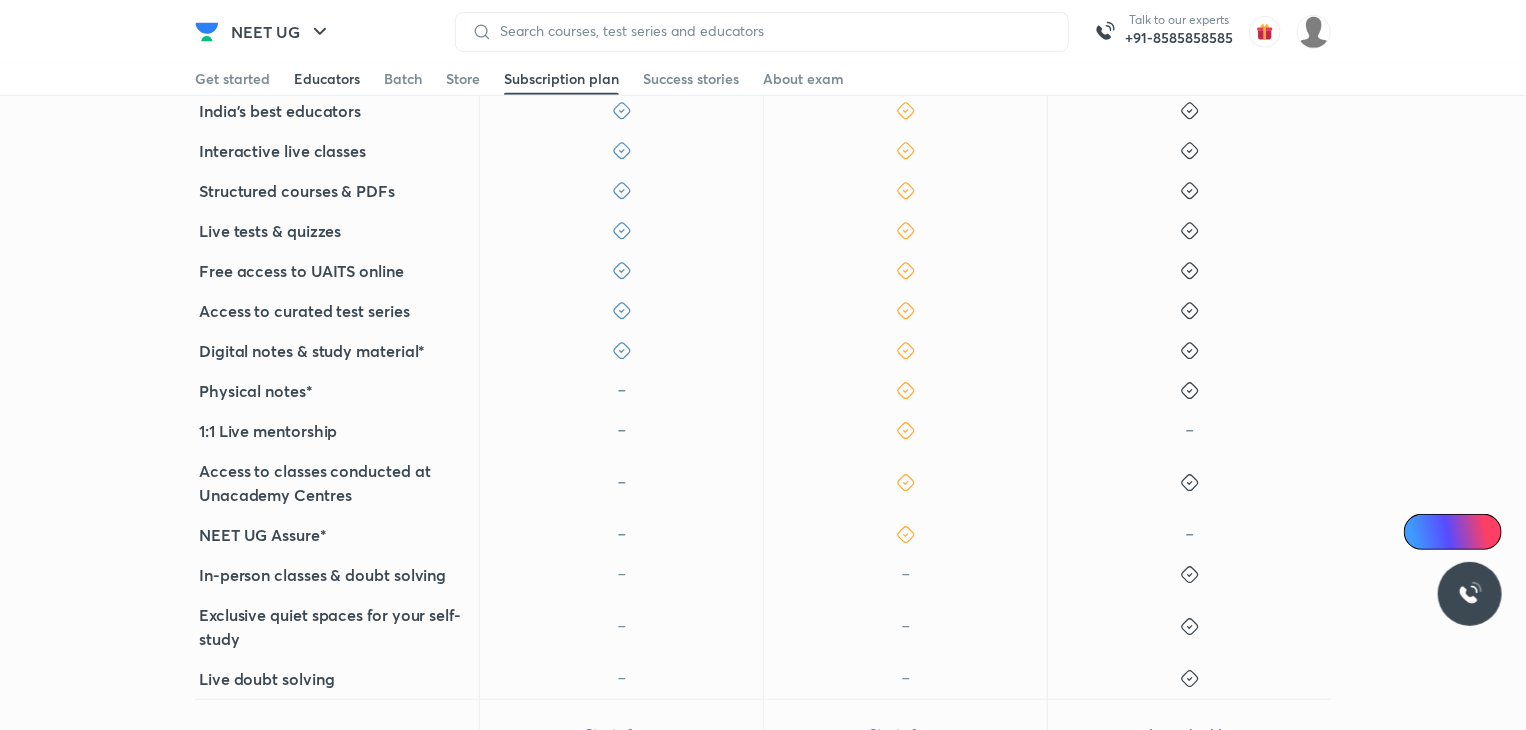 click on "Educators" at bounding box center [327, 79] 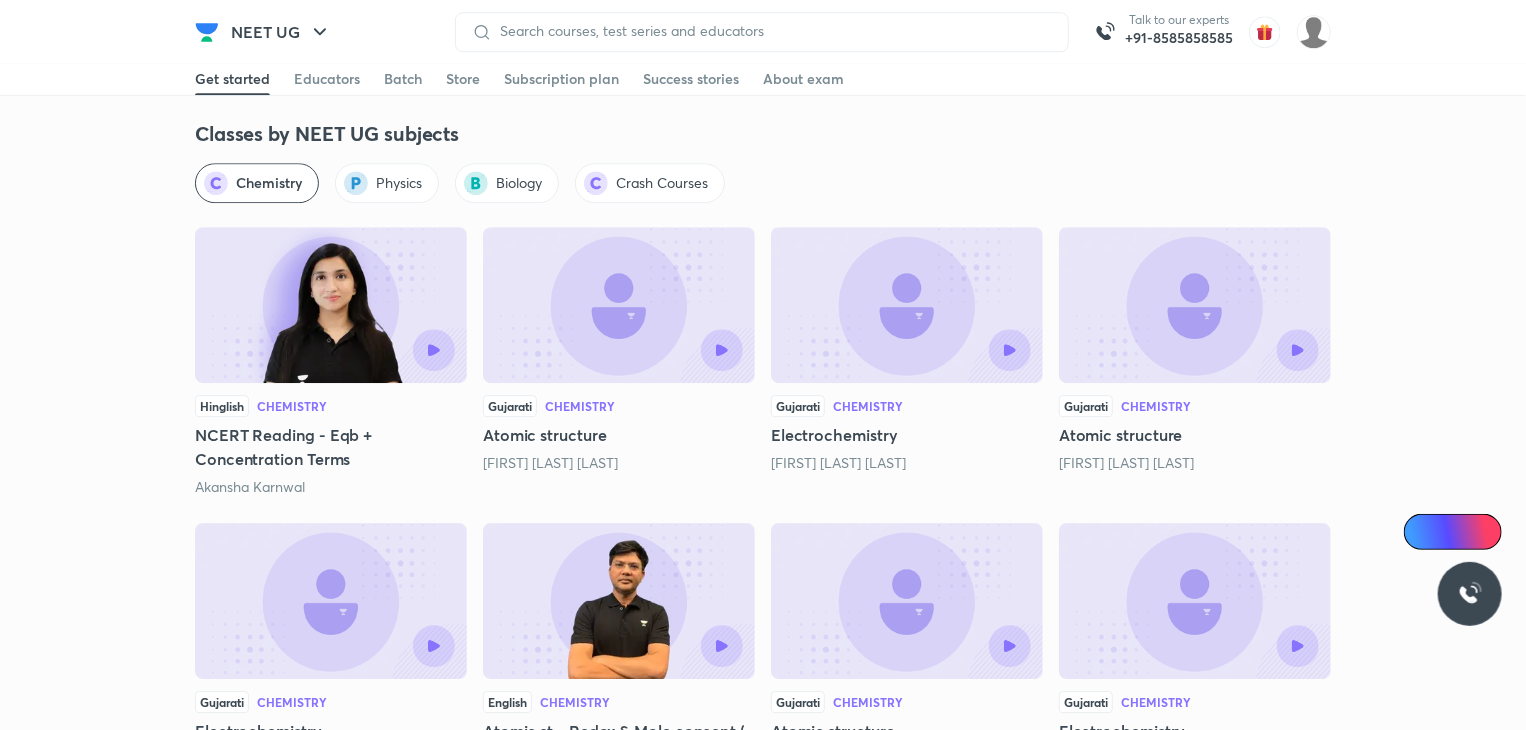 scroll, scrollTop: 2544, scrollLeft: 0, axis: vertical 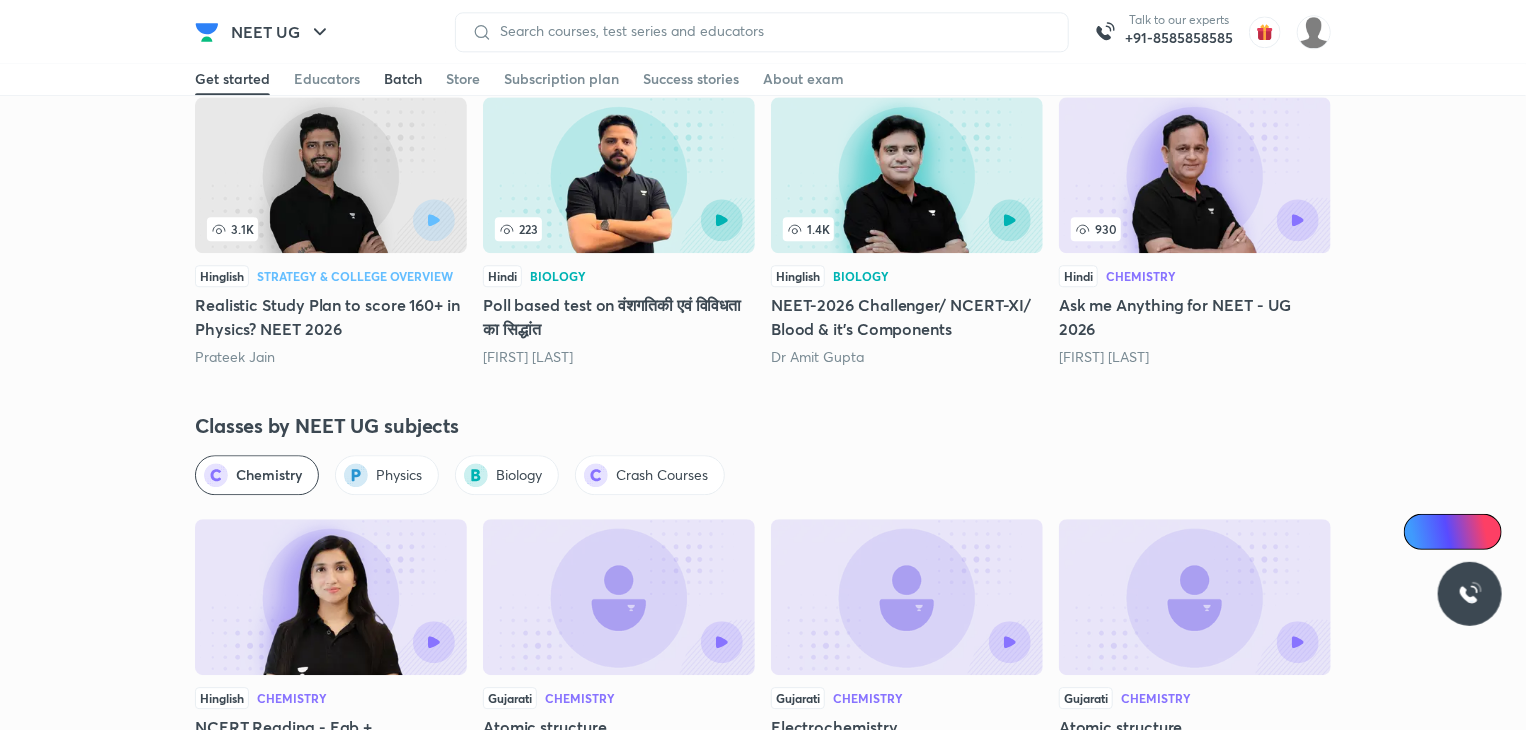 click on "Batch" at bounding box center (403, 79) 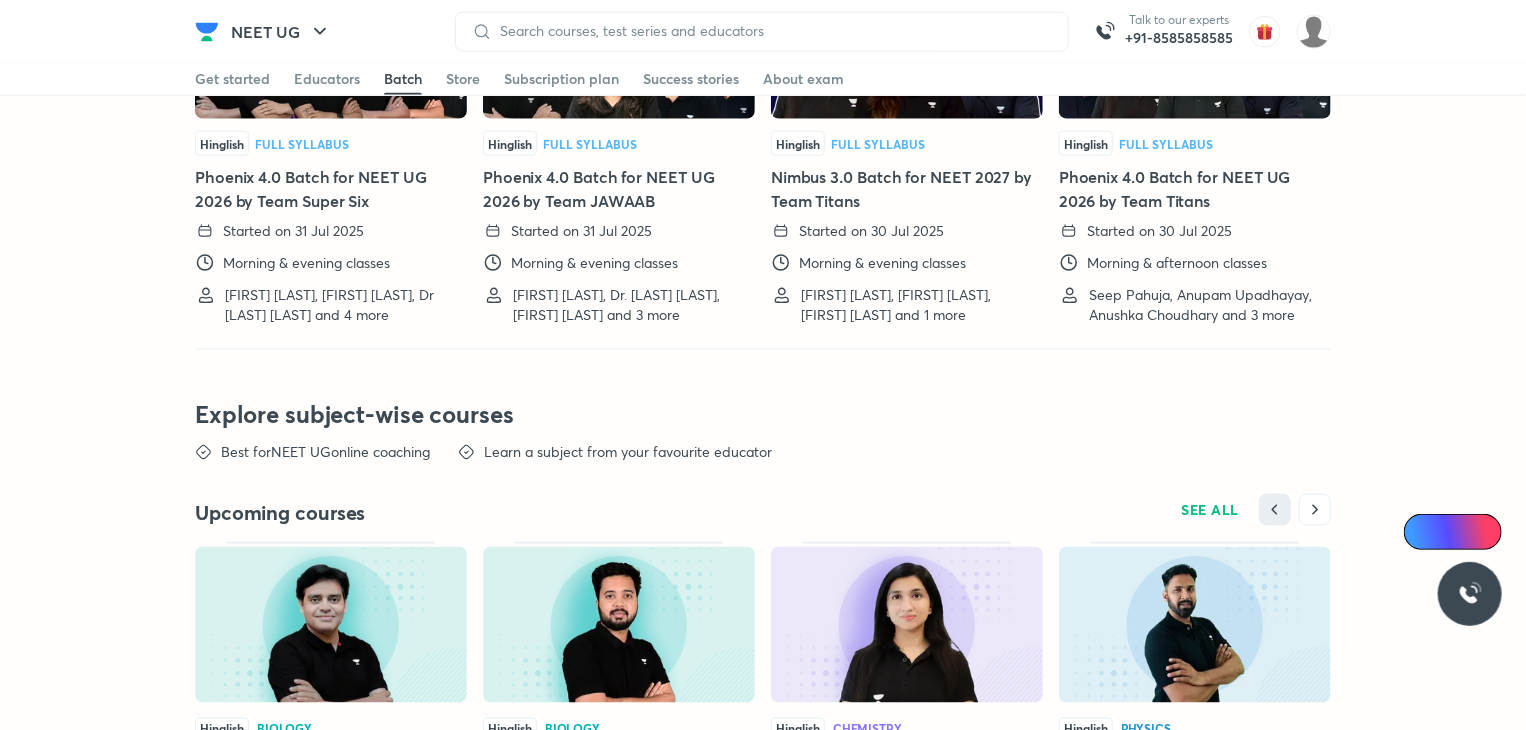 scroll, scrollTop: 4921, scrollLeft: 0, axis: vertical 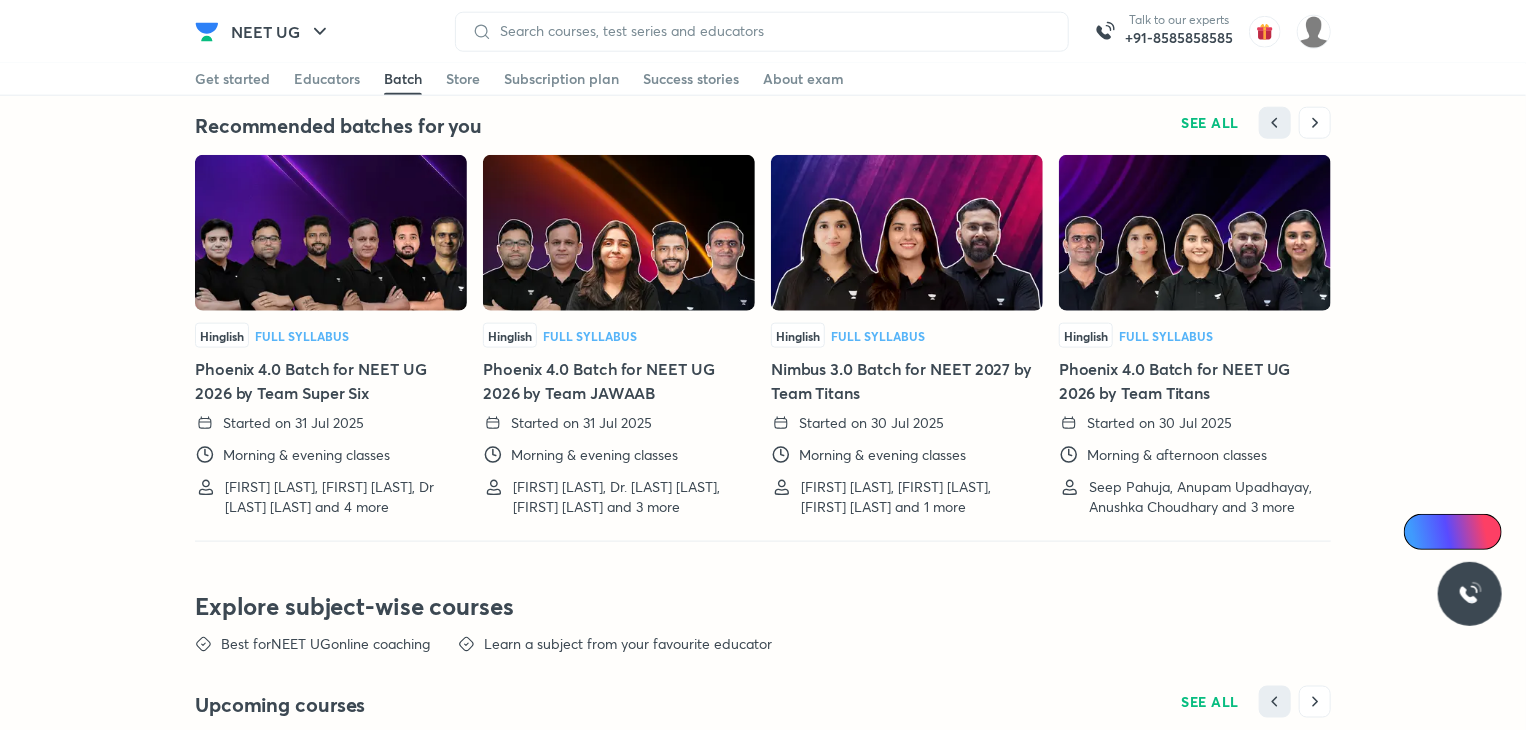 click on "Batch" at bounding box center (403, 79) 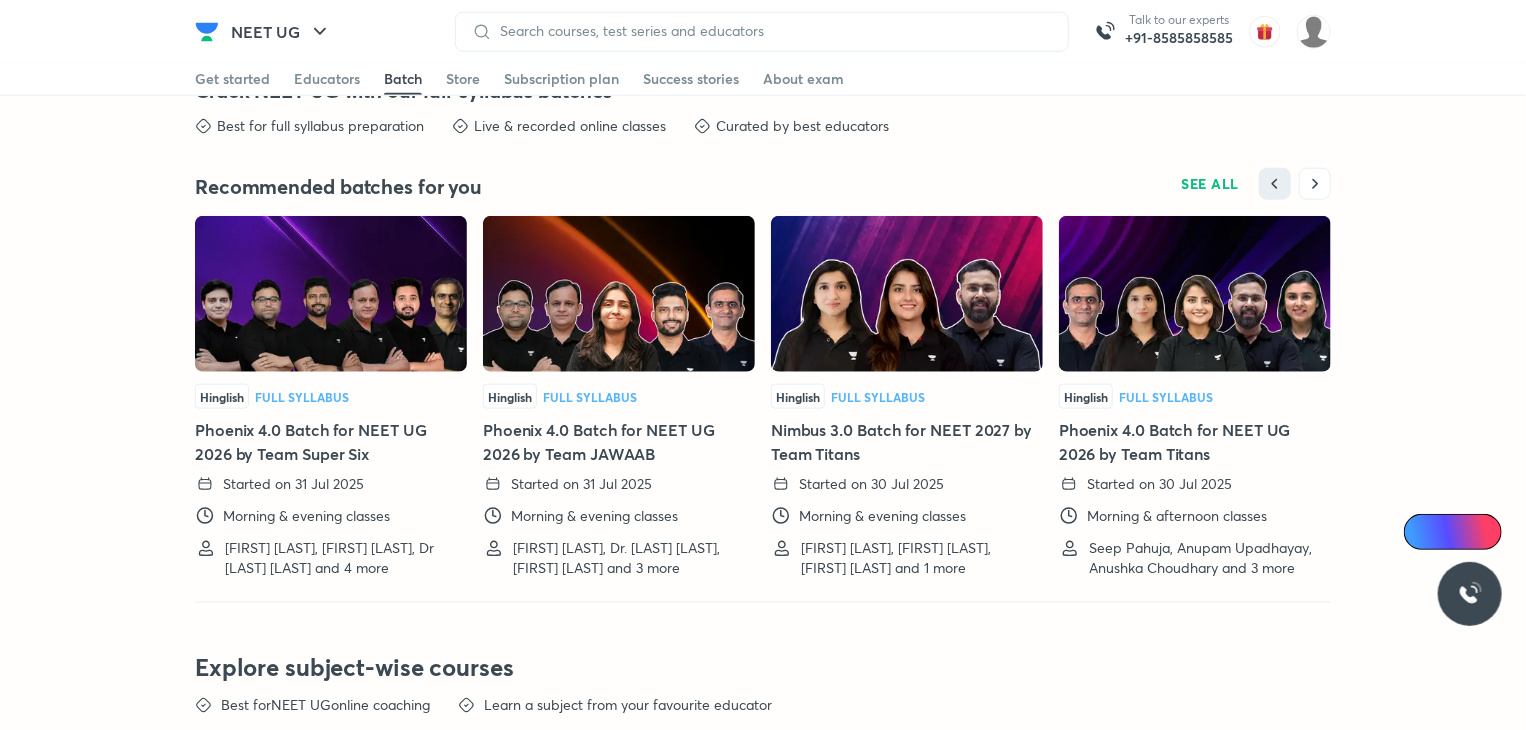 click on "Batch" at bounding box center [403, 79] 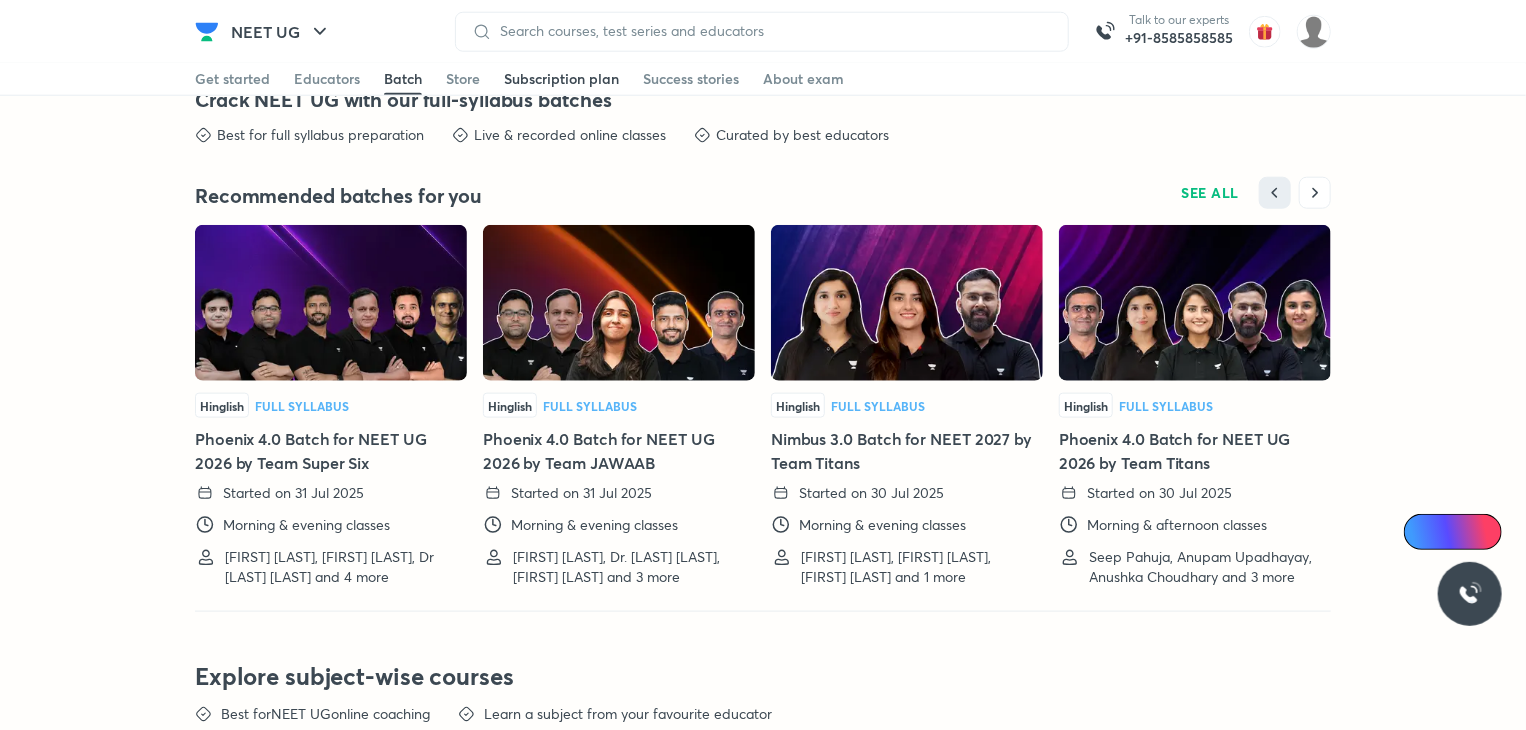 click on "Subscription plan" at bounding box center [561, 79] 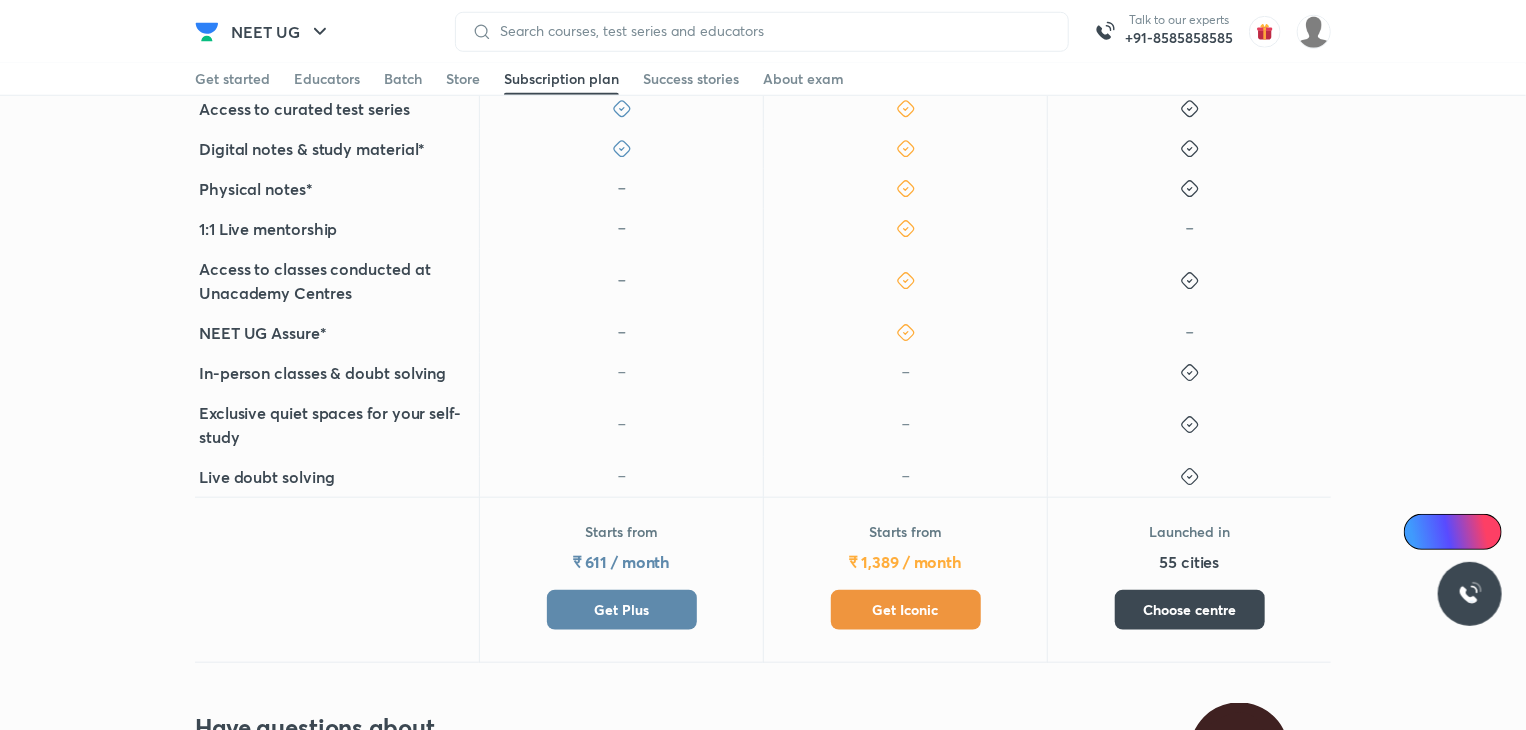 scroll, scrollTop: 808, scrollLeft: 0, axis: vertical 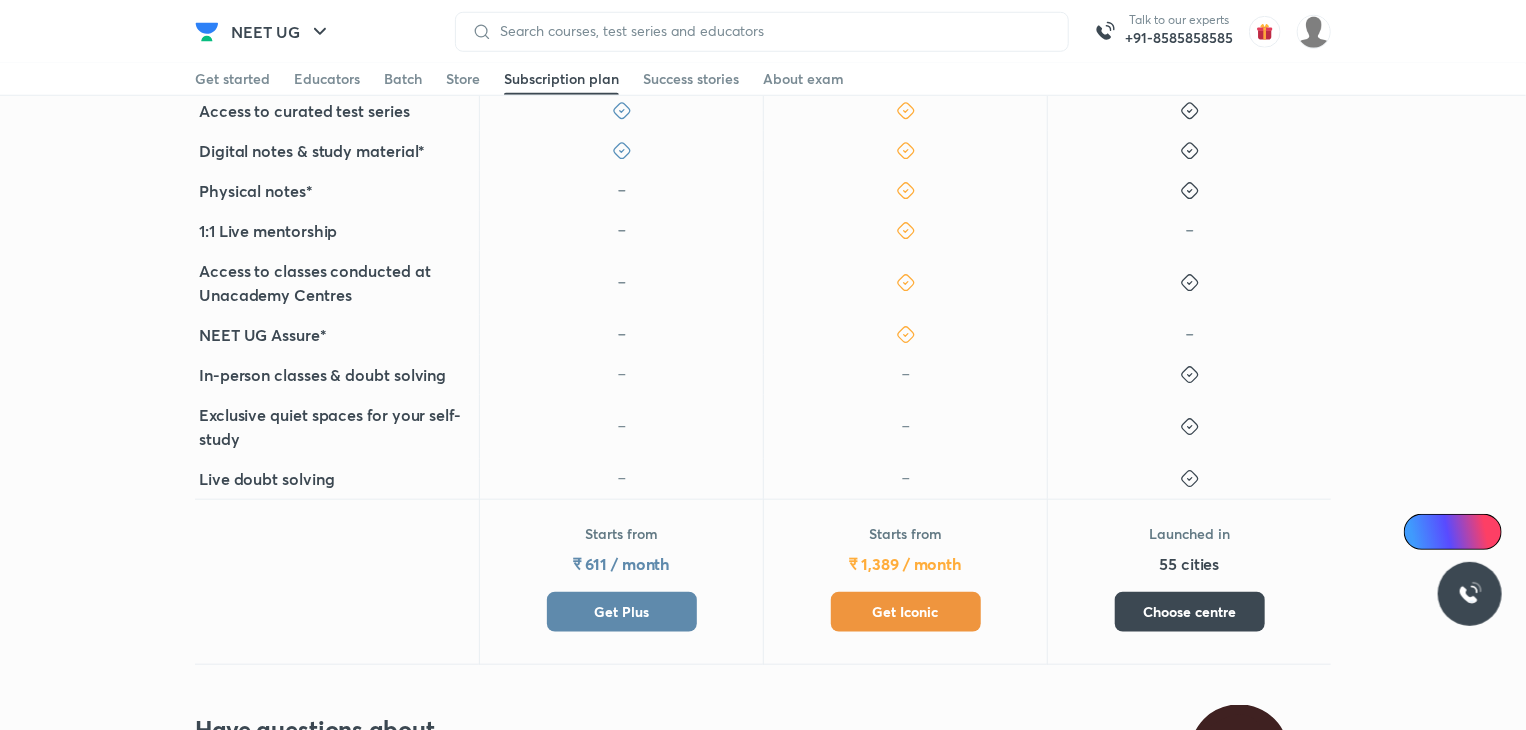click on "Starts from ₹ 611   / month   Get Plus" at bounding box center [622, 578] 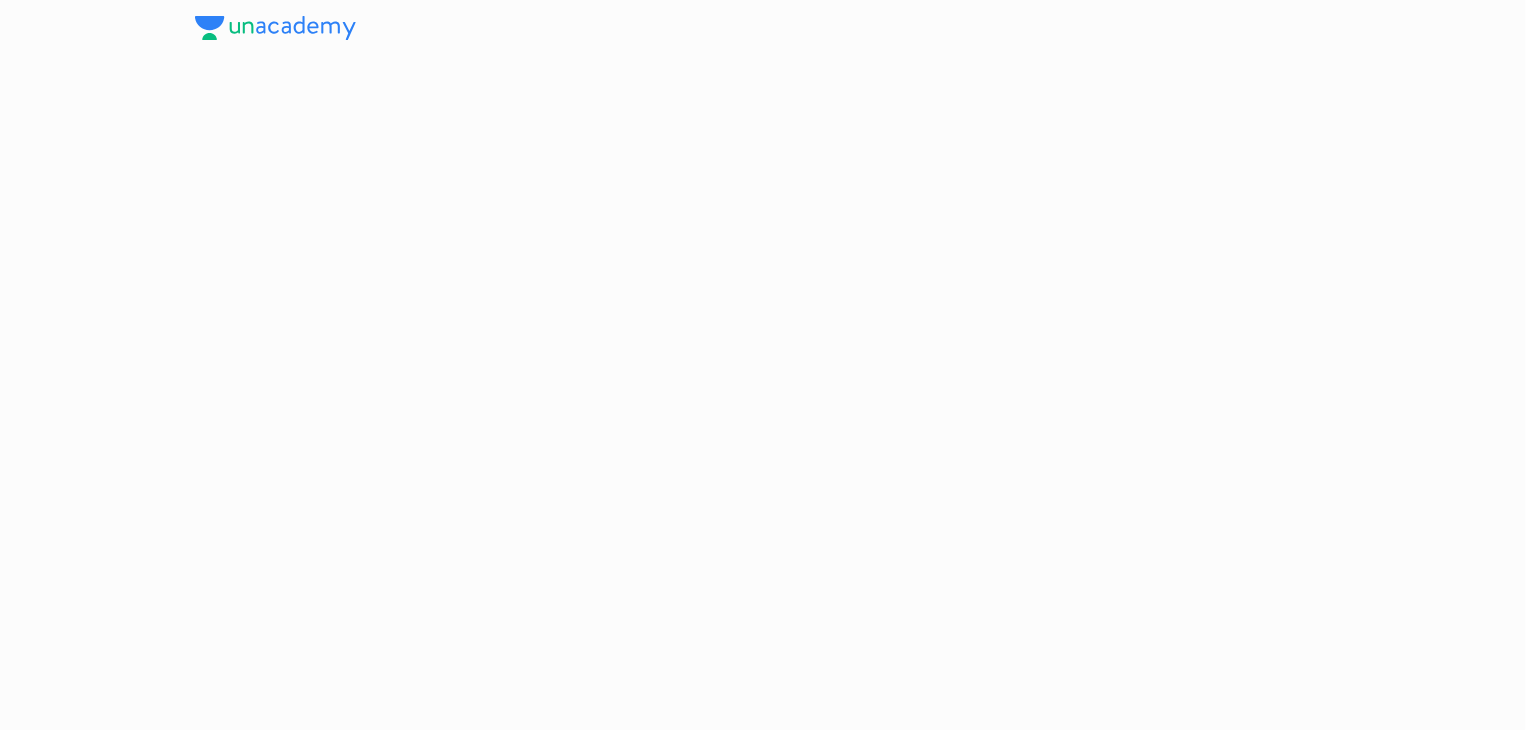 scroll, scrollTop: 0, scrollLeft: 0, axis: both 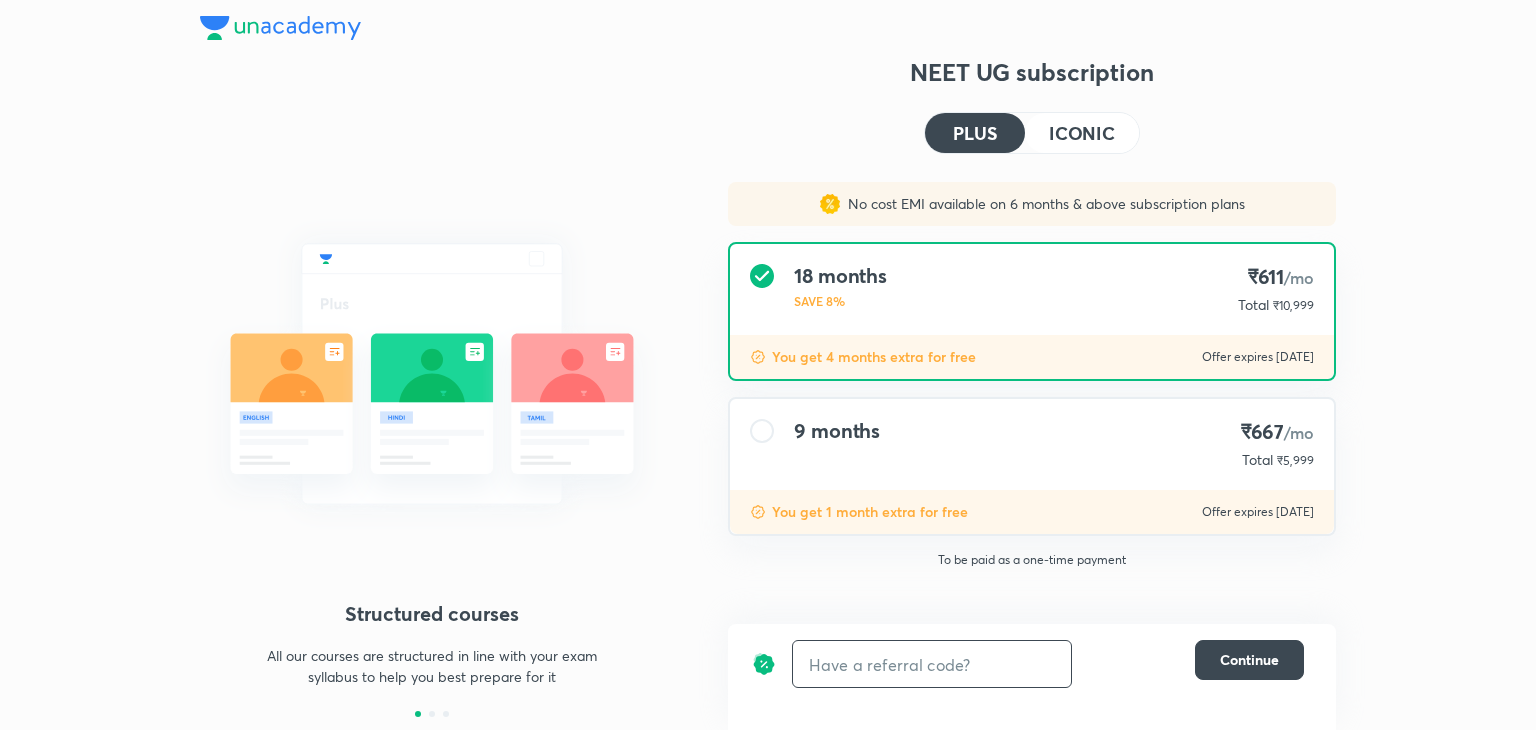 click at bounding box center (932, 664) 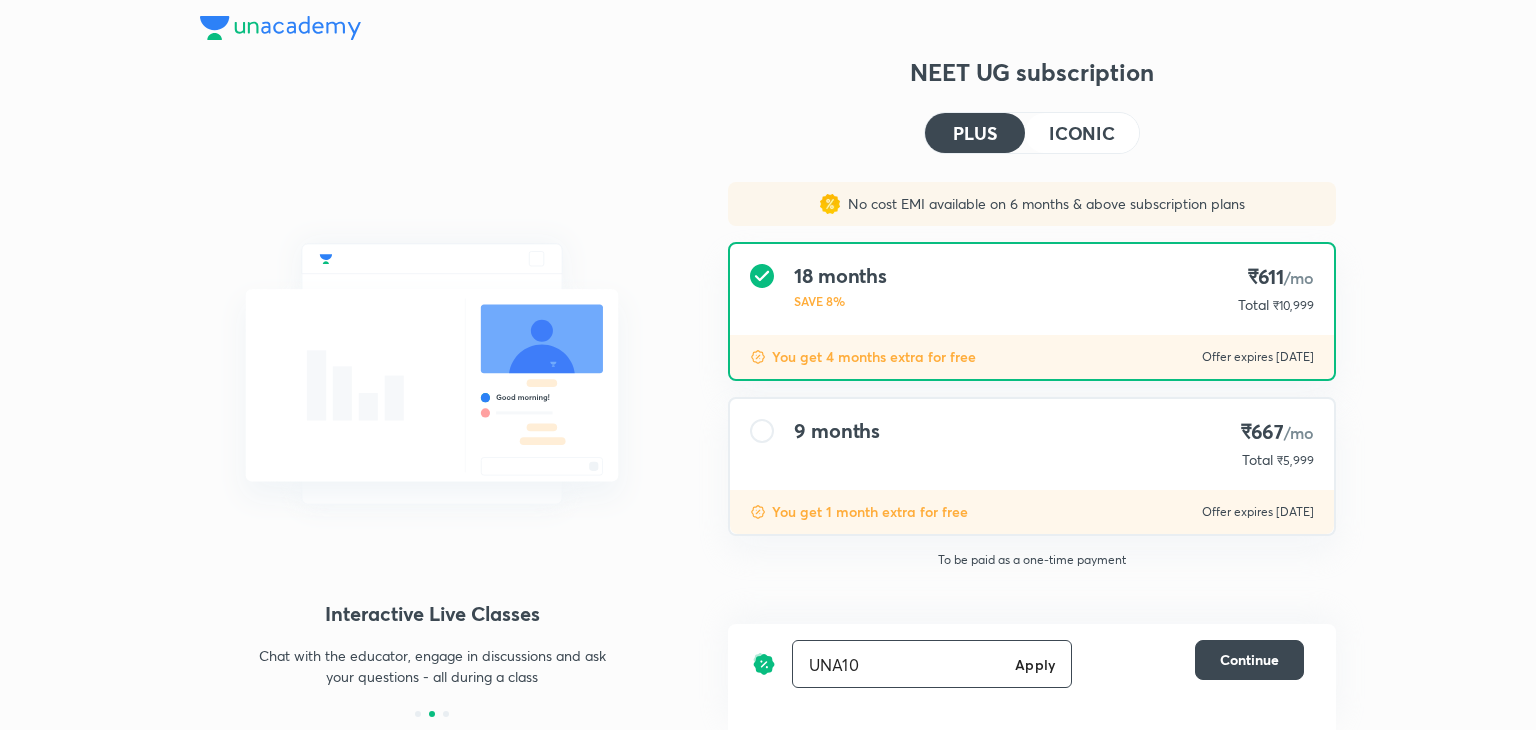 type on "UNA10" 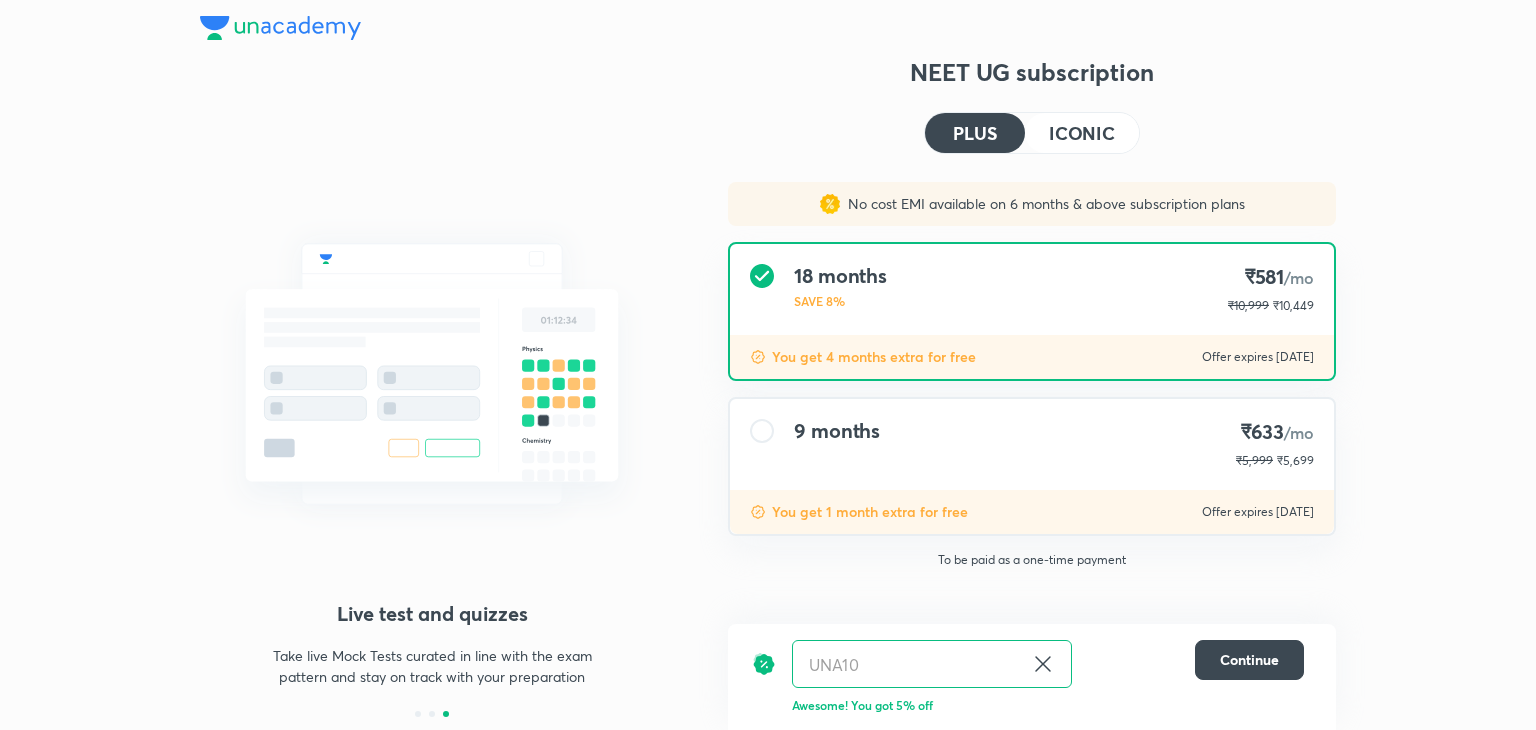 click on "ICONIC" at bounding box center (1082, 133) 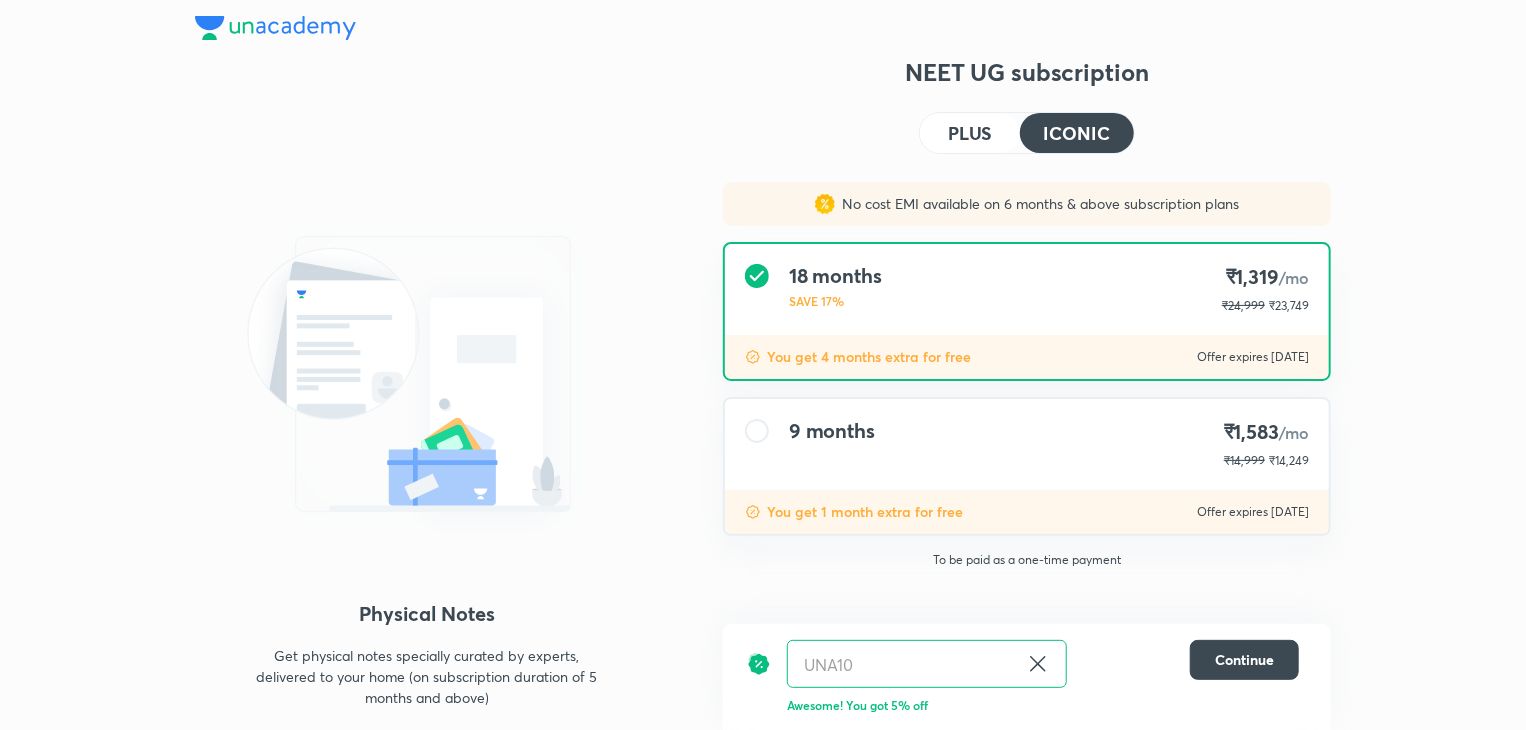 click on "ICONIC" at bounding box center [1077, 133] 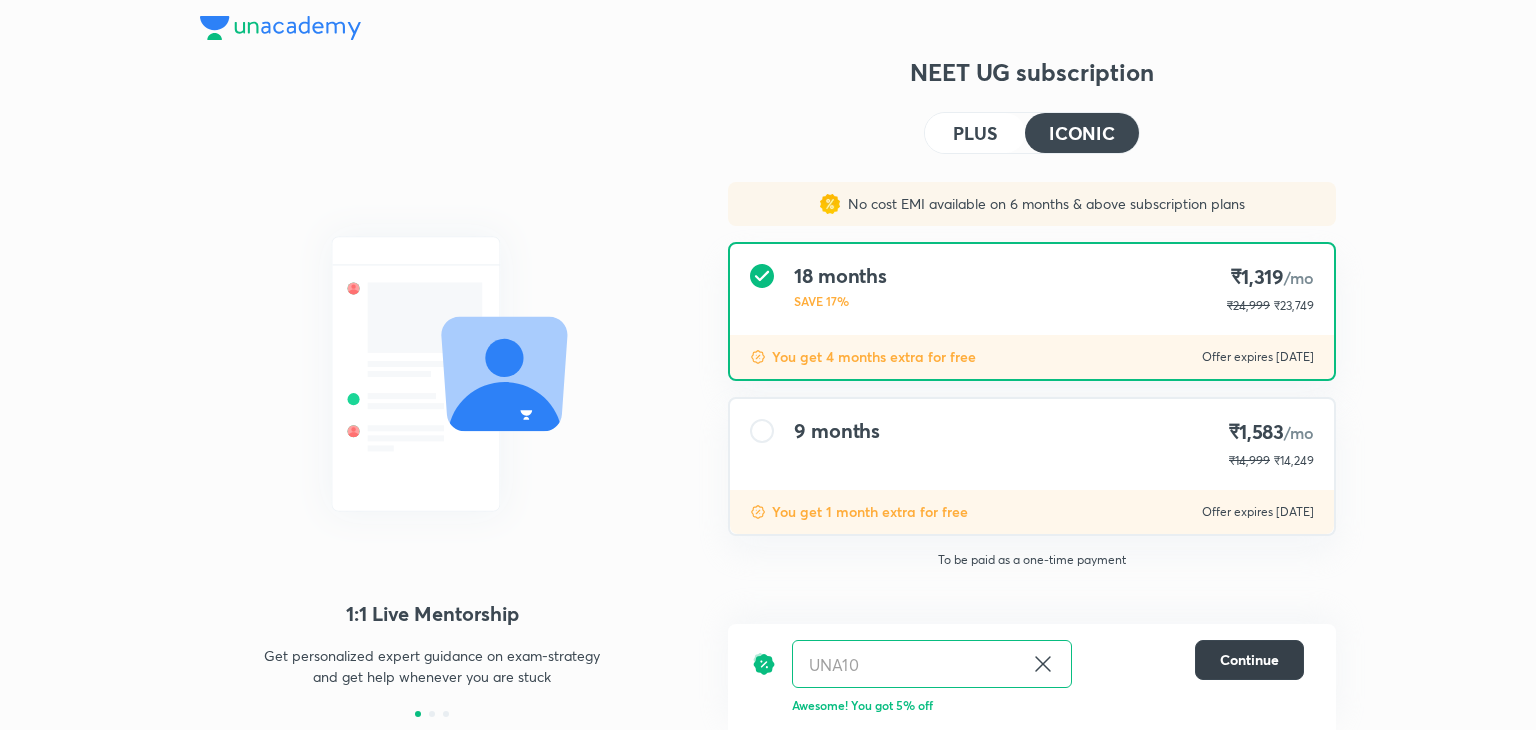 click on "Continue" at bounding box center (1249, 660) 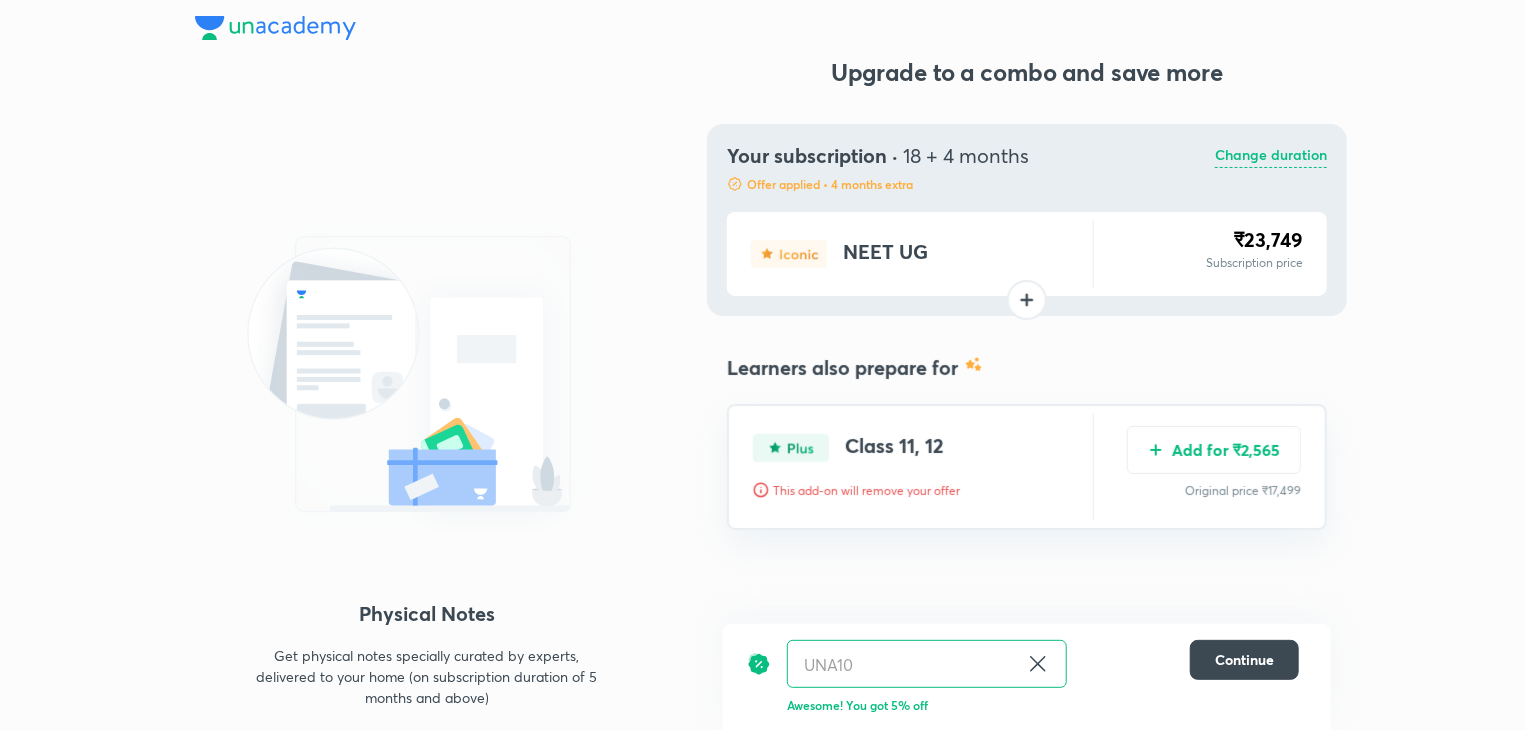 click at bounding box center (1027, 300) 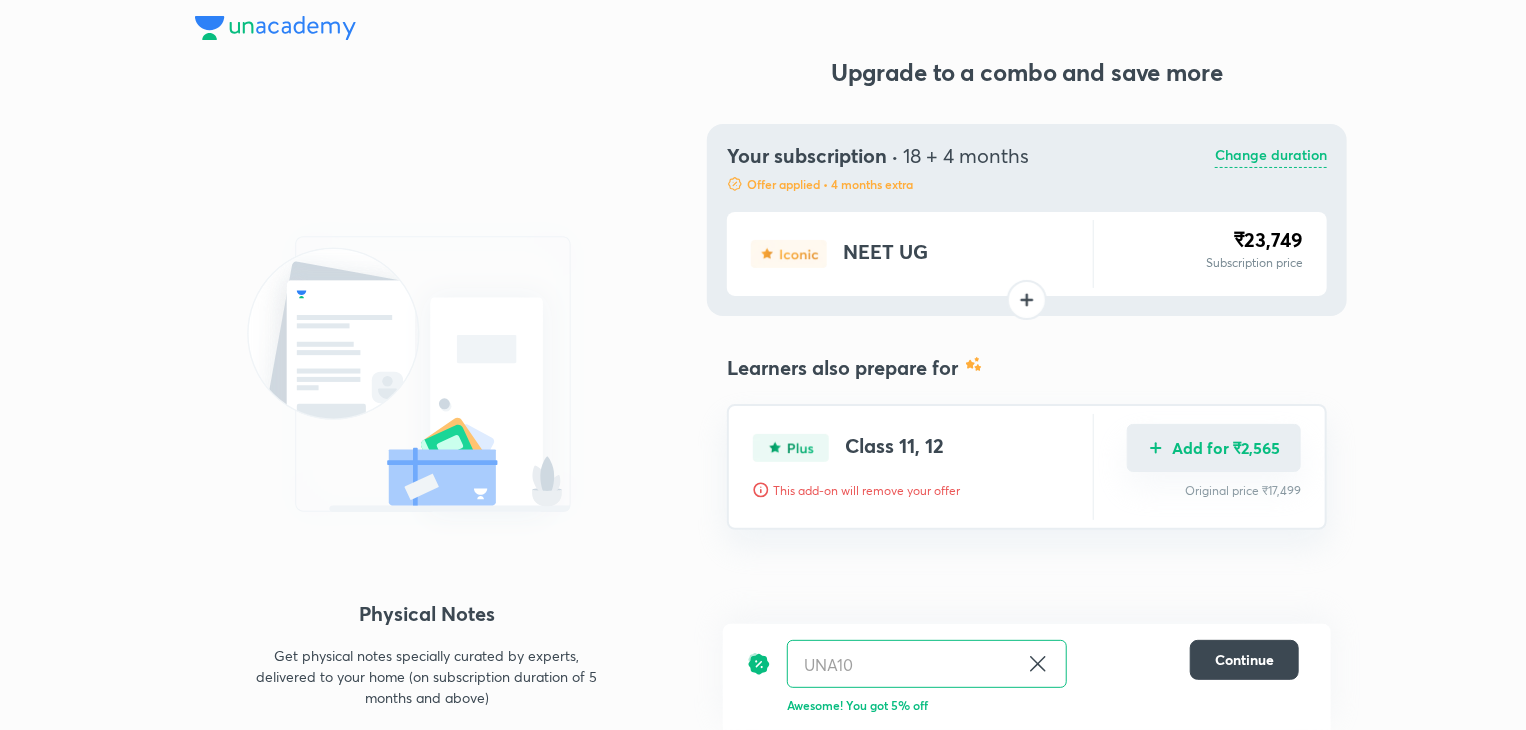 click on "Add for ₹2,565" at bounding box center (1214, 448) 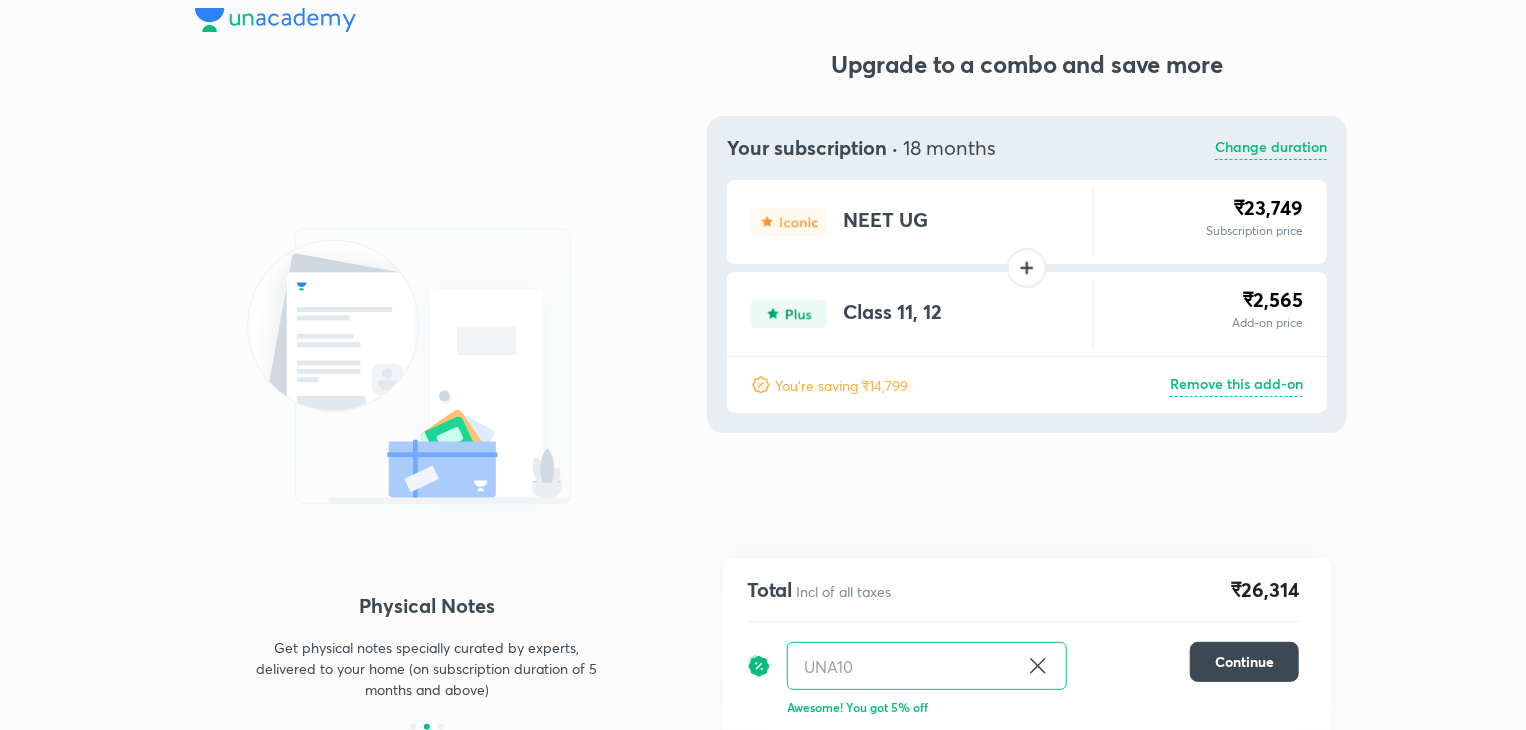 scroll, scrollTop: 0, scrollLeft: 0, axis: both 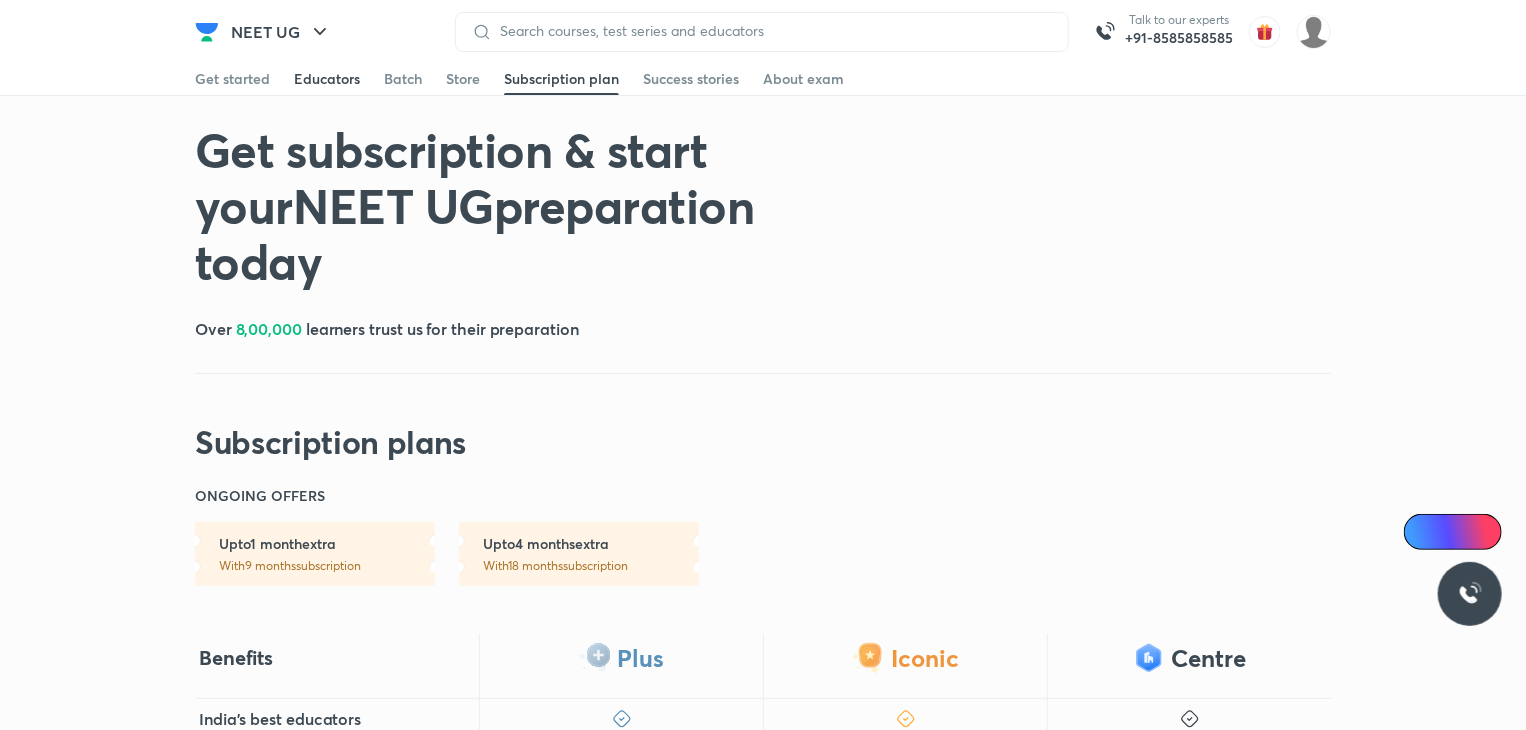 click on "Educators" at bounding box center (327, 79) 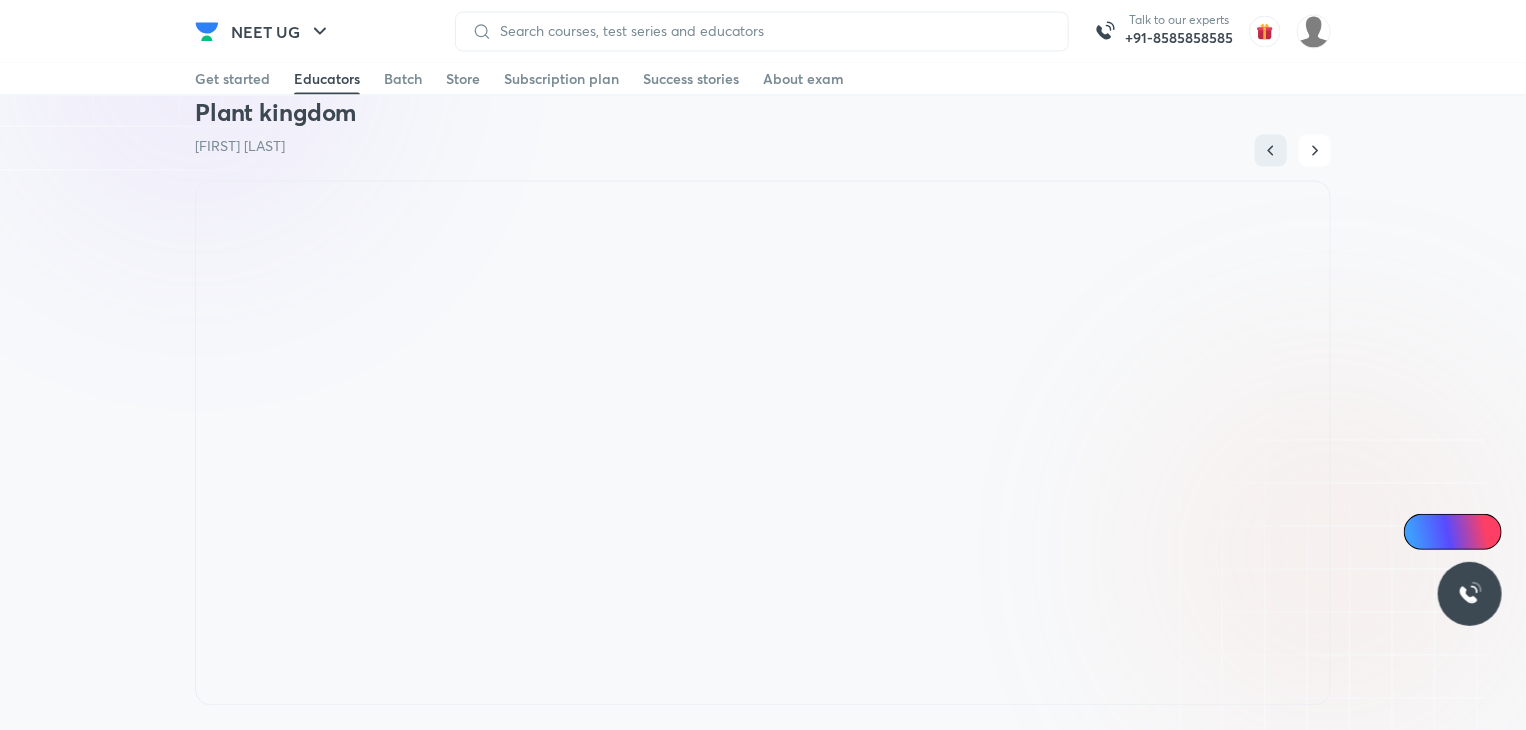 scroll, scrollTop: 1790, scrollLeft: 0, axis: vertical 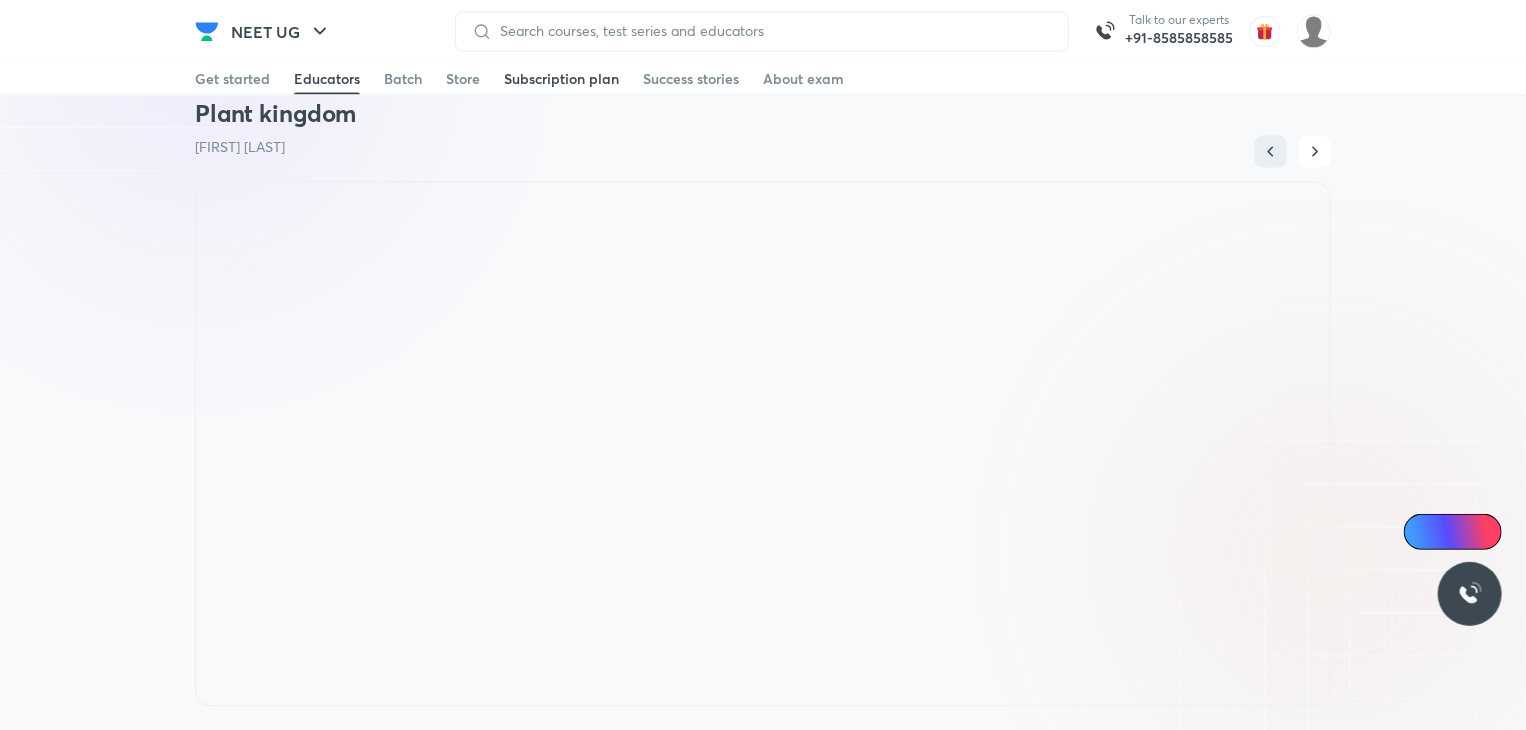 click on "Subscription plan" at bounding box center (561, 79) 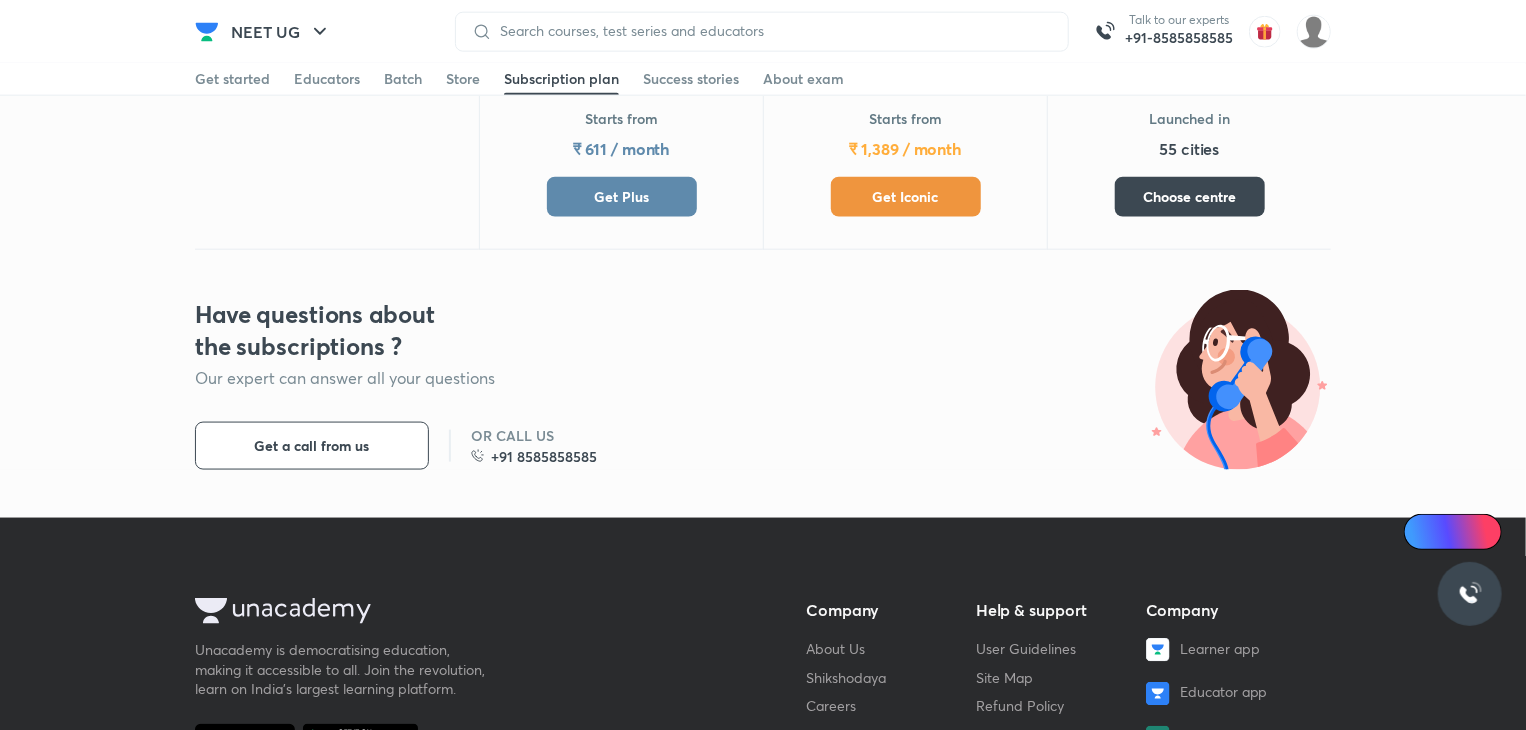 scroll, scrollTop: 1228, scrollLeft: 0, axis: vertical 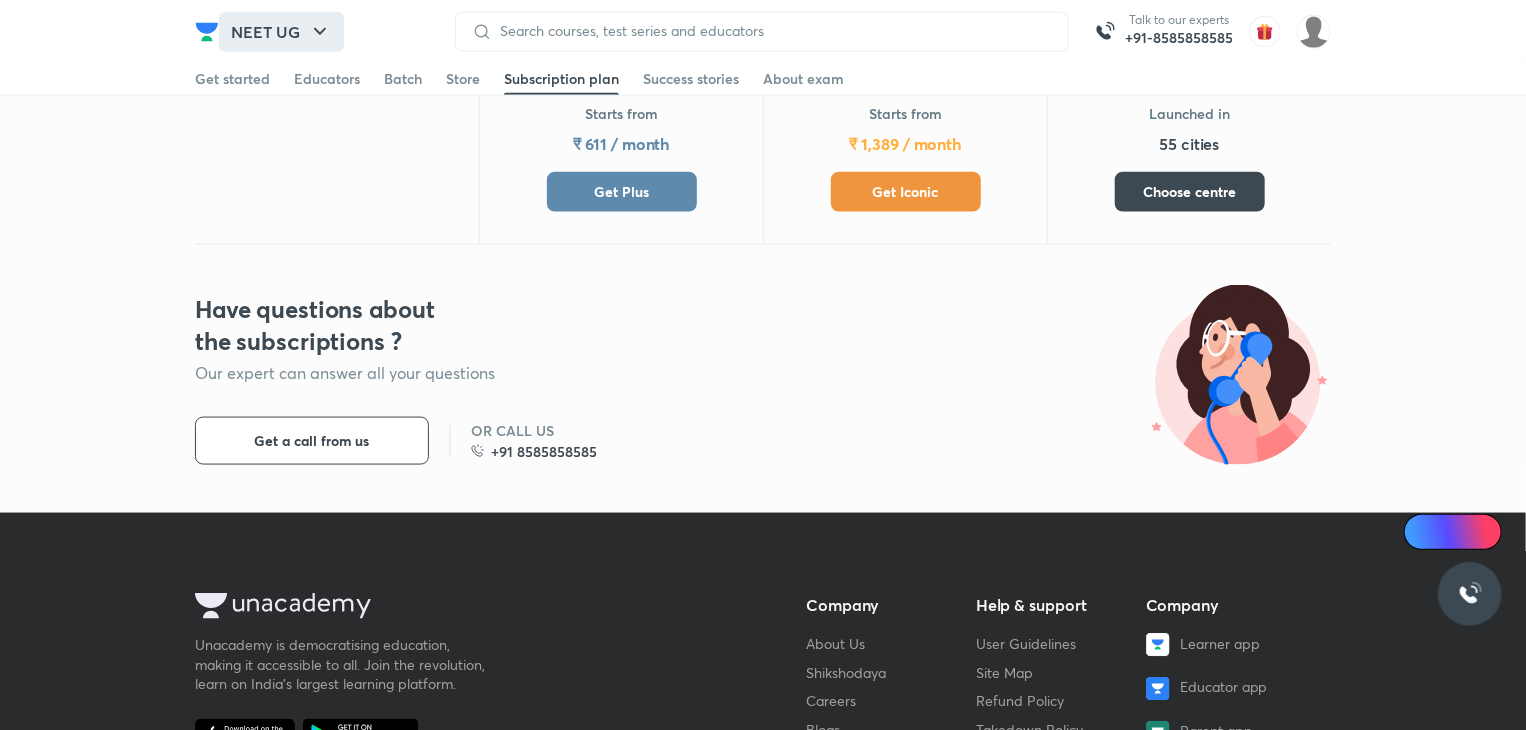 click on "NEET UG" at bounding box center (281, 32) 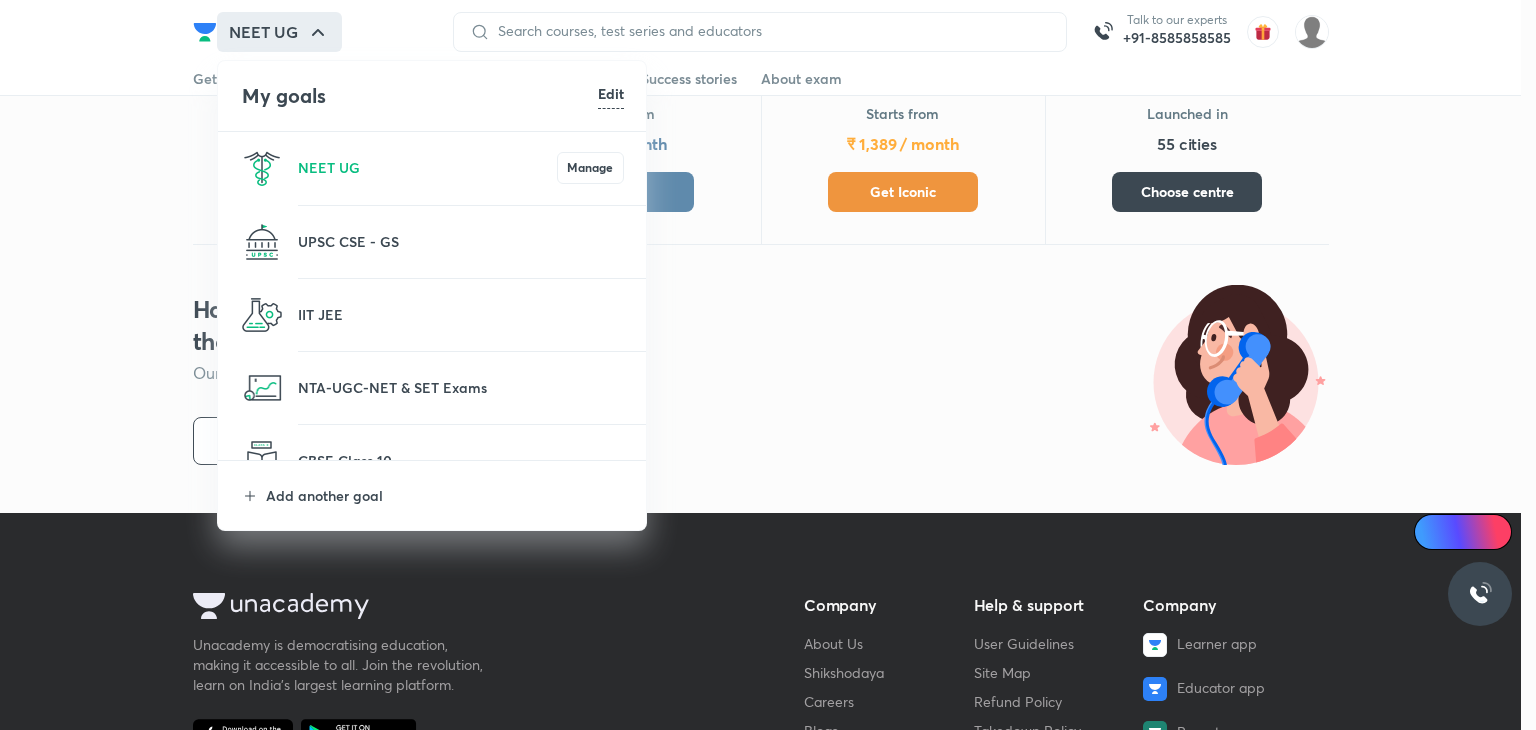 click at bounding box center (768, 365) 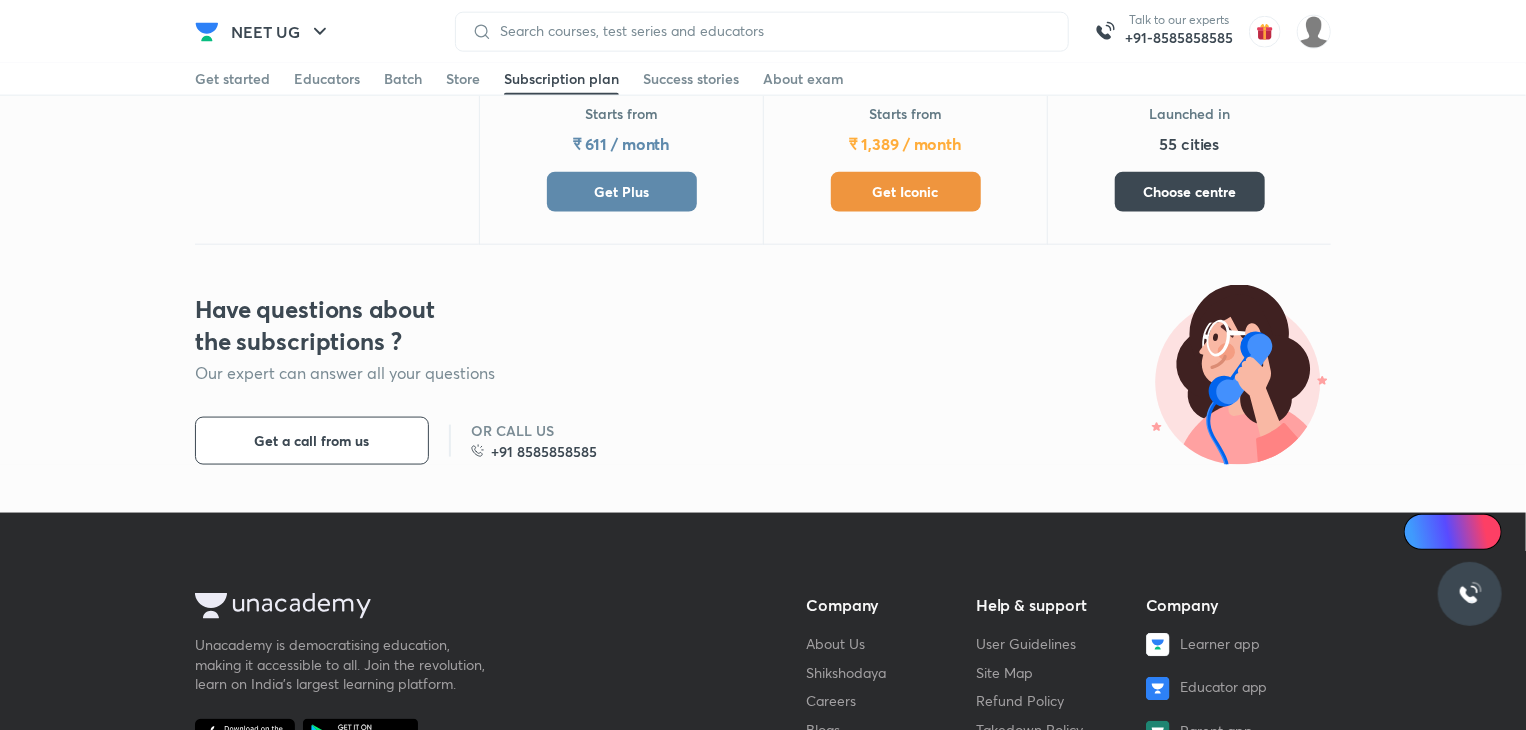 click on "Subscription plan" at bounding box center (561, 79) 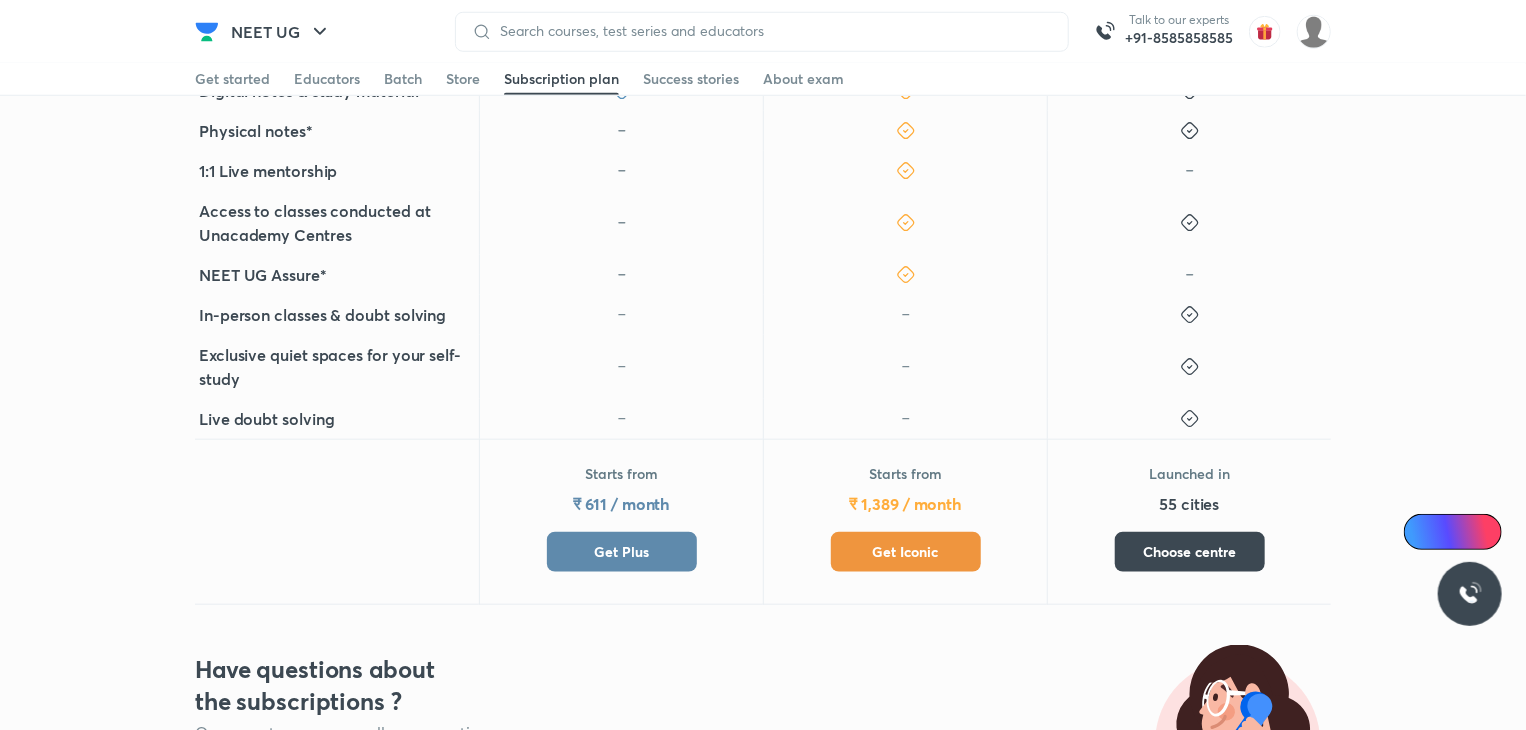 scroll, scrollTop: 822, scrollLeft: 0, axis: vertical 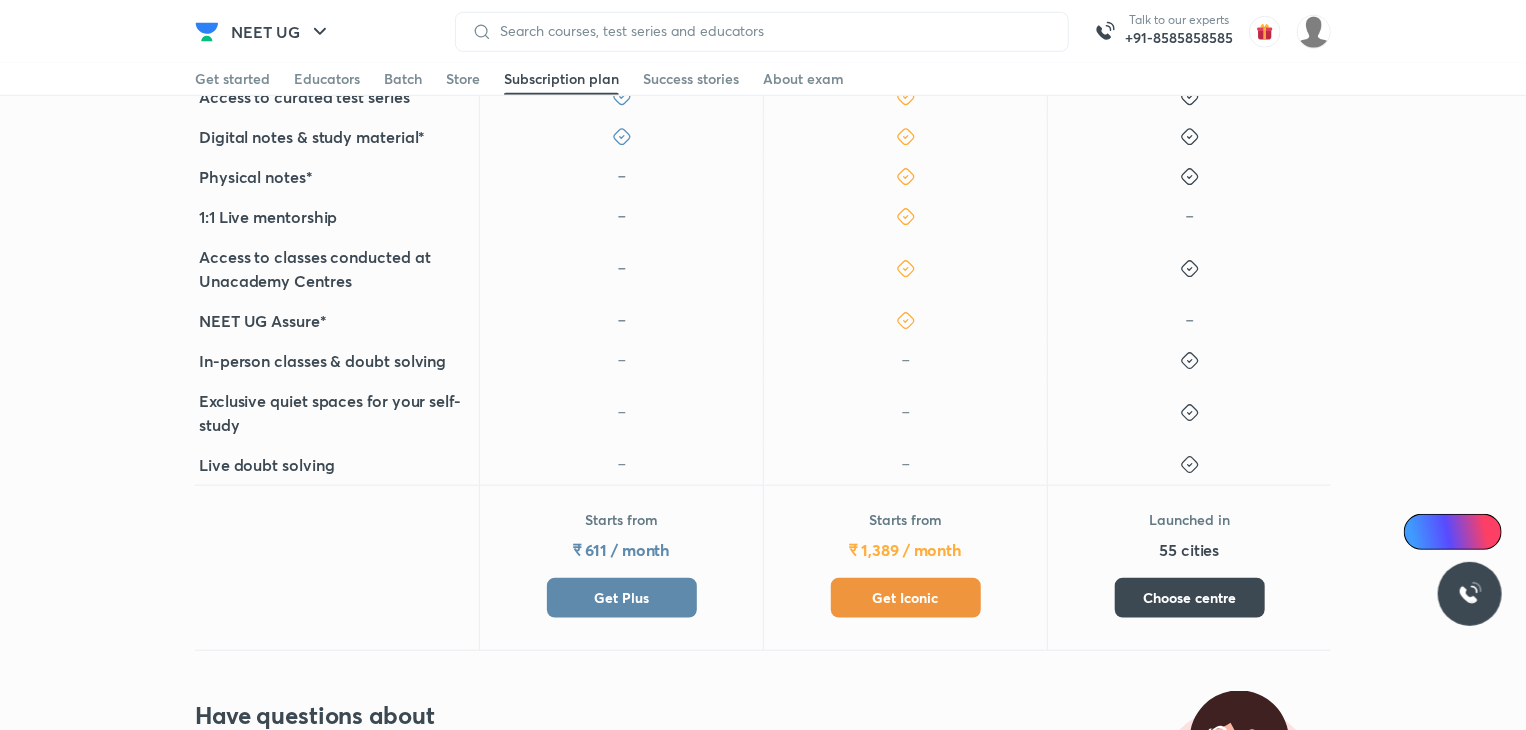 click on "Get Iconic" at bounding box center (906, 598) 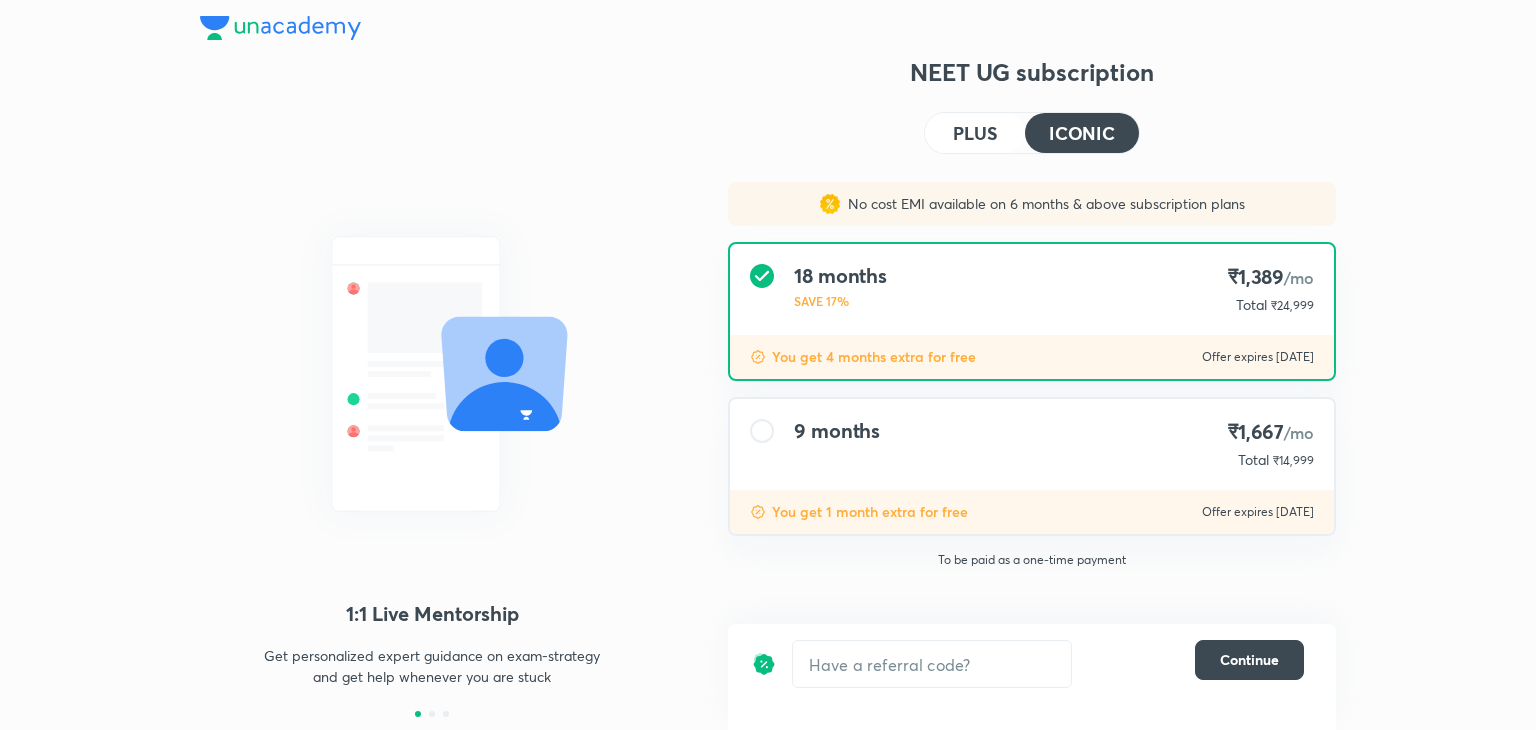 click on "9 months ₹1,667  /mo Total ₹14,999" at bounding box center [1032, 444] 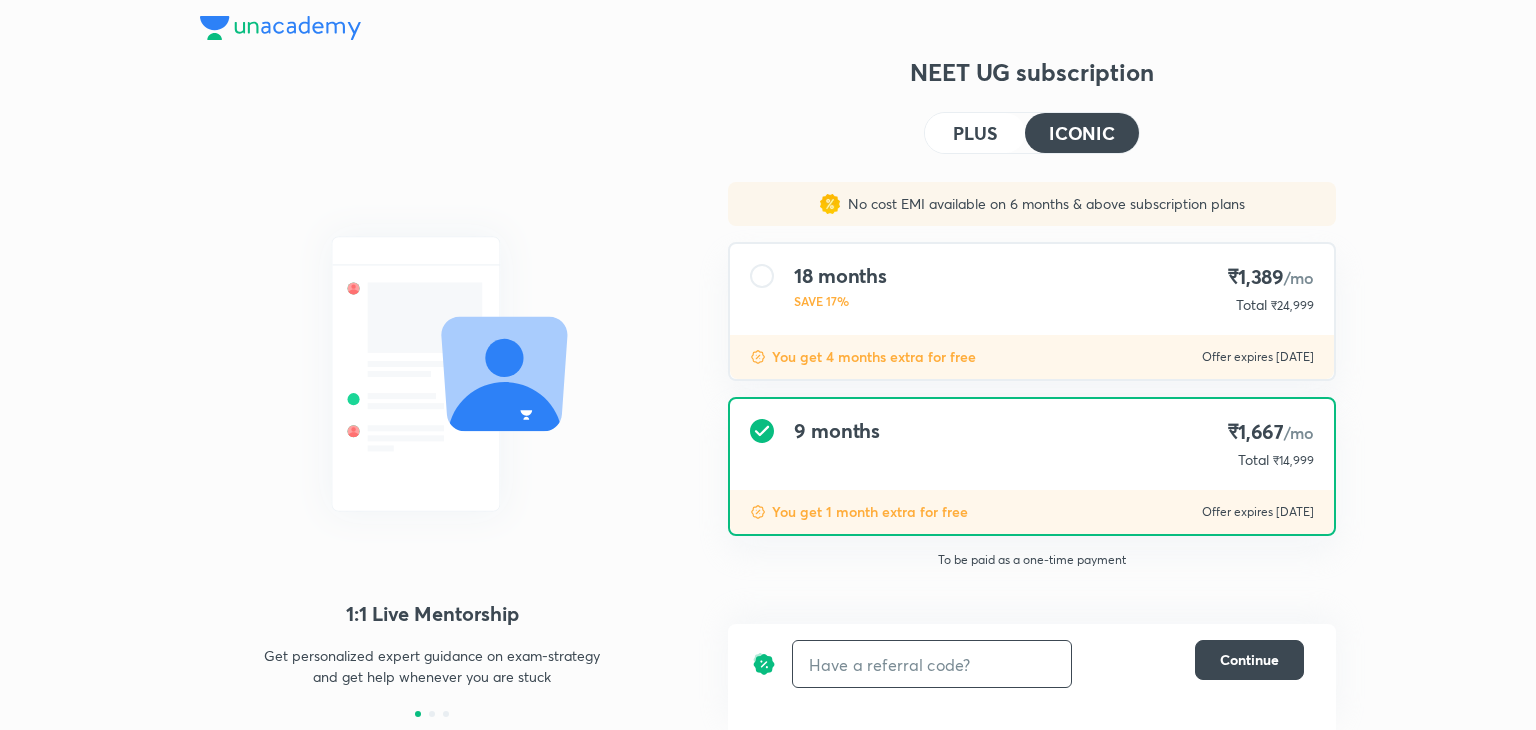 click at bounding box center (932, 664) 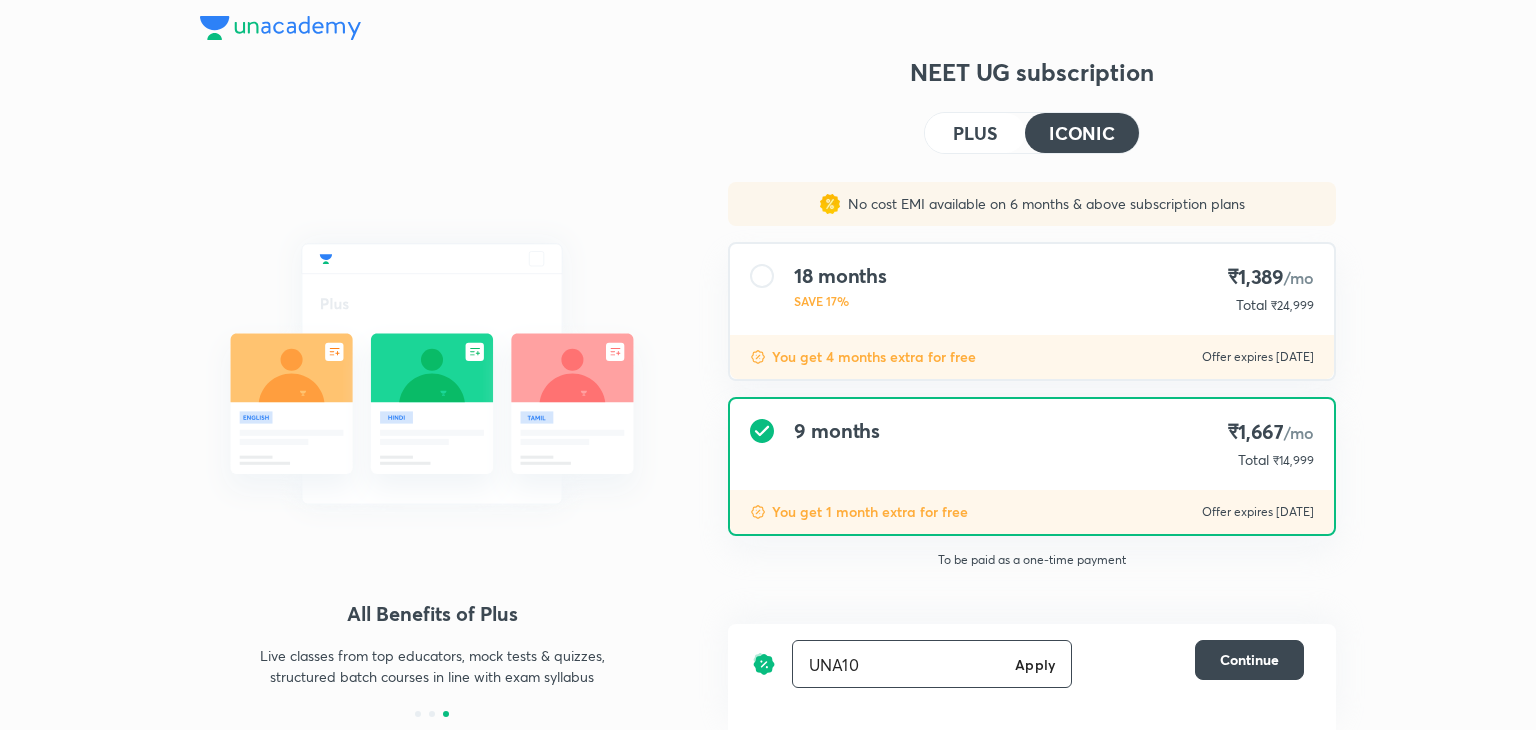 type on "UNA10" 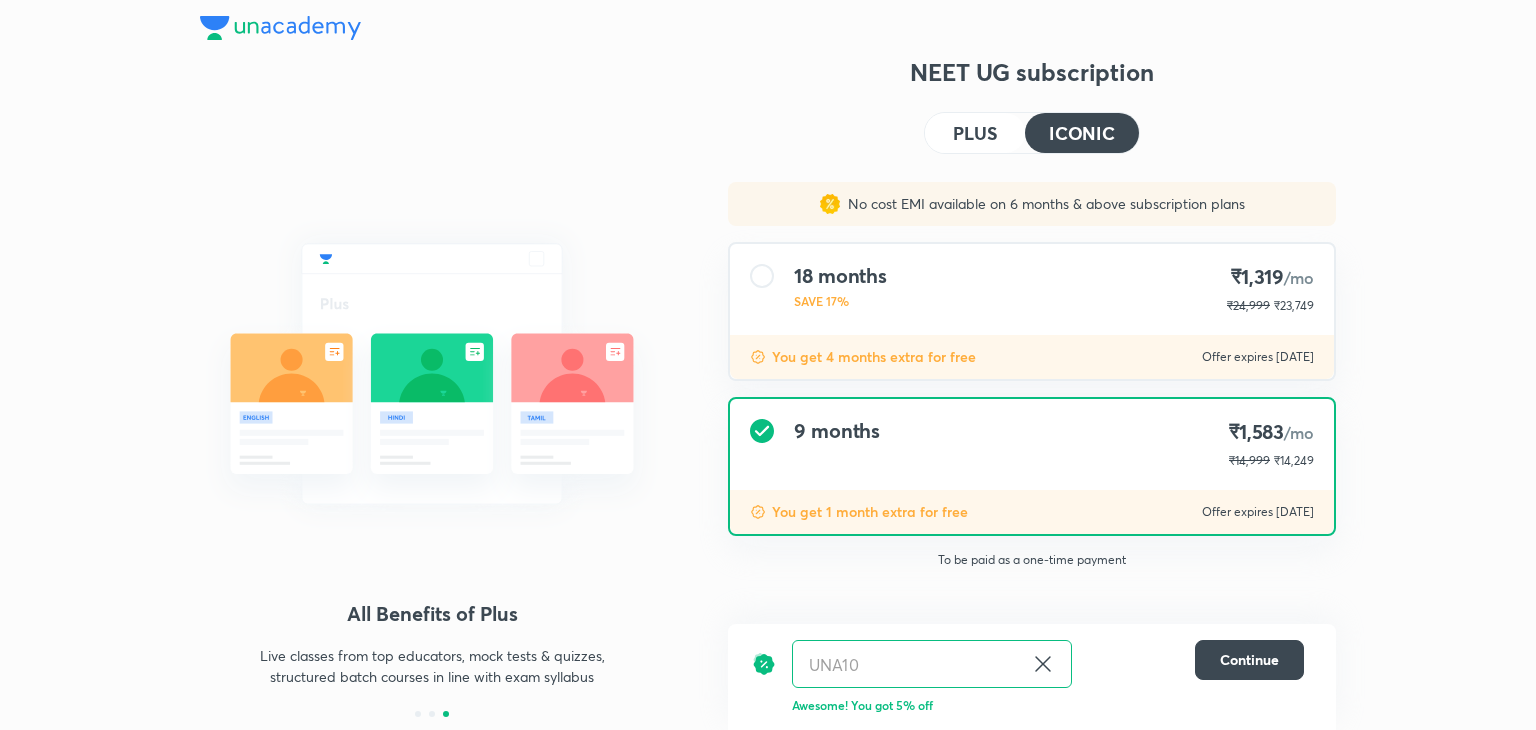 click on "PLUS" at bounding box center (975, 133) 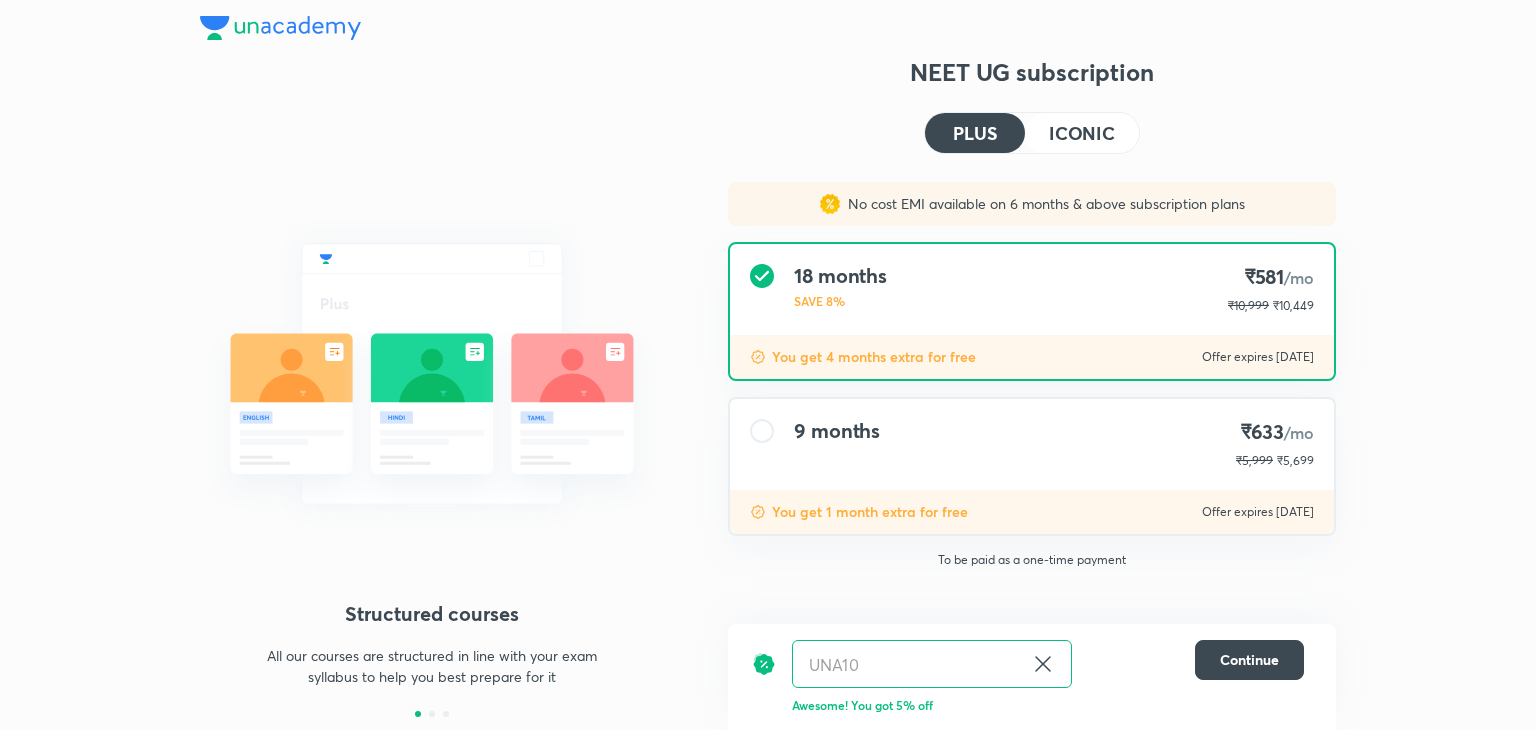 click on "9 months ₹633  /mo ₹5,999 ₹5,699" at bounding box center [1032, 444] 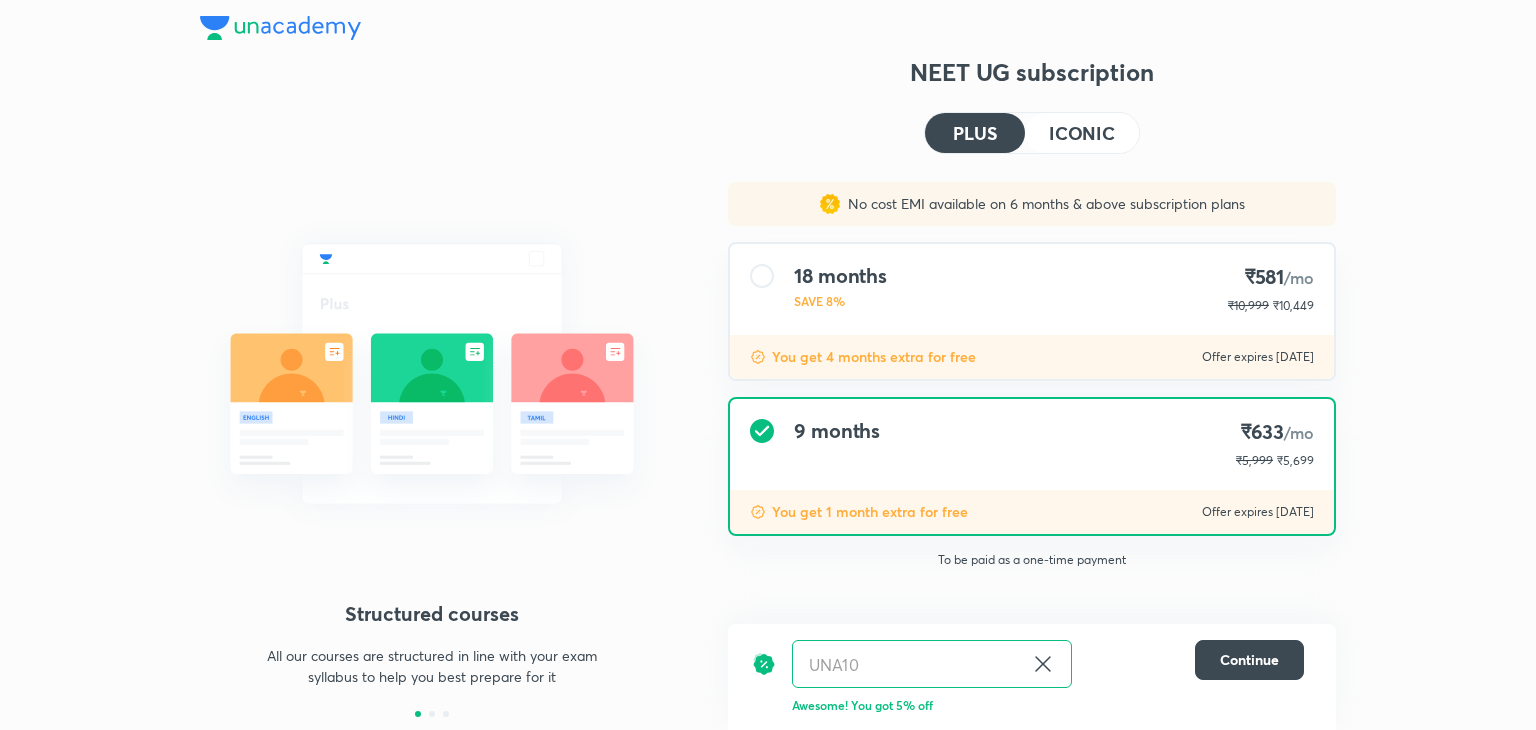 click on "9 months ₹633  /mo ₹5,999 ₹5,699" at bounding box center (1032, 444) 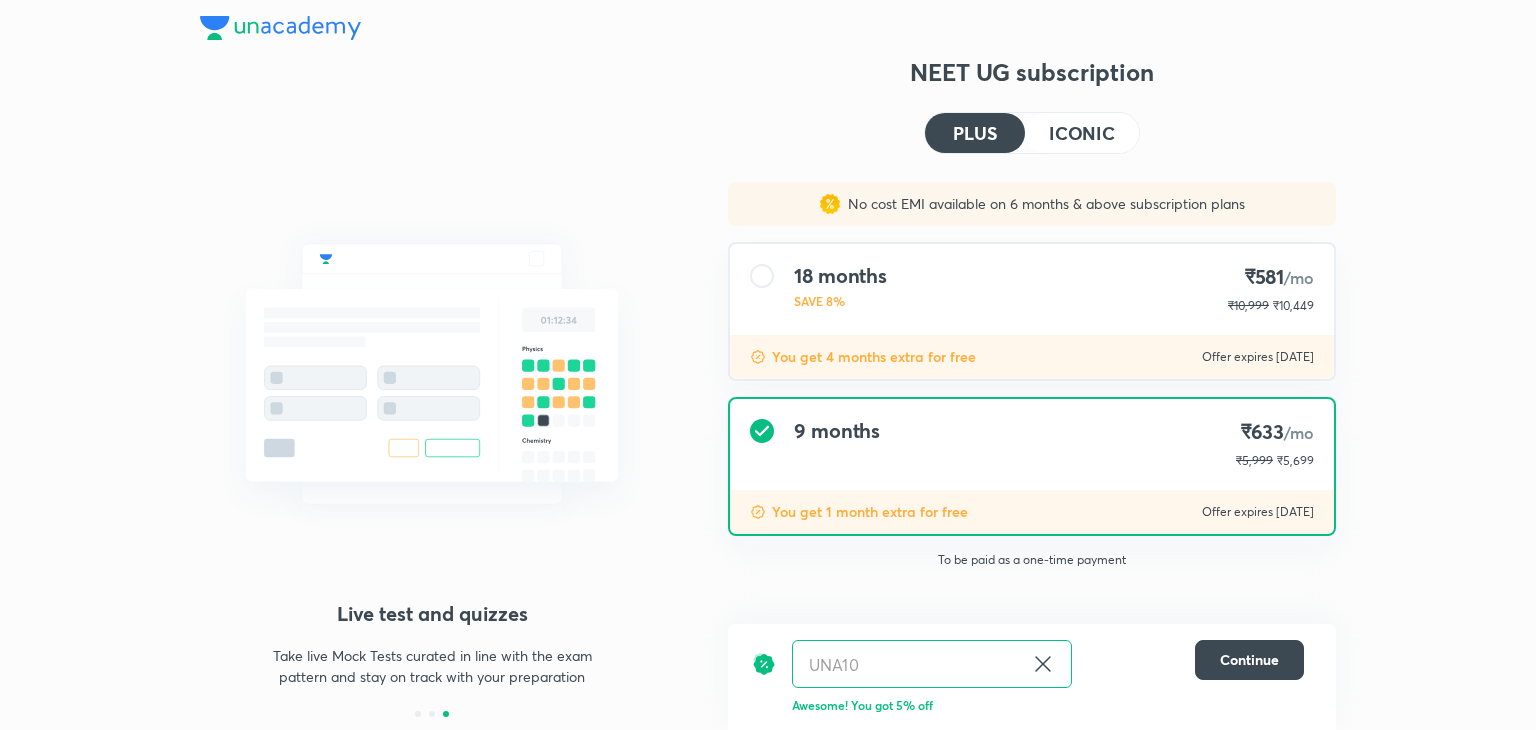 click on "ICONIC" at bounding box center (1082, 133) 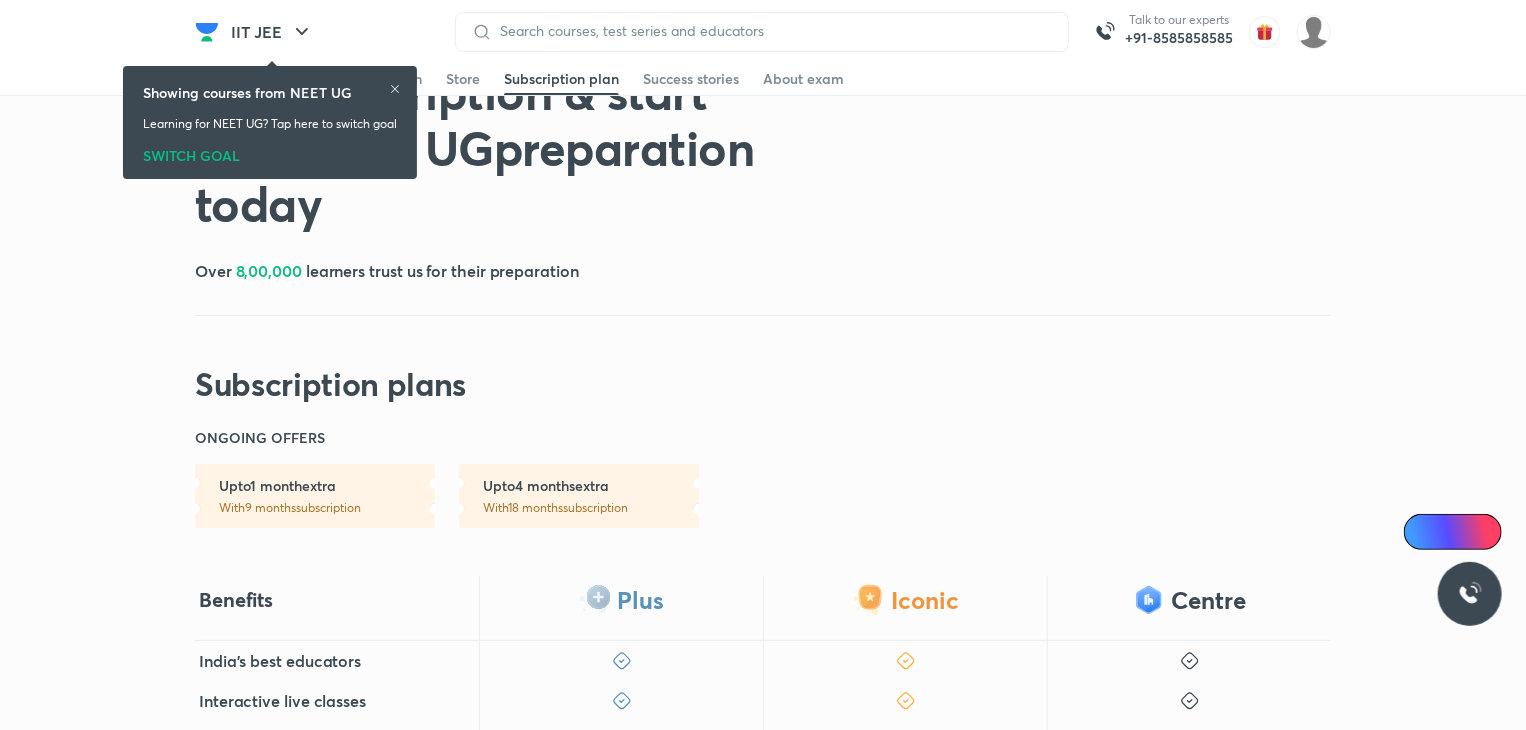 scroll, scrollTop: 59, scrollLeft: 0, axis: vertical 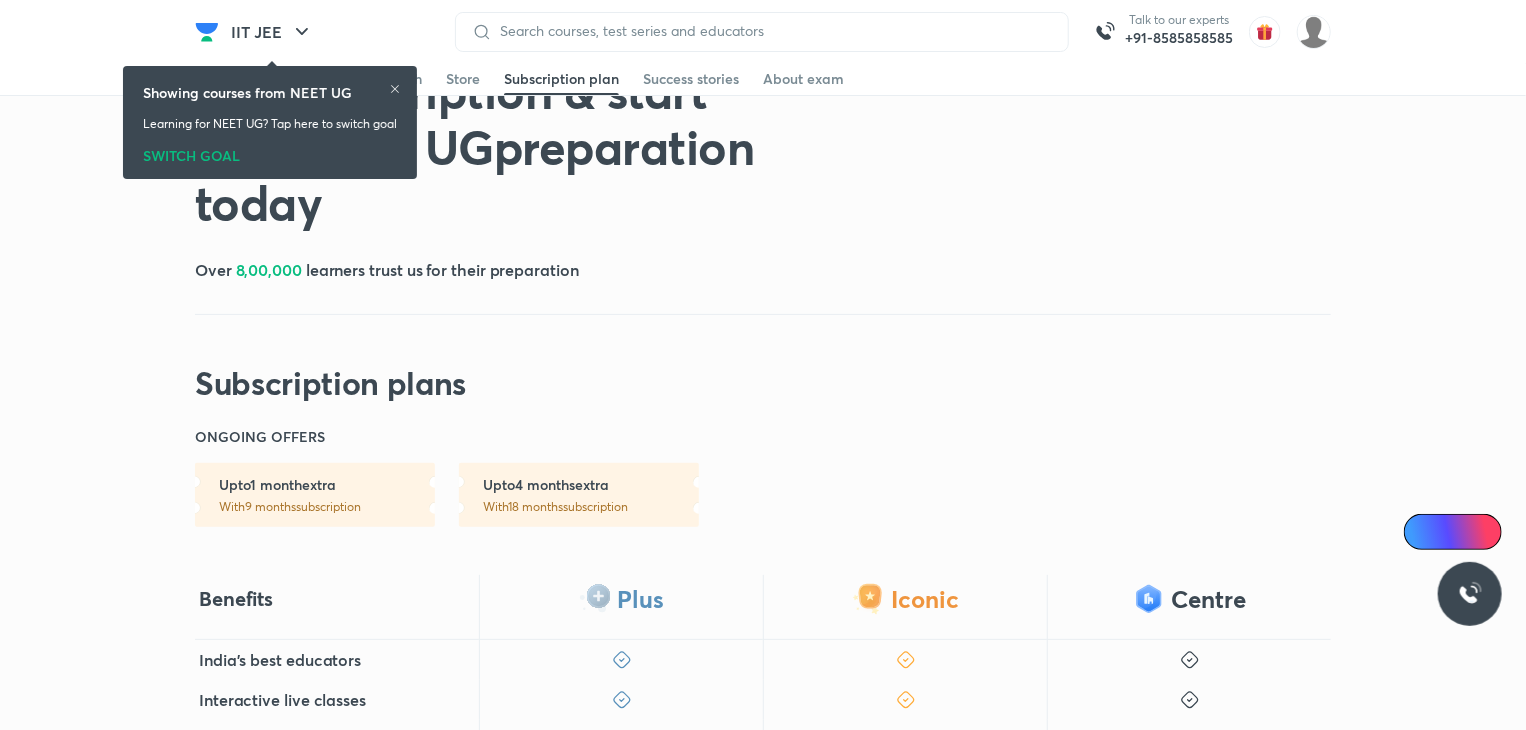 click on "Get subscription & start your  NEET UG  preparation today Over    8,00,000   learners trust us for their preparation Subscription plans ONGOING OFFERS Upto  1 month  extra With  9 months  subscription Upto  4 months  extra With  18 months  subscription Free Lite Plus Iconic Centre   India's best educators   Interactive live classes   Structured courses & PDFs   Live tests & quizzes   Free access to UAITS online   Access to curated test series    Digital notes & study material*   Physical notes*   1:1 Live mentorship   Access to classes conducted at Unacademy Centres   NEET UG Assure*   In-person classes & doubt solving   Exclusive quiet spaces for your self-study   Live doubt solving   India's best educators   Interactive live classes   Structured courses & PDFs   Live tests & quizzes   Free access to UAITS online   Access to curated test series    Digital notes & study material*   Physical notes*   1:1 Live mentorship   Access to classes conducted at Unacademy Centres   NEET UG Assure*" at bounding box center [763, 848] 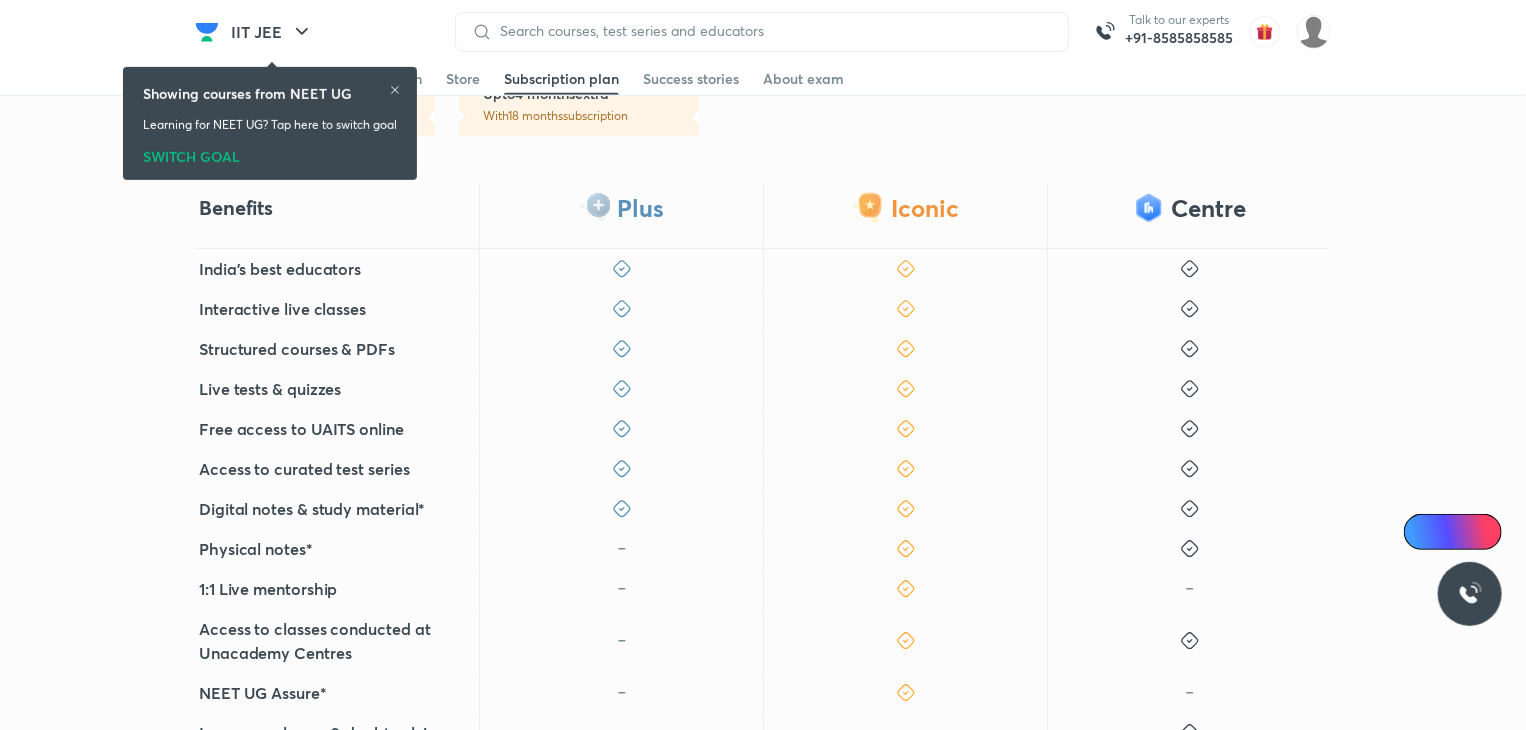scroll, scrollTop: 451, scrollLeft: 0, axis: vertical 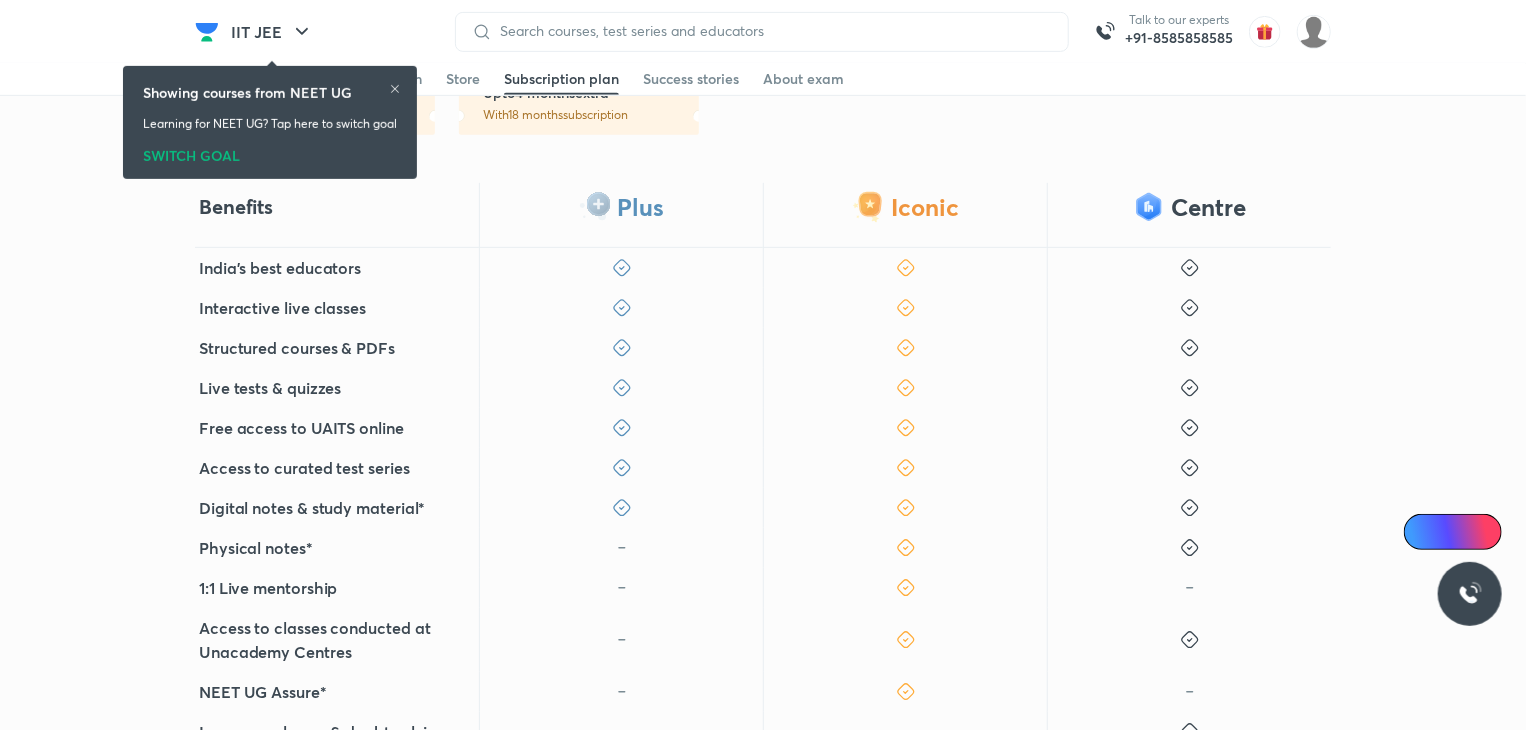 drag, startPoint x: 244, startPoint y: 454, endPoint x: 162, endPoint y: 454, distance: 82 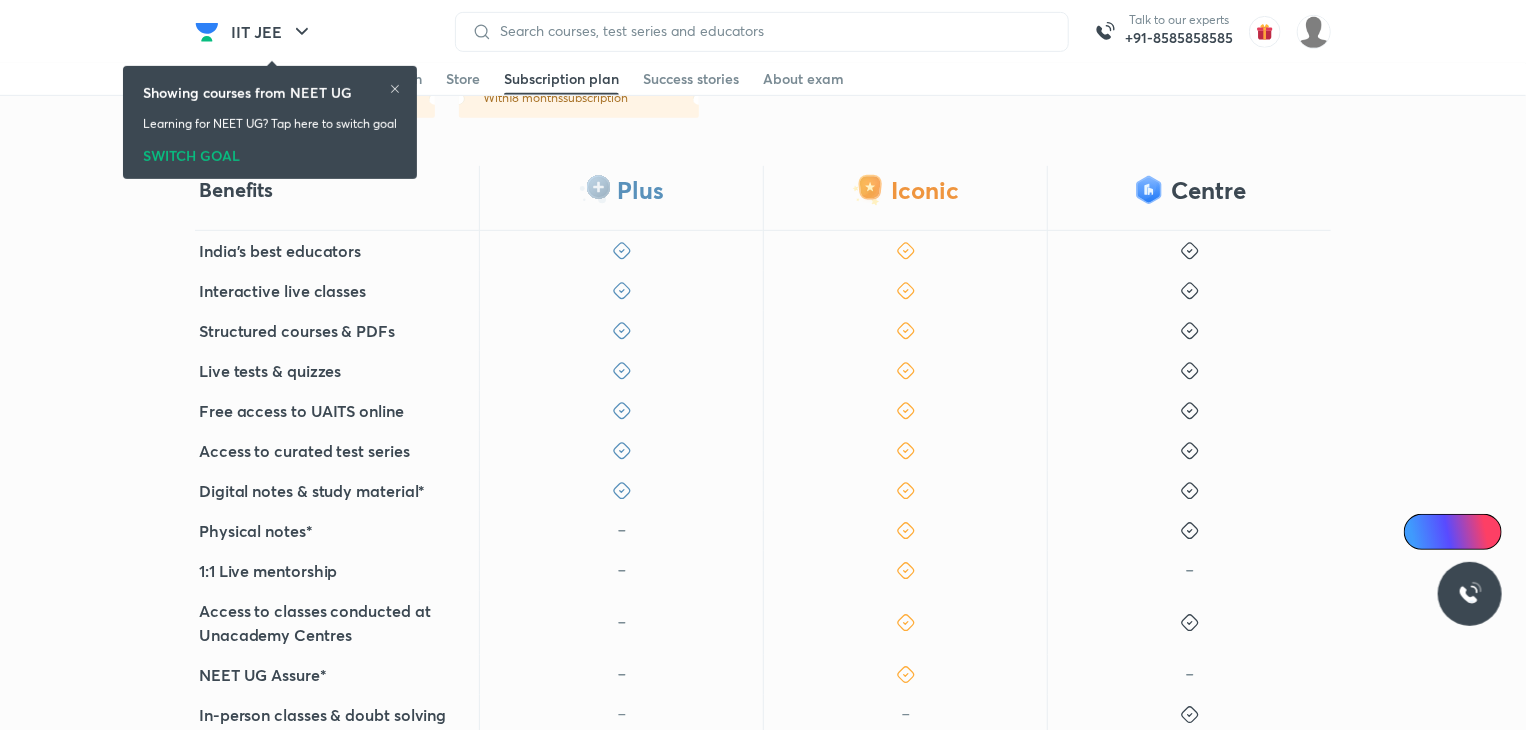 scroll, scrollTop: 479, scrollLeft: 0, axis: vertical 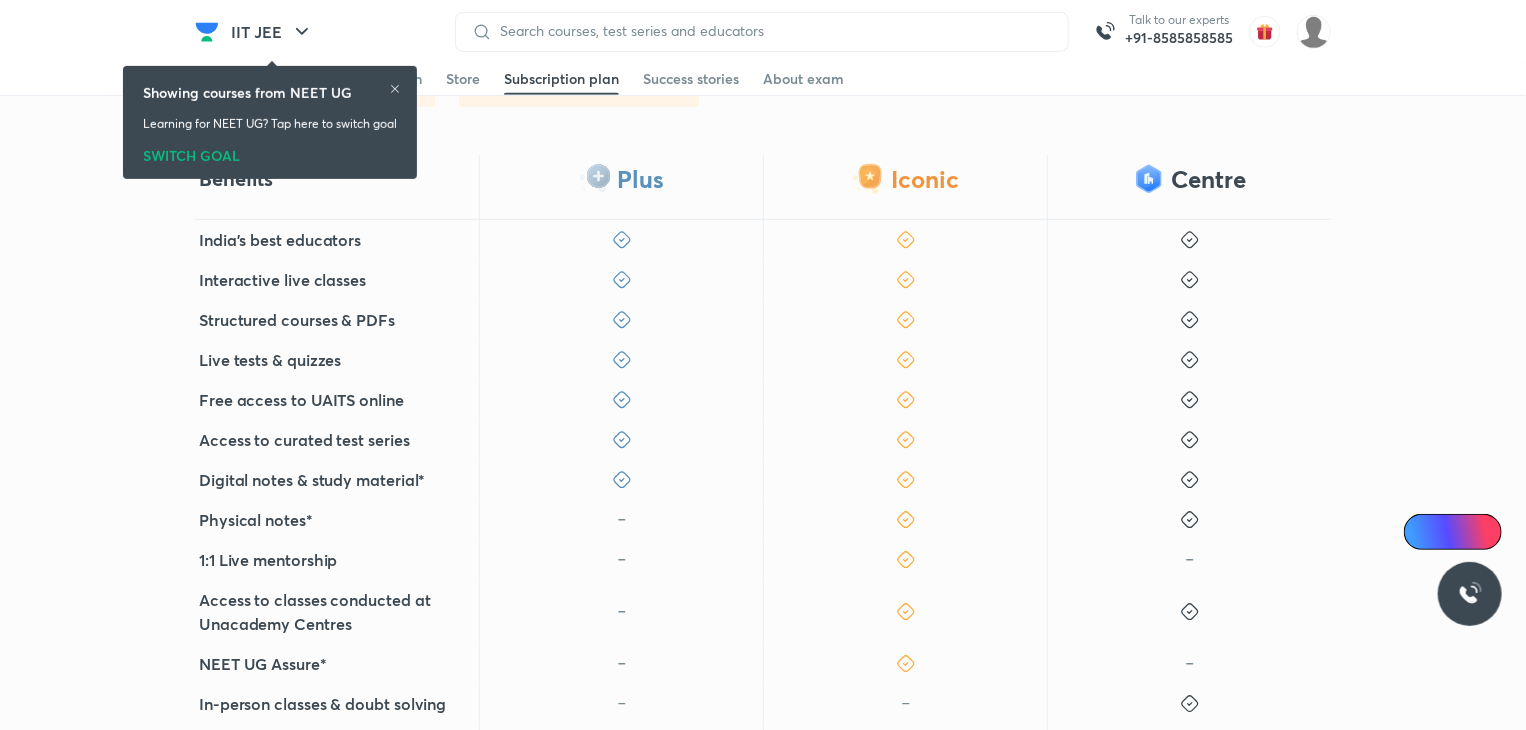 click on "Benefits Plus Iconic Centre India's best educators Interactive live classes Structured courses & PDFs Live tests & quizzes Free access to UAITS online Access to curated test series  Digital notes & study material* Physical notes* 1:1 Live mentorship Access to classes conducted at Unacademy Centres NEET UG Assure* In-person classes & doubt solving Exclusive quiet spaces for your self-study Live doubt solving Starts from ₹ 611   / month   Get Plus Starts from ₹ 1,389   / month   Get Iconic Launched in 55 cities Choose centre" at bounding box center (763, 574) 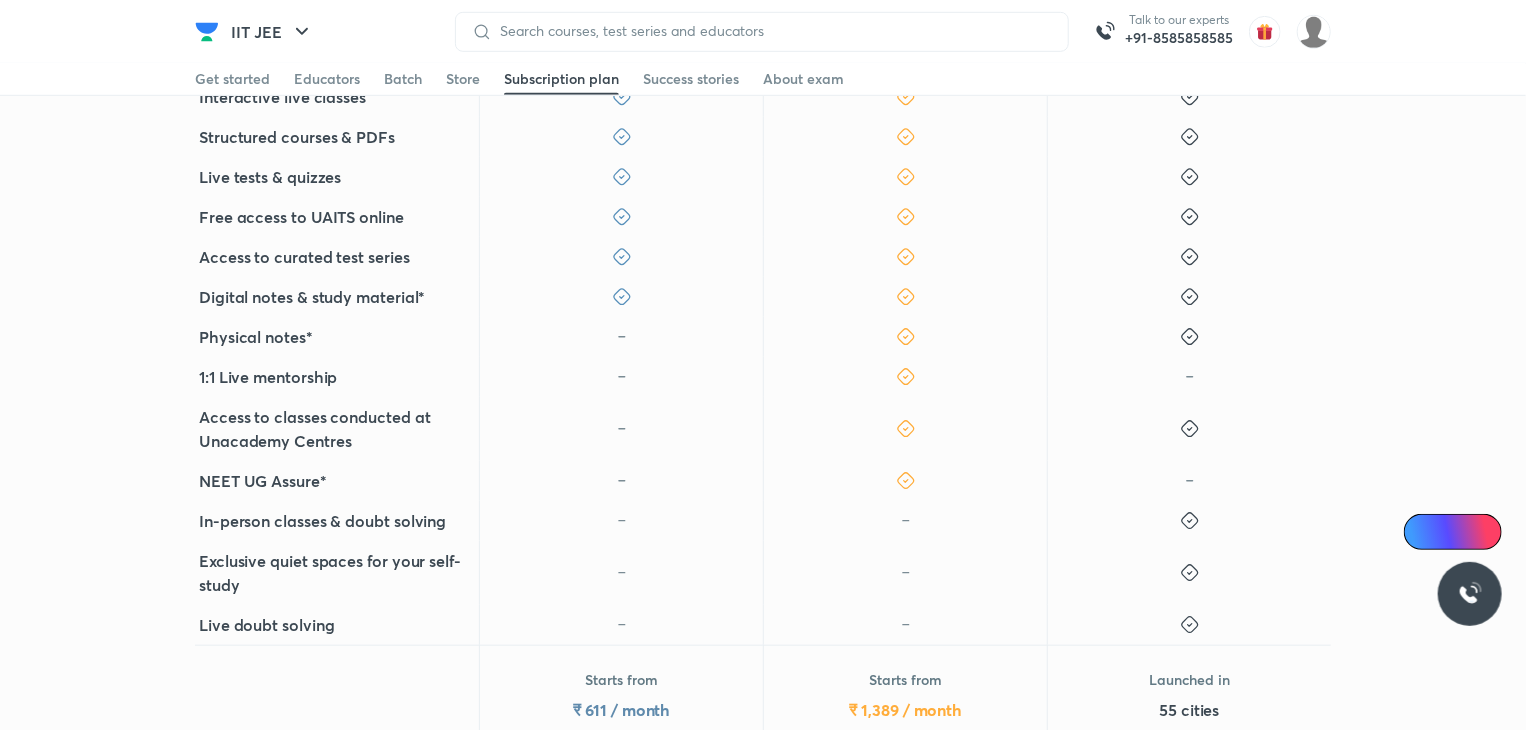 scroll, scrollTop: 672, scrollLeft: 0, axis: vertical 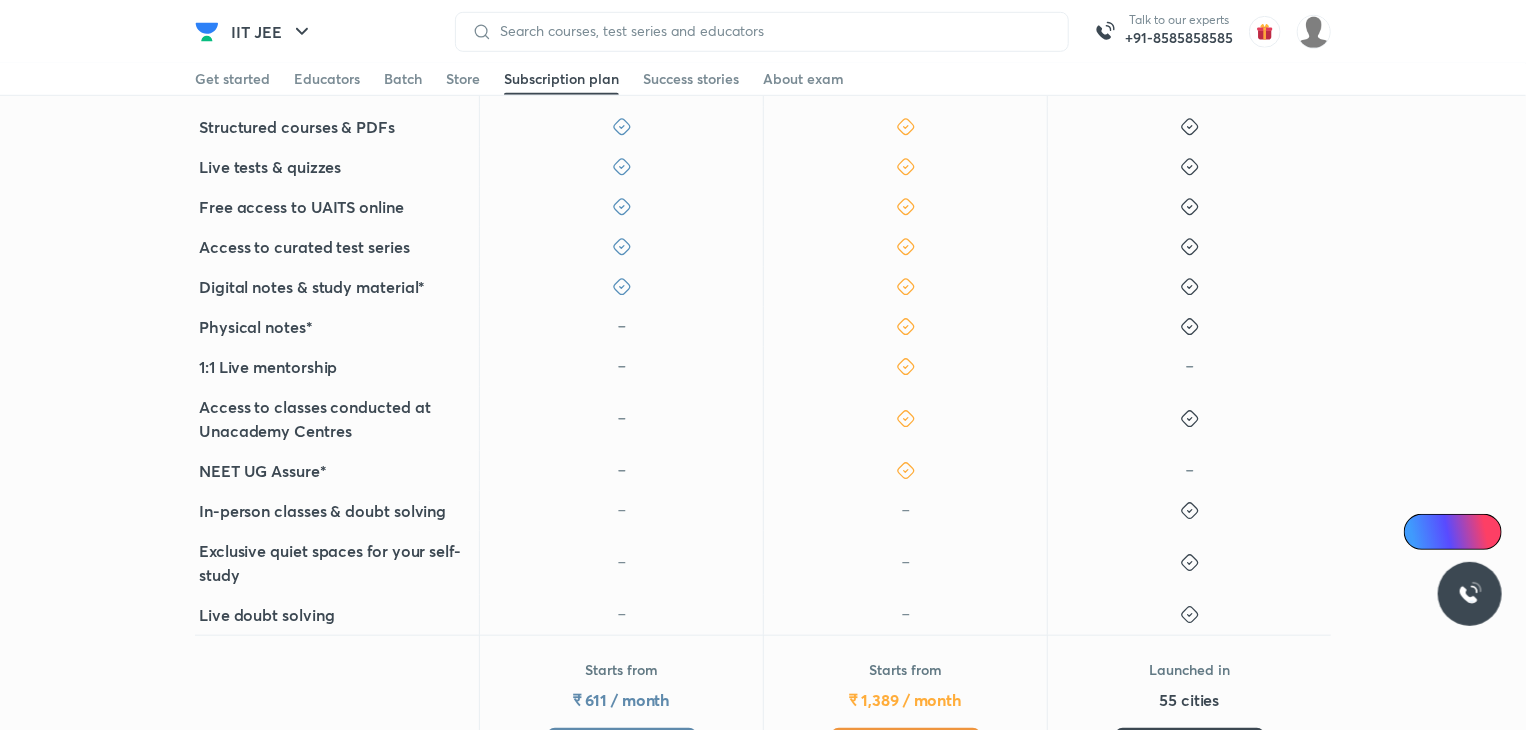 click on "Get Iconic" at bounding box center [906, 748] 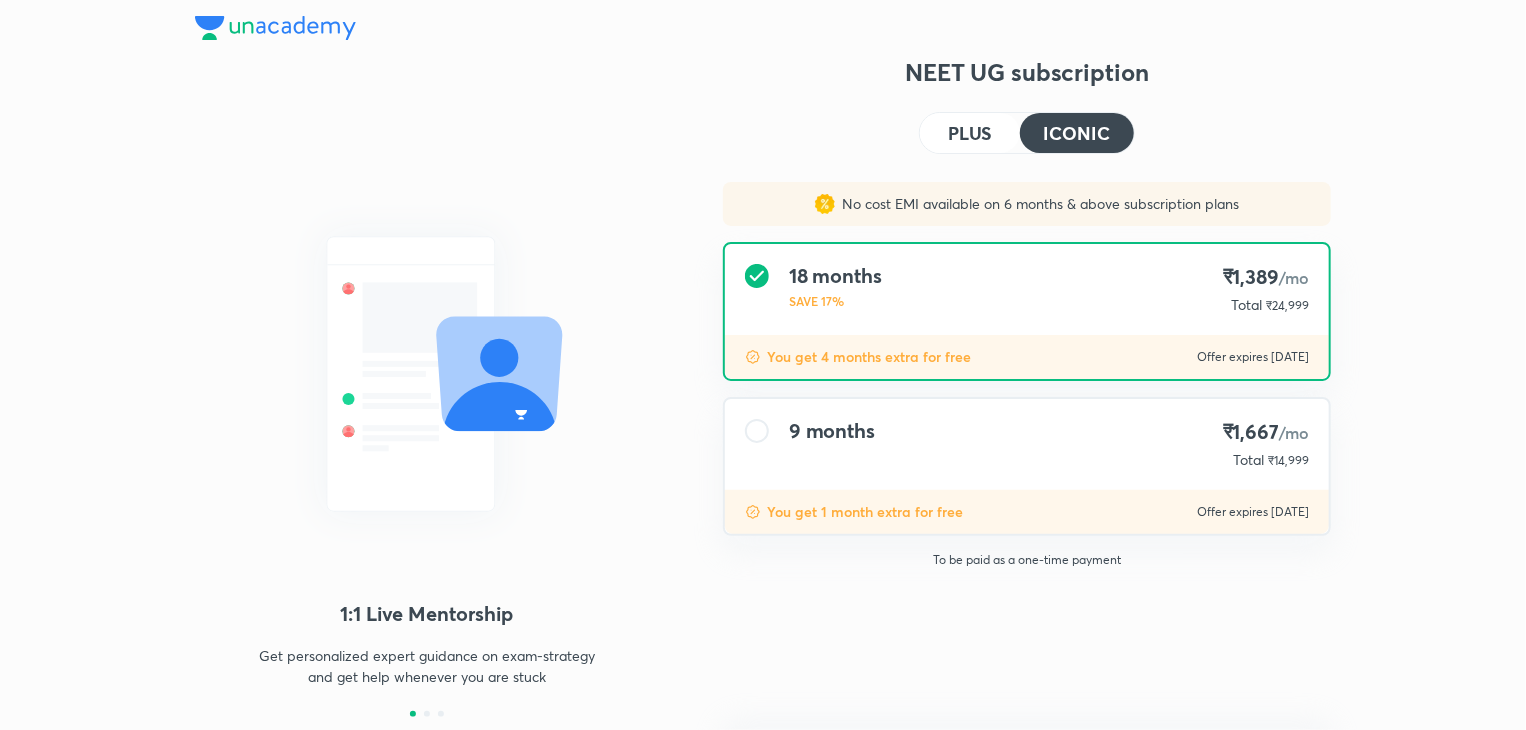 scroll, scrollTop: 0, scrollLeft: 0, axis: both 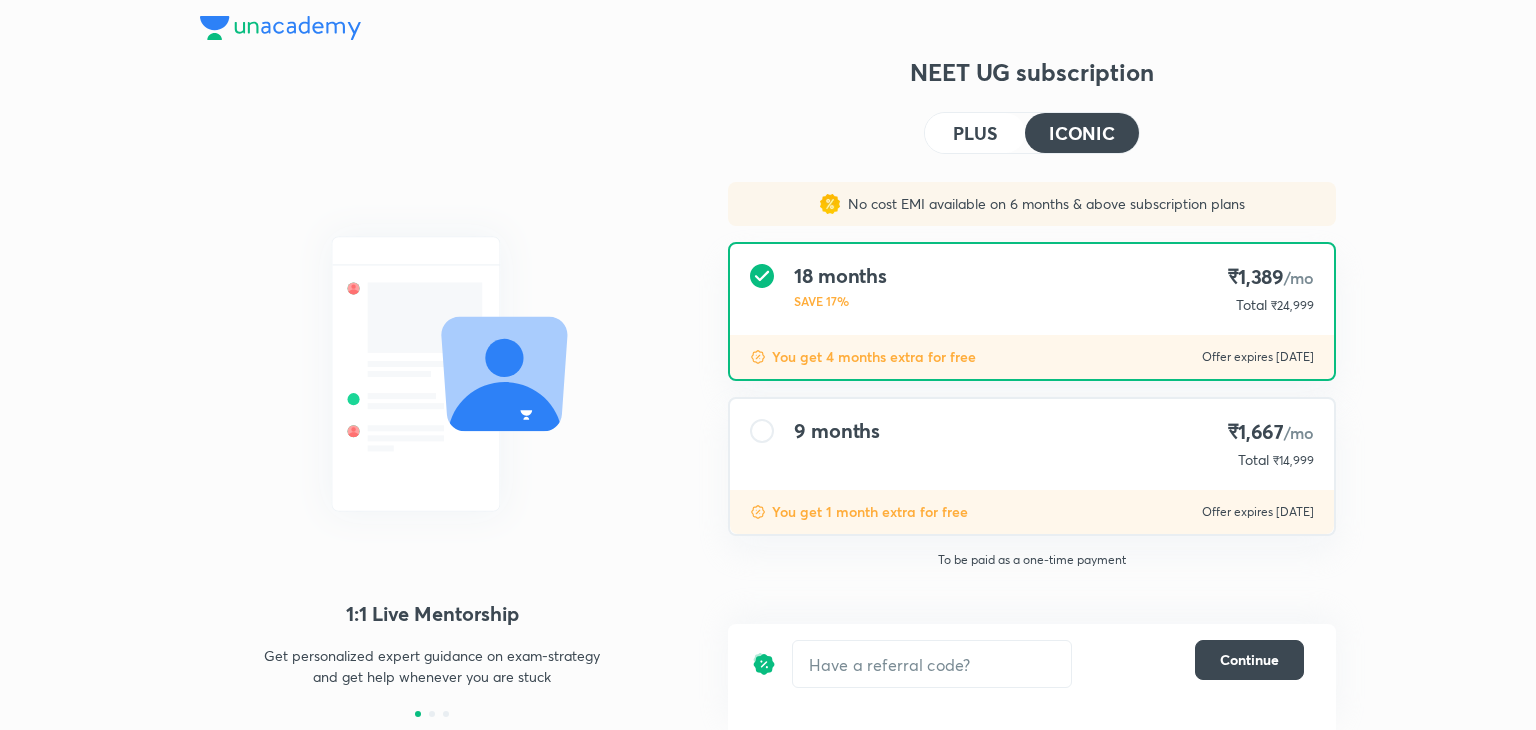 click on "9 months" at bounding box center [837, 431] 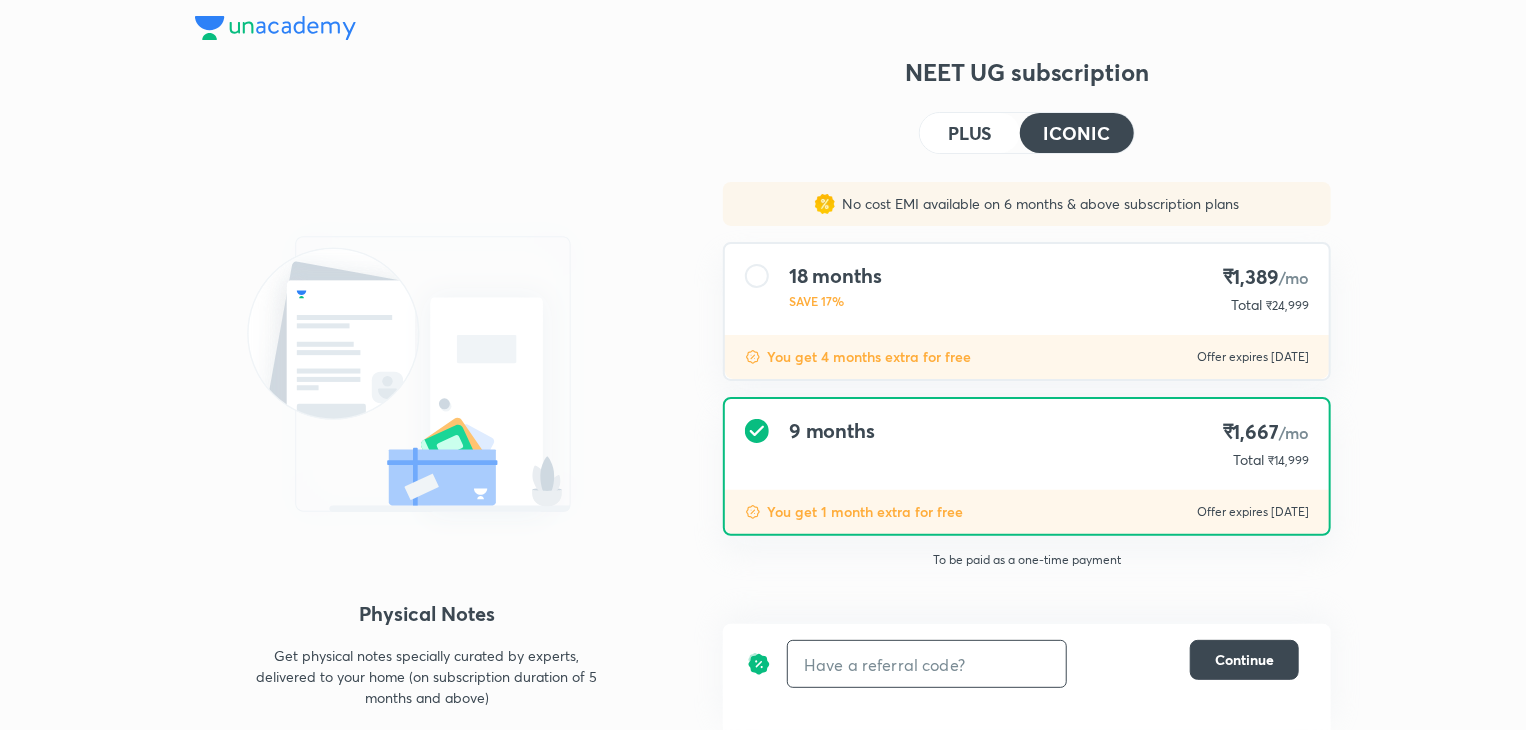 click at bounding box center [927, 664] 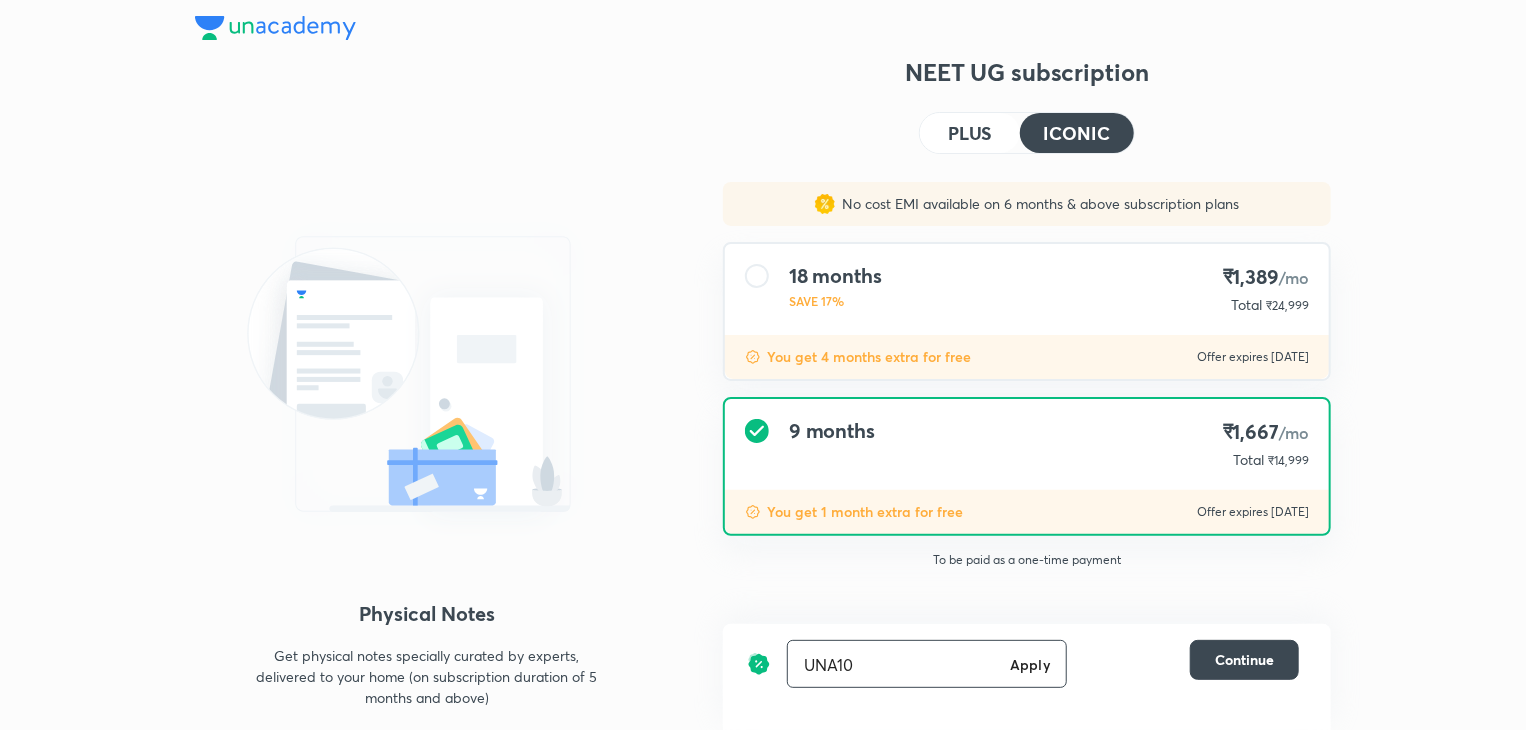 type on "UNA10" 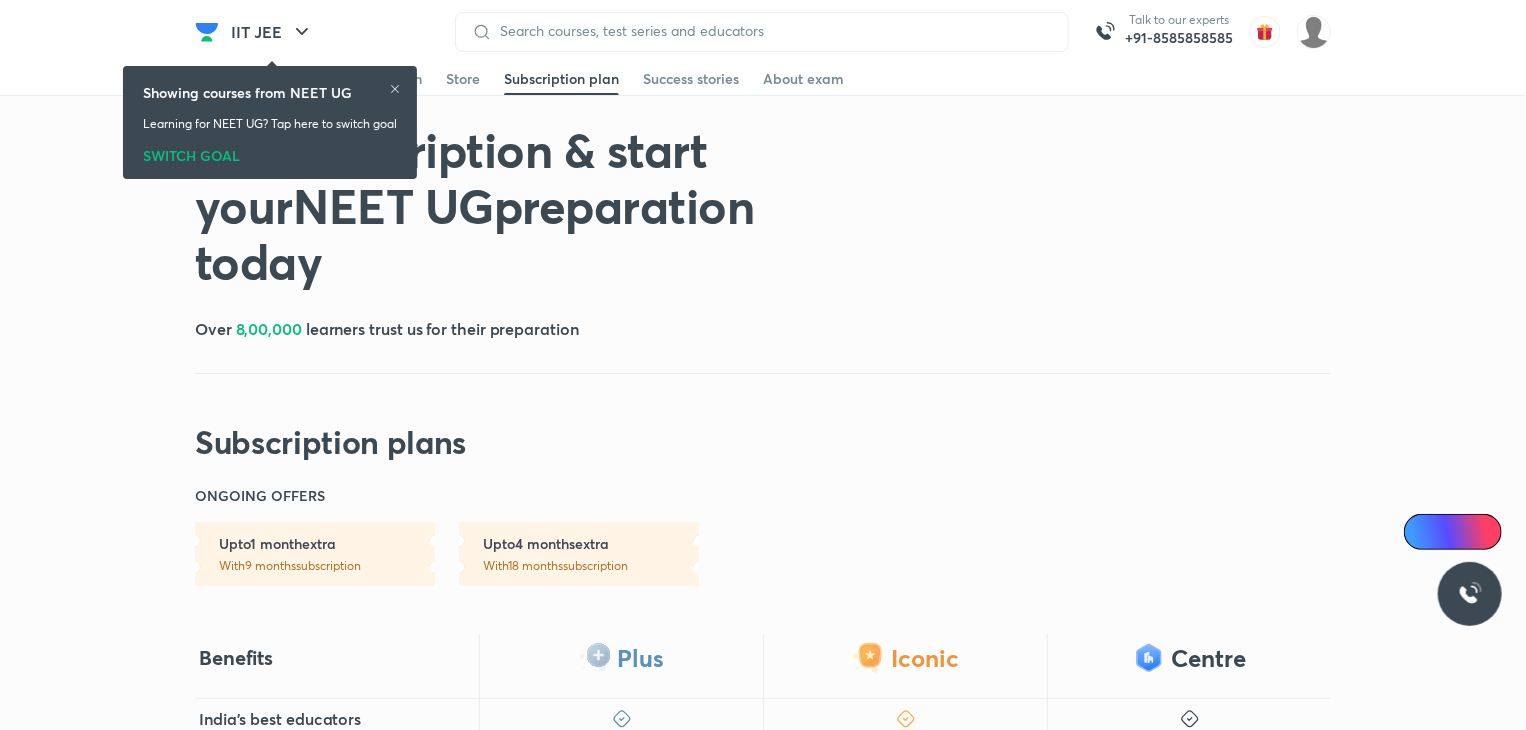click 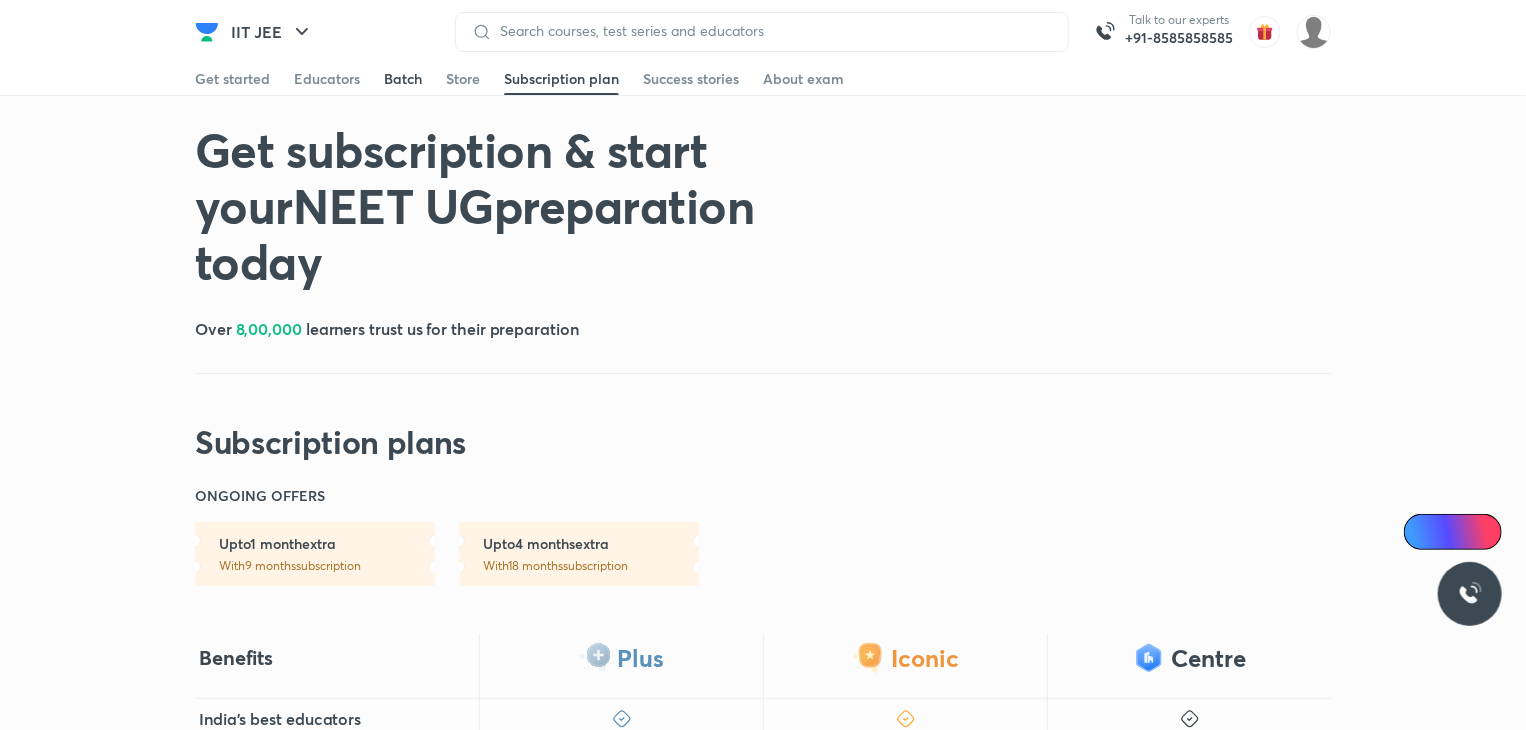 click on "Batch" at bounding box center (403, 79) 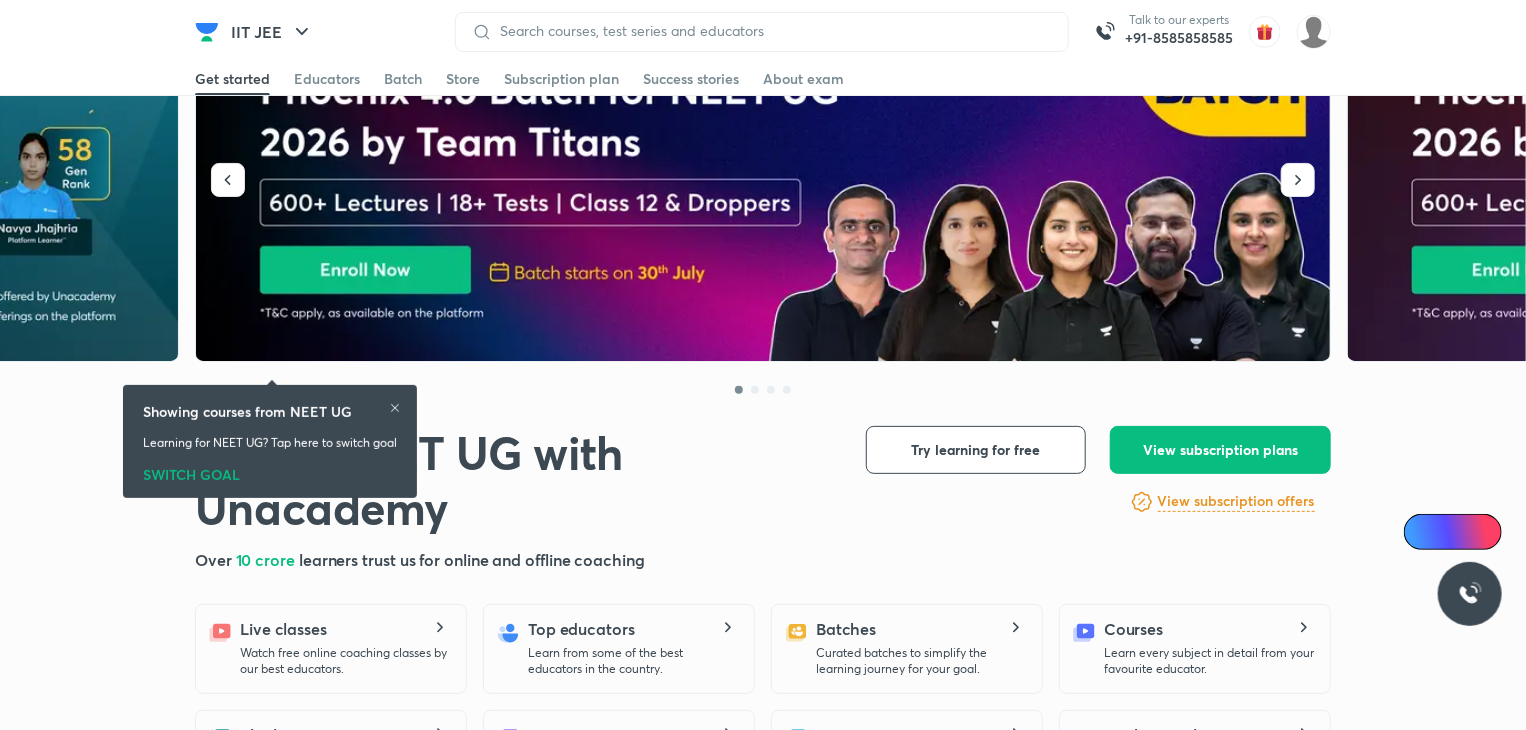 scroll, scrollTop: 0, scrollLeft: 0, axis: both 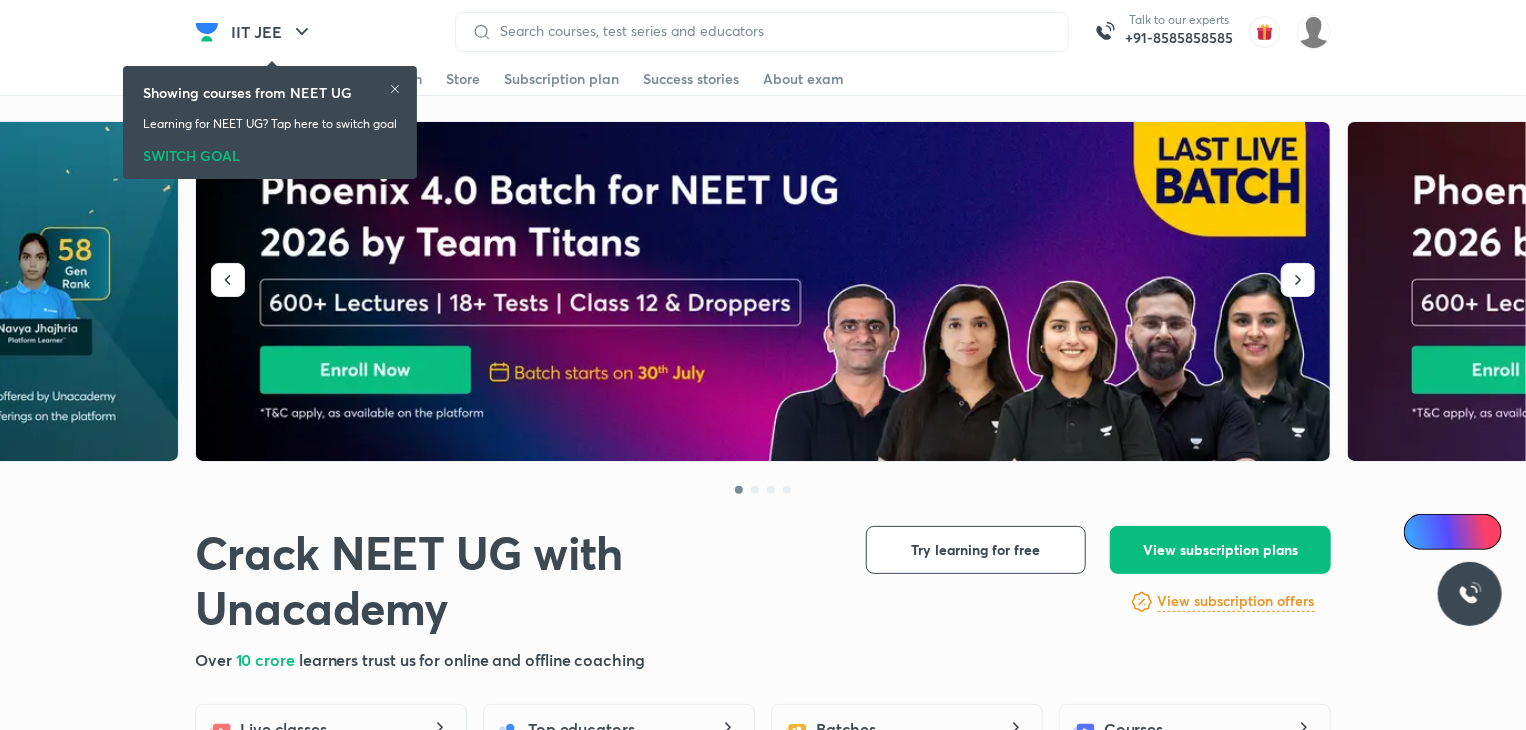 click 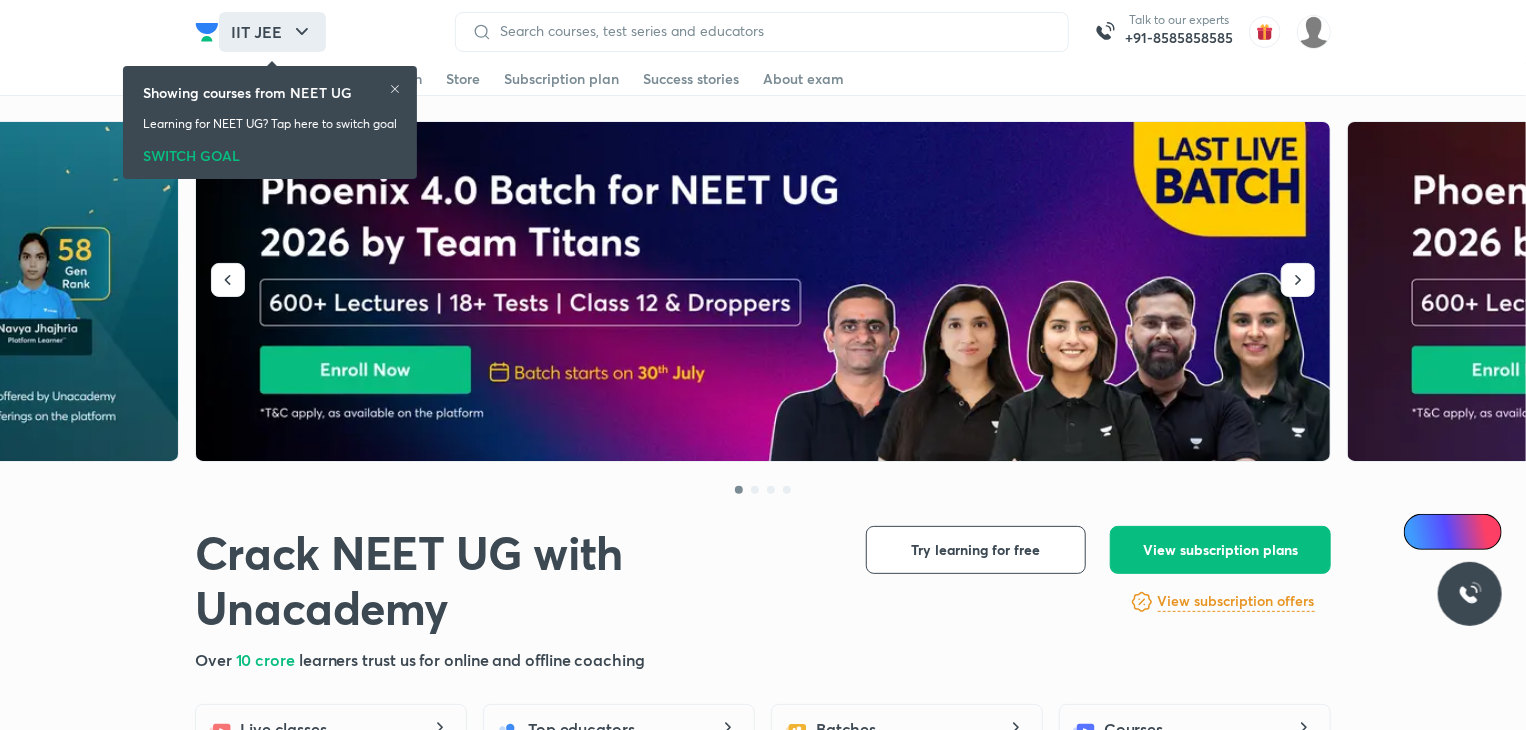 click 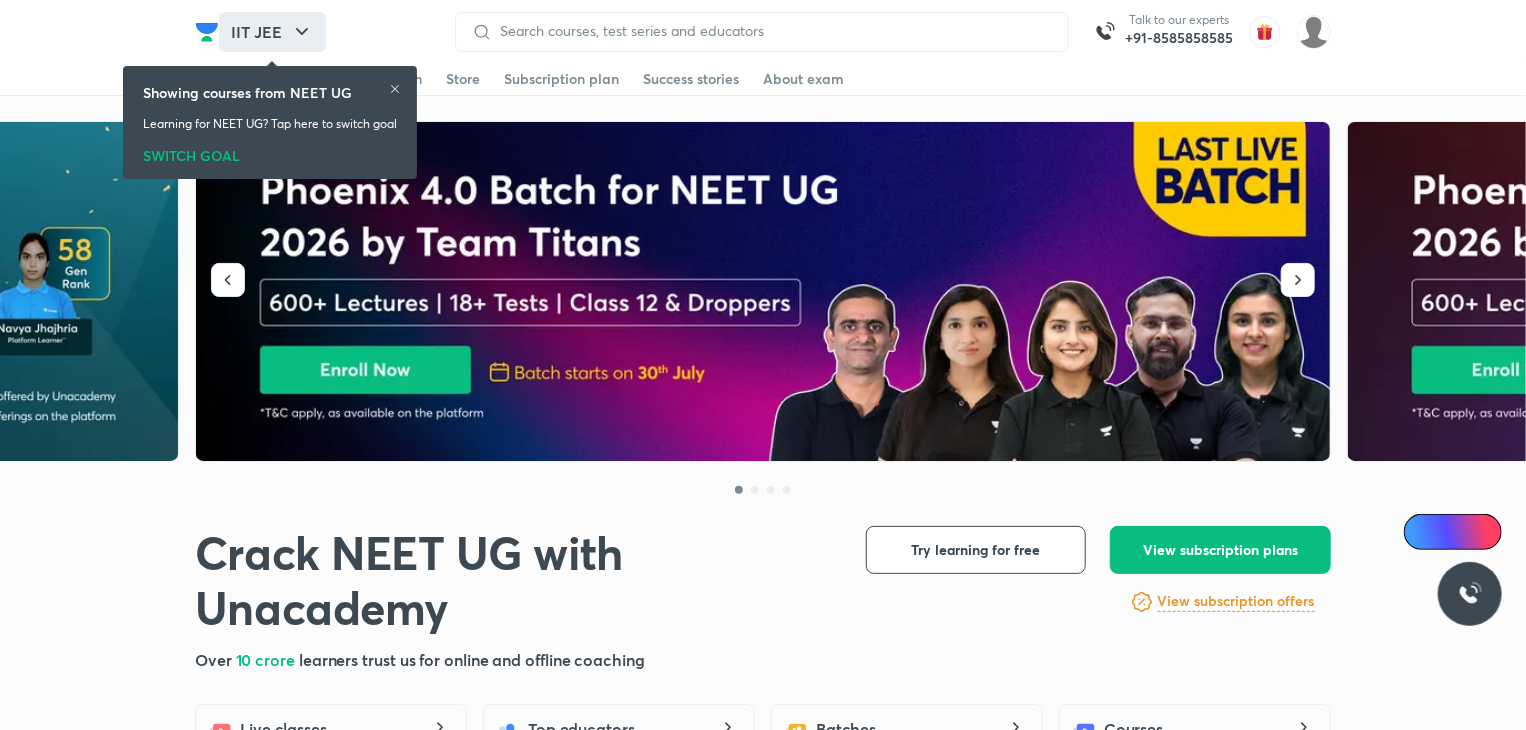 click on "IIT JEE" at bounding box center [272, 32] 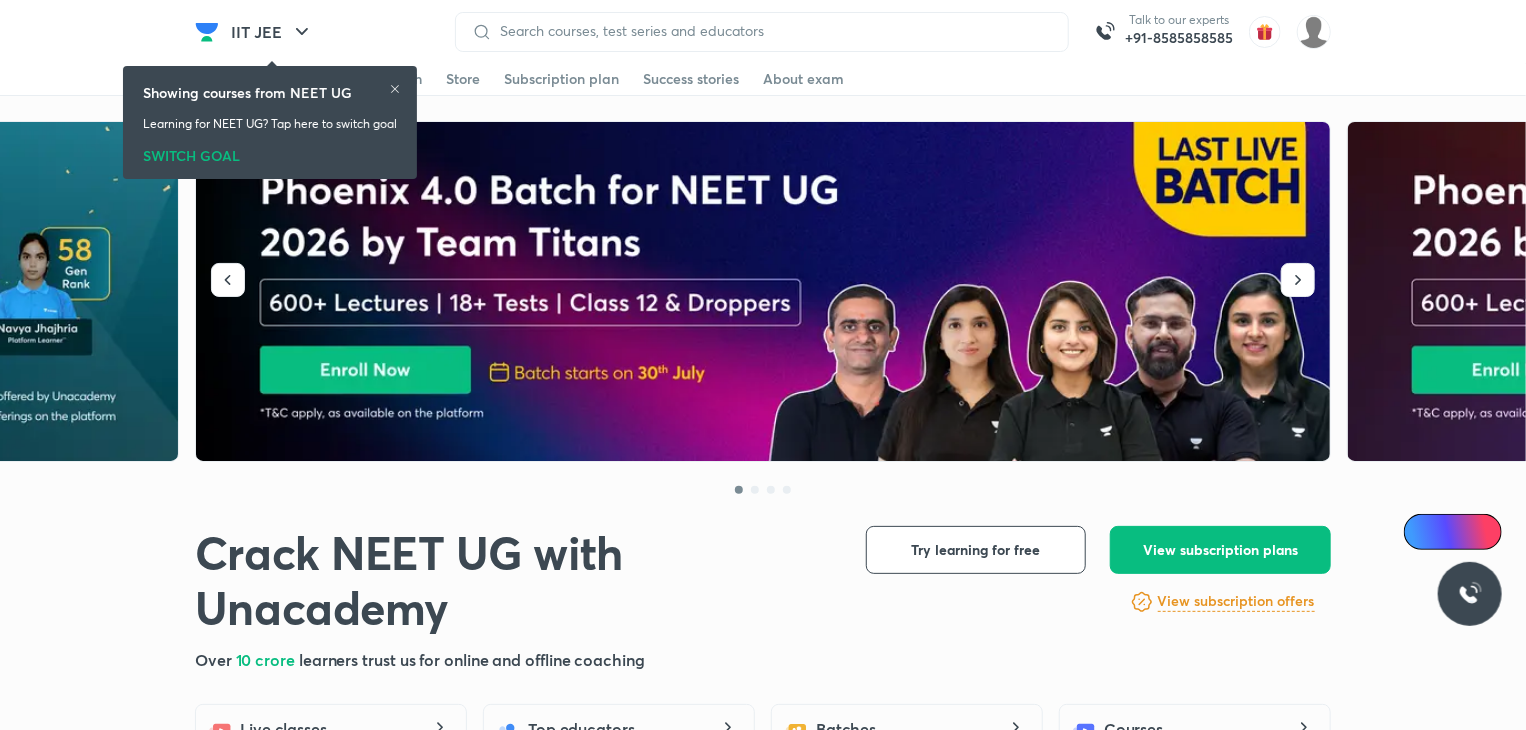 click 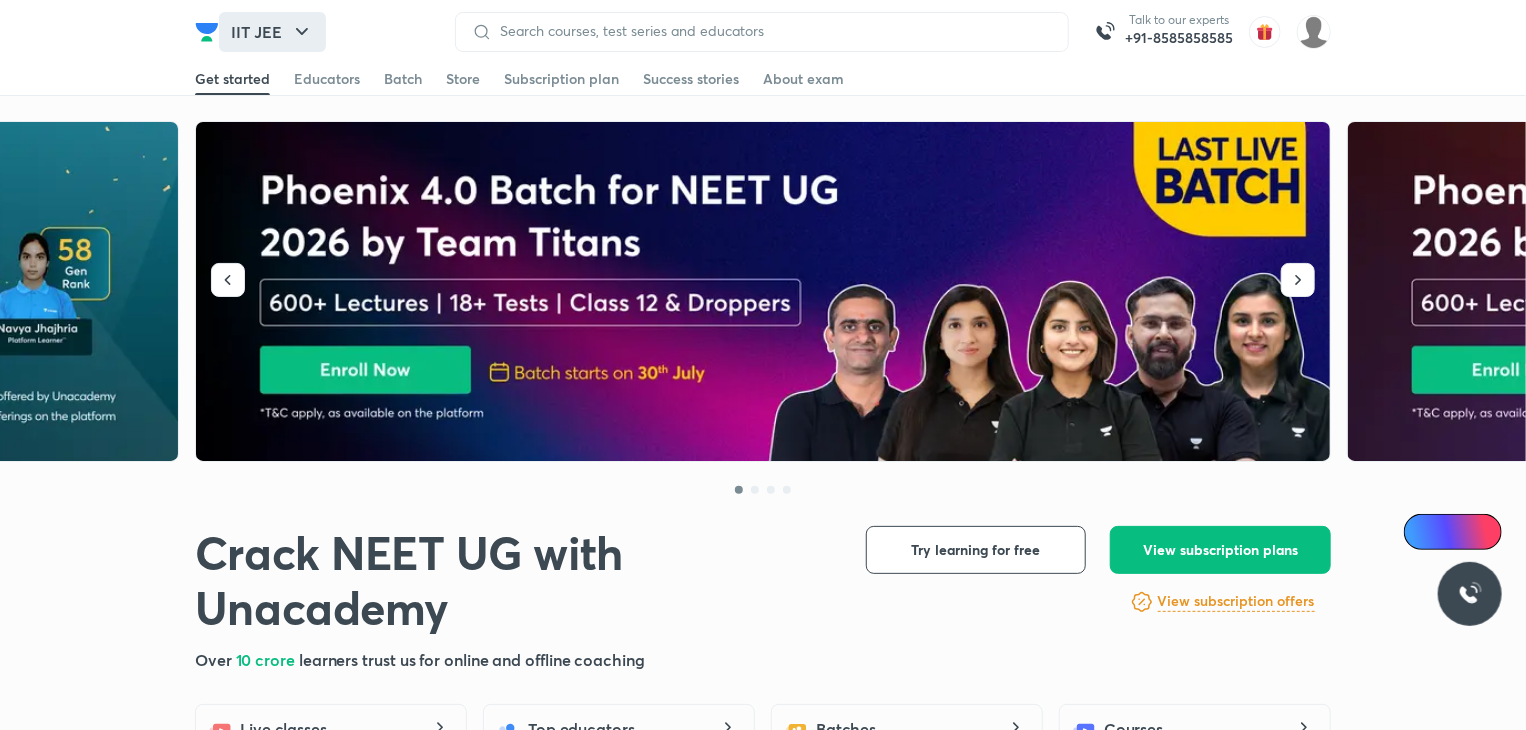 click on "IIT JEE" at bounding box center (272, 32) 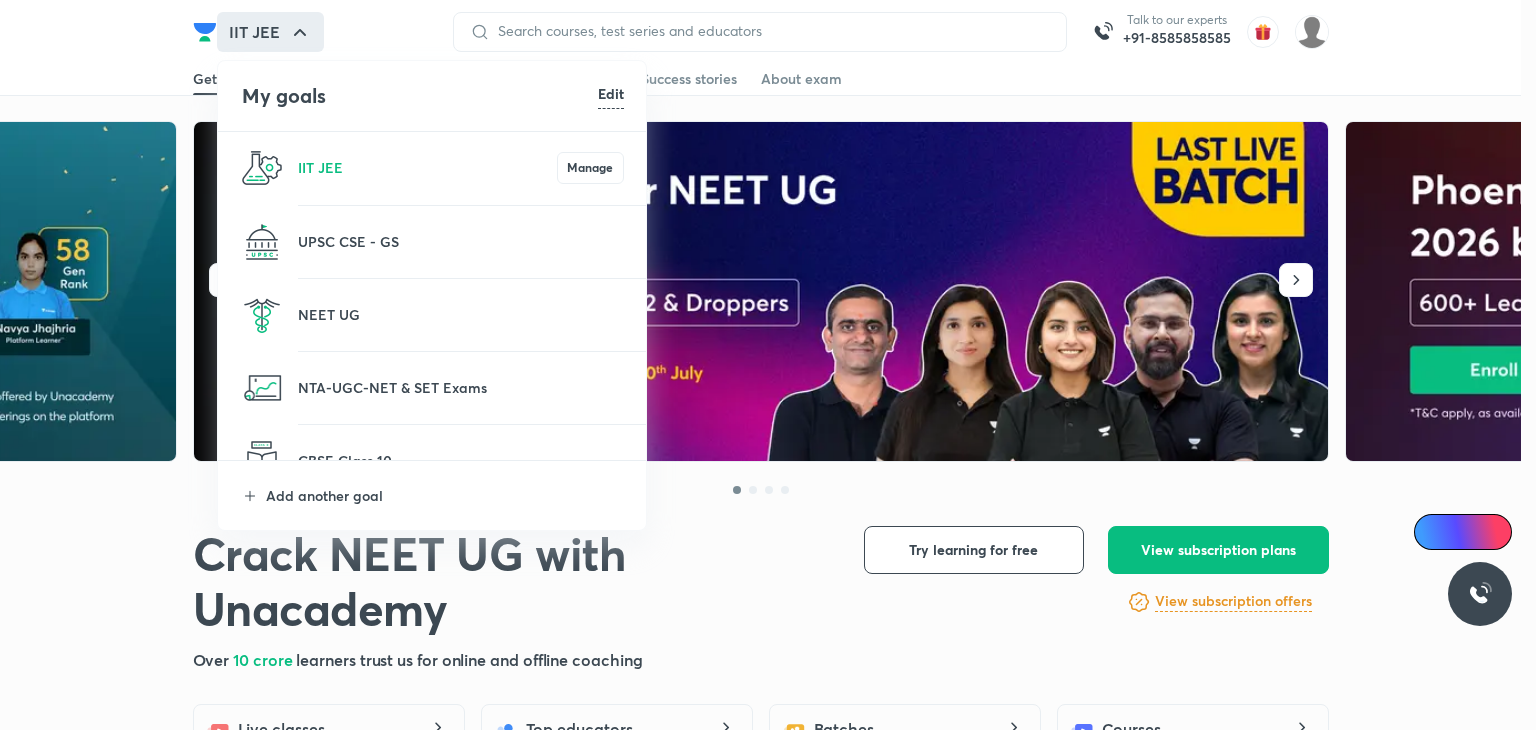click on "NEET UG" at bounding box center [433, 315] 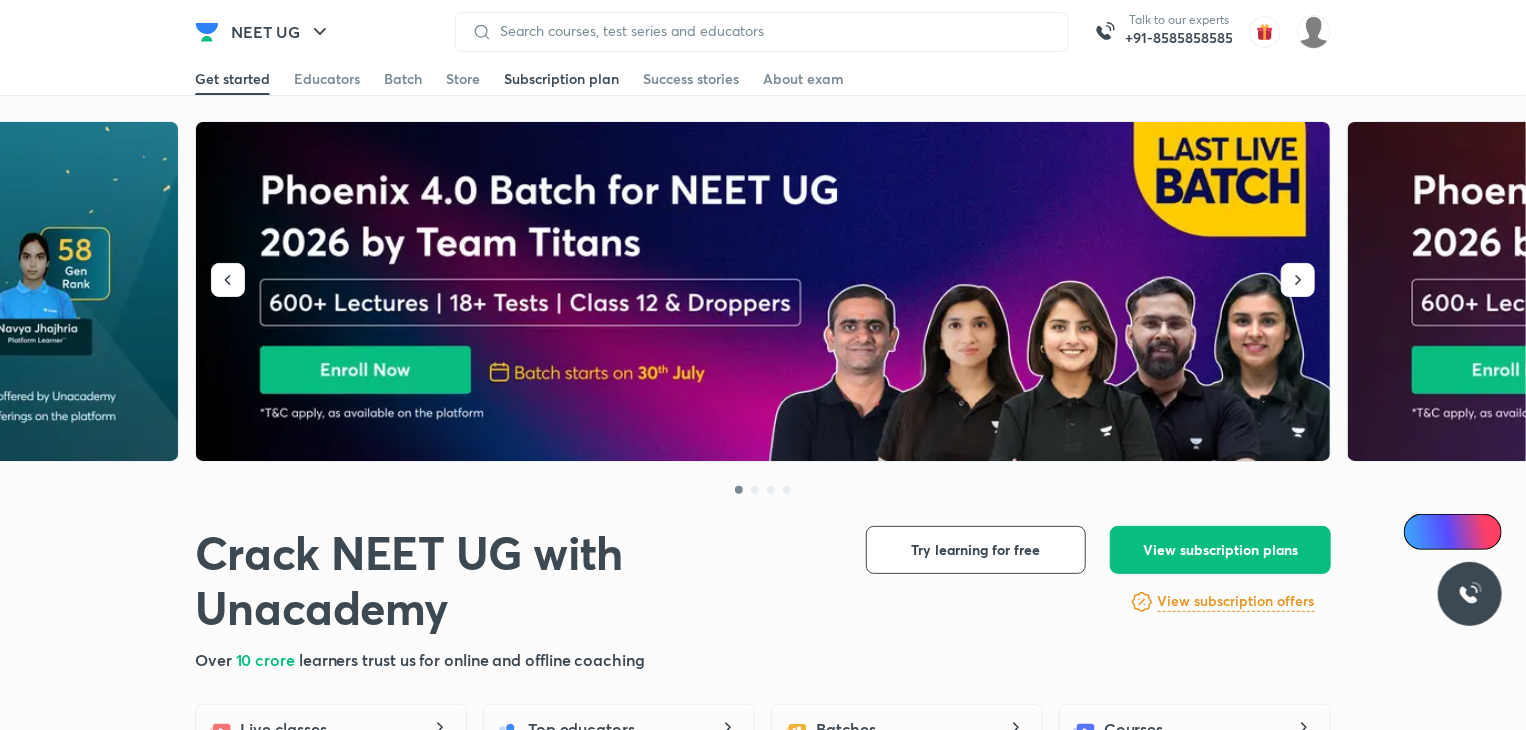 click on "Subscription plan" at bounding box center [561, 79] 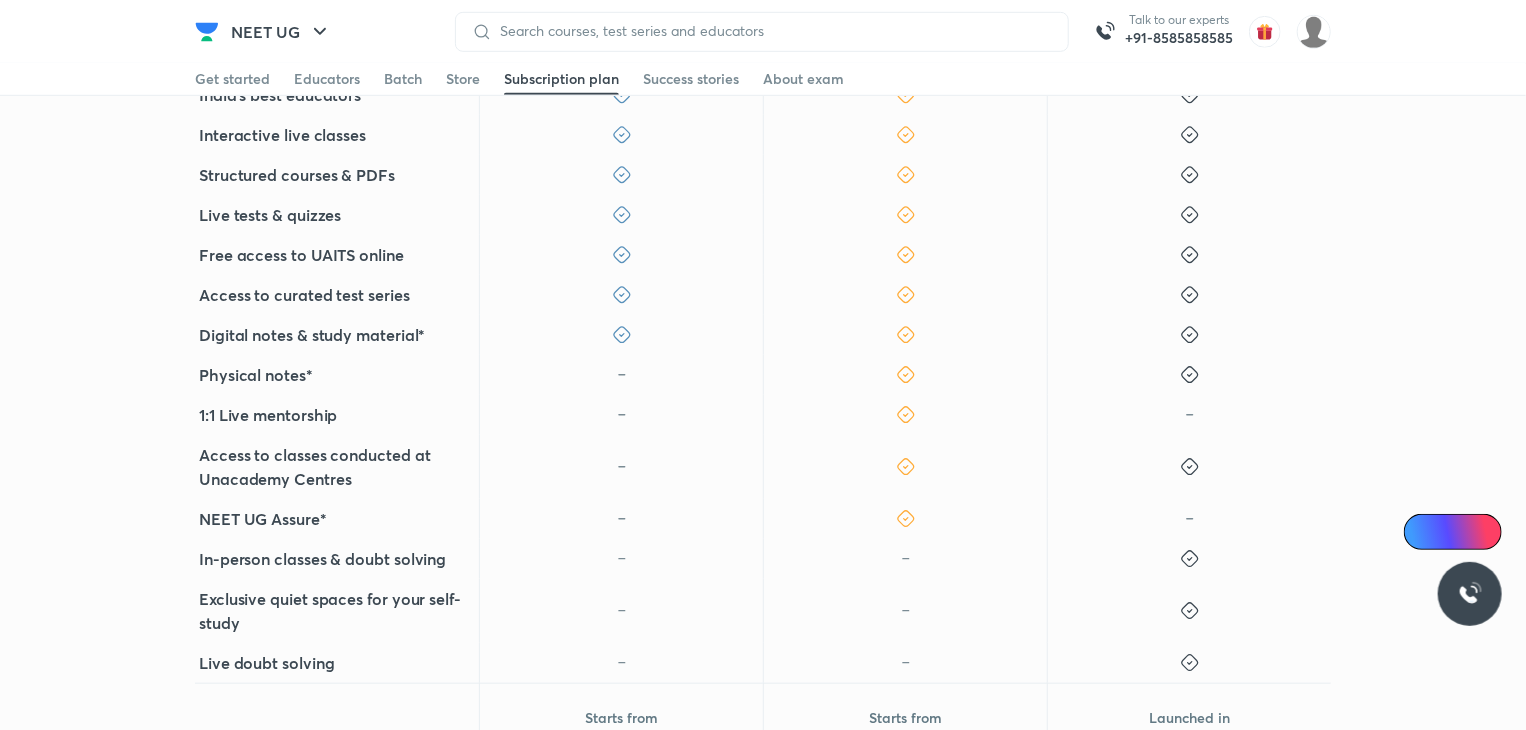 scroll, scrollTop: 627, scrollLeft: 0, axis: vertical 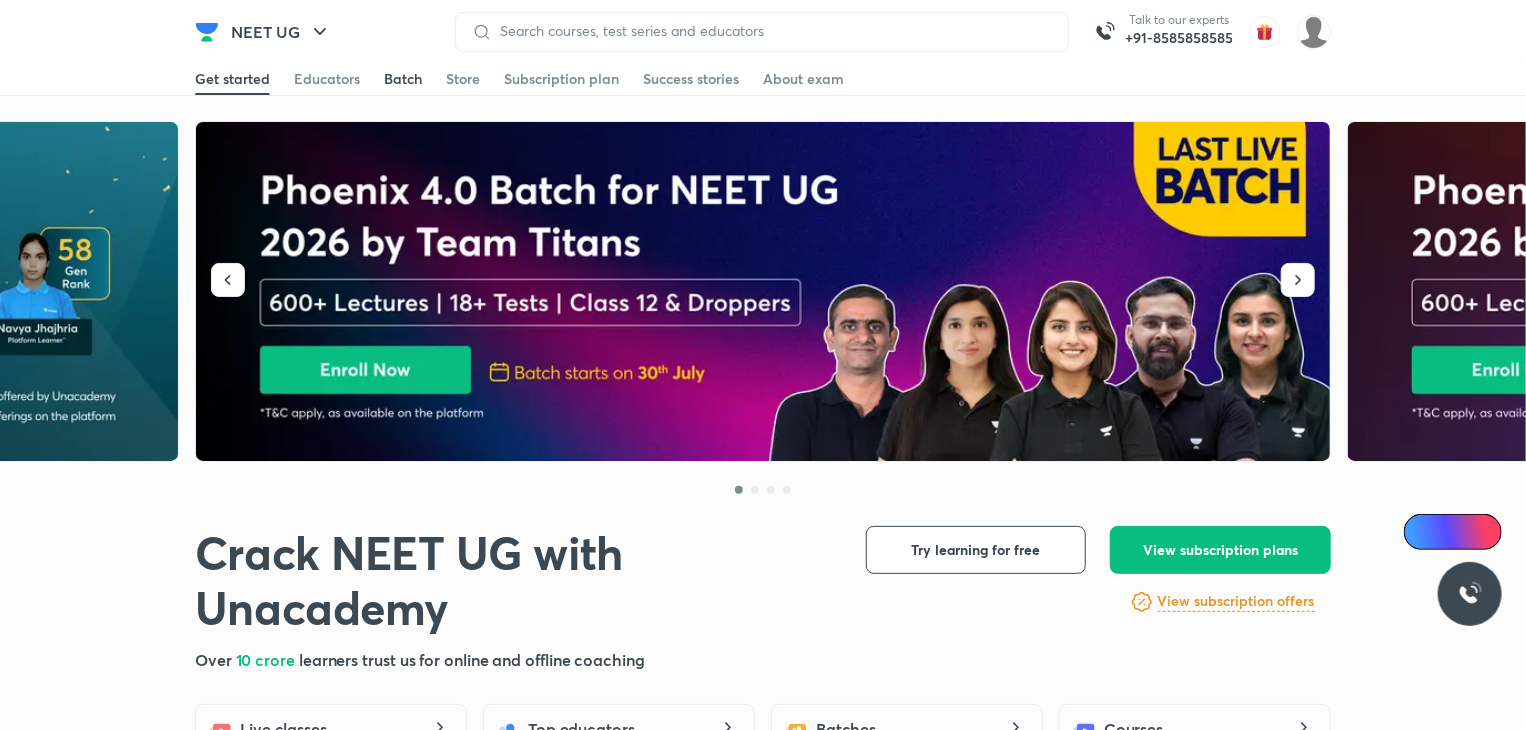click on "Batch" at bounding box center (403, 79) 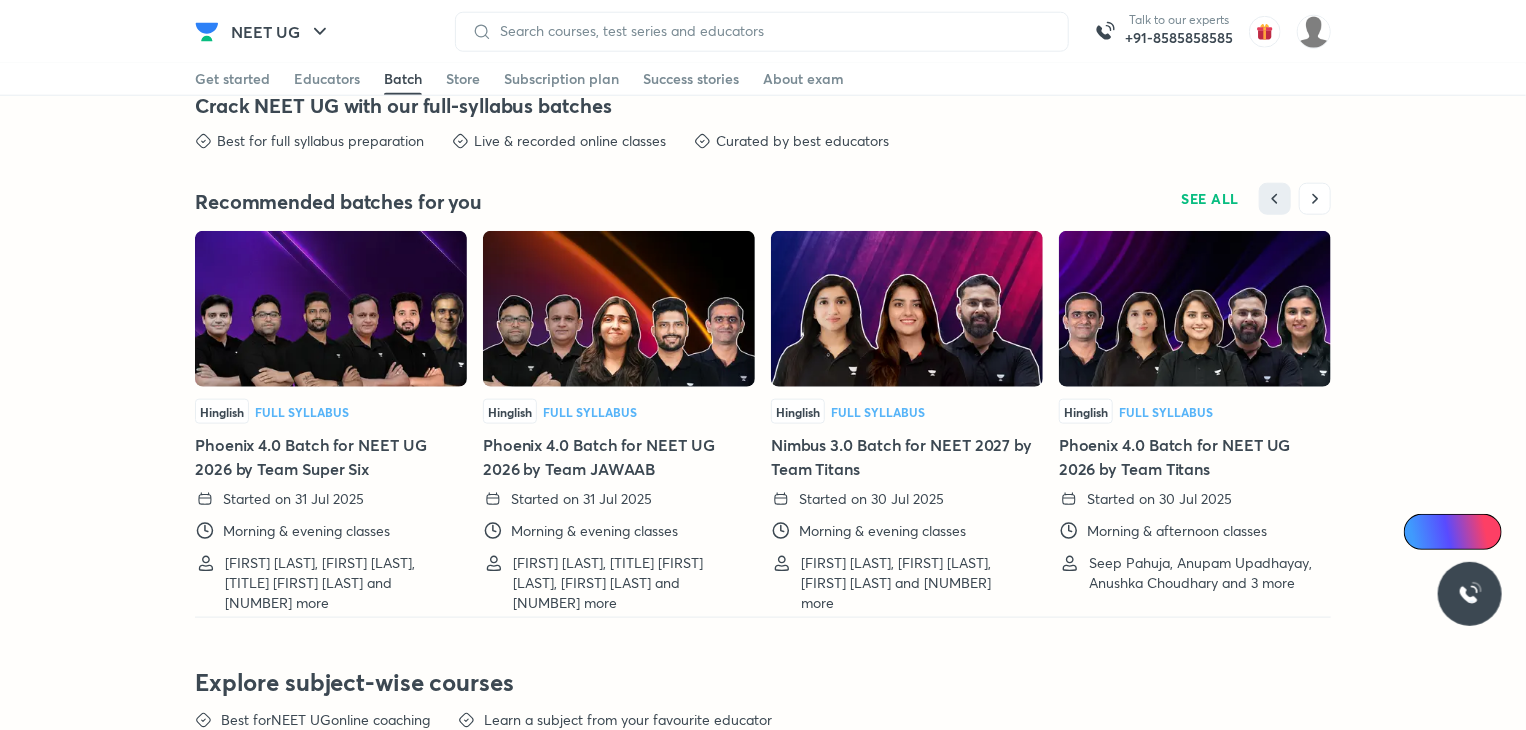 scroll, scrollTop: 4851, scrollLeft: 0, axis: vertical 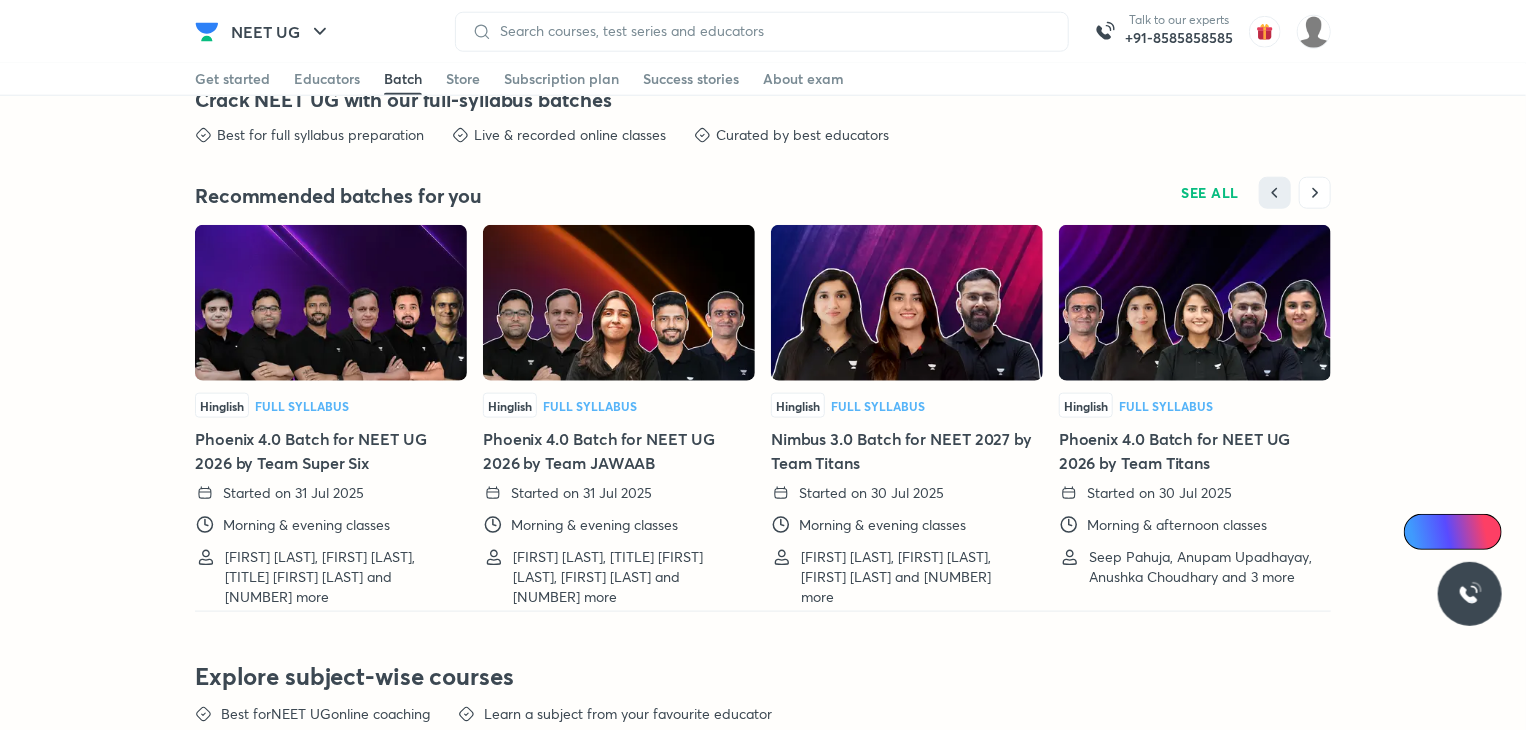 click at bounding box center (907, 303) 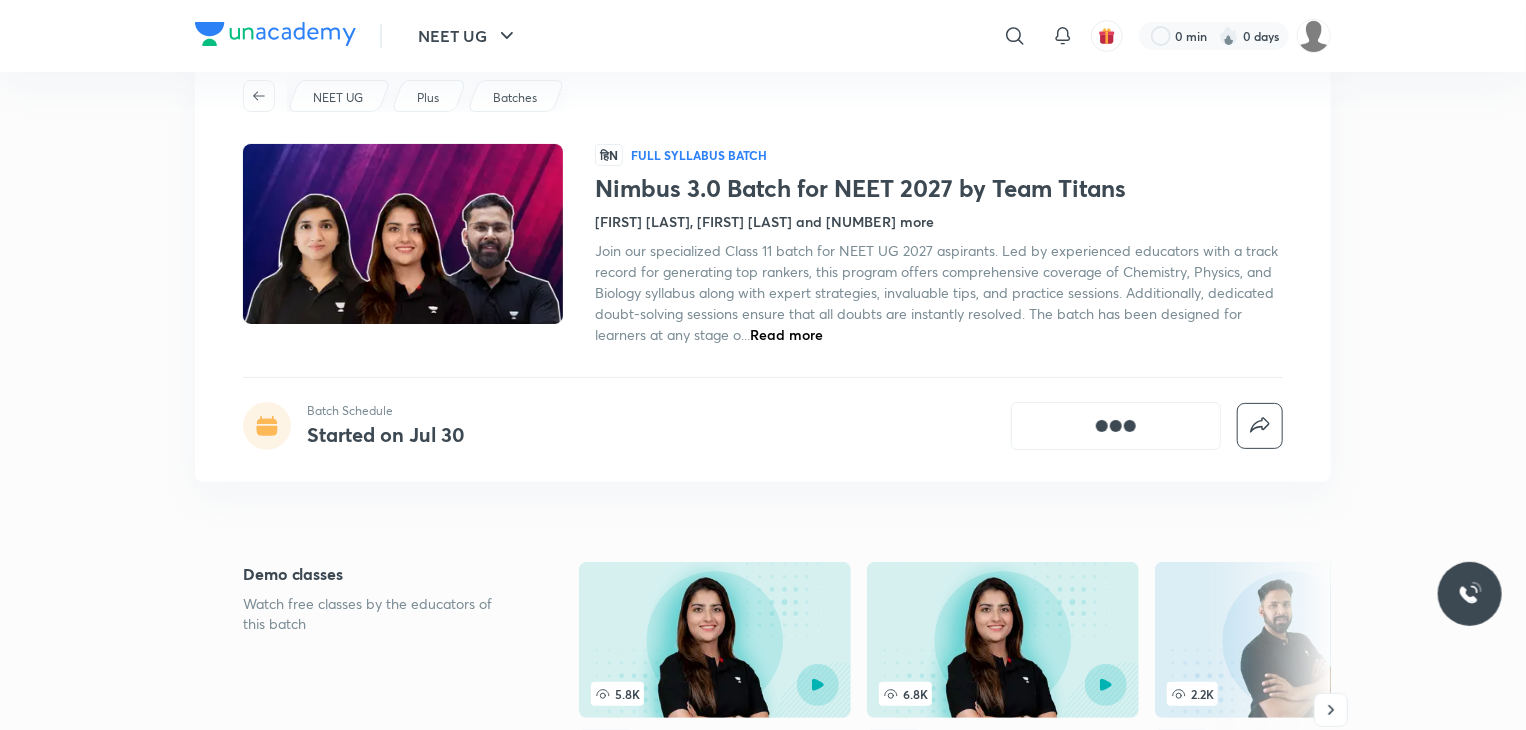 scroll, scrollTop: 64, scrollLeft: 0, axis: vertical 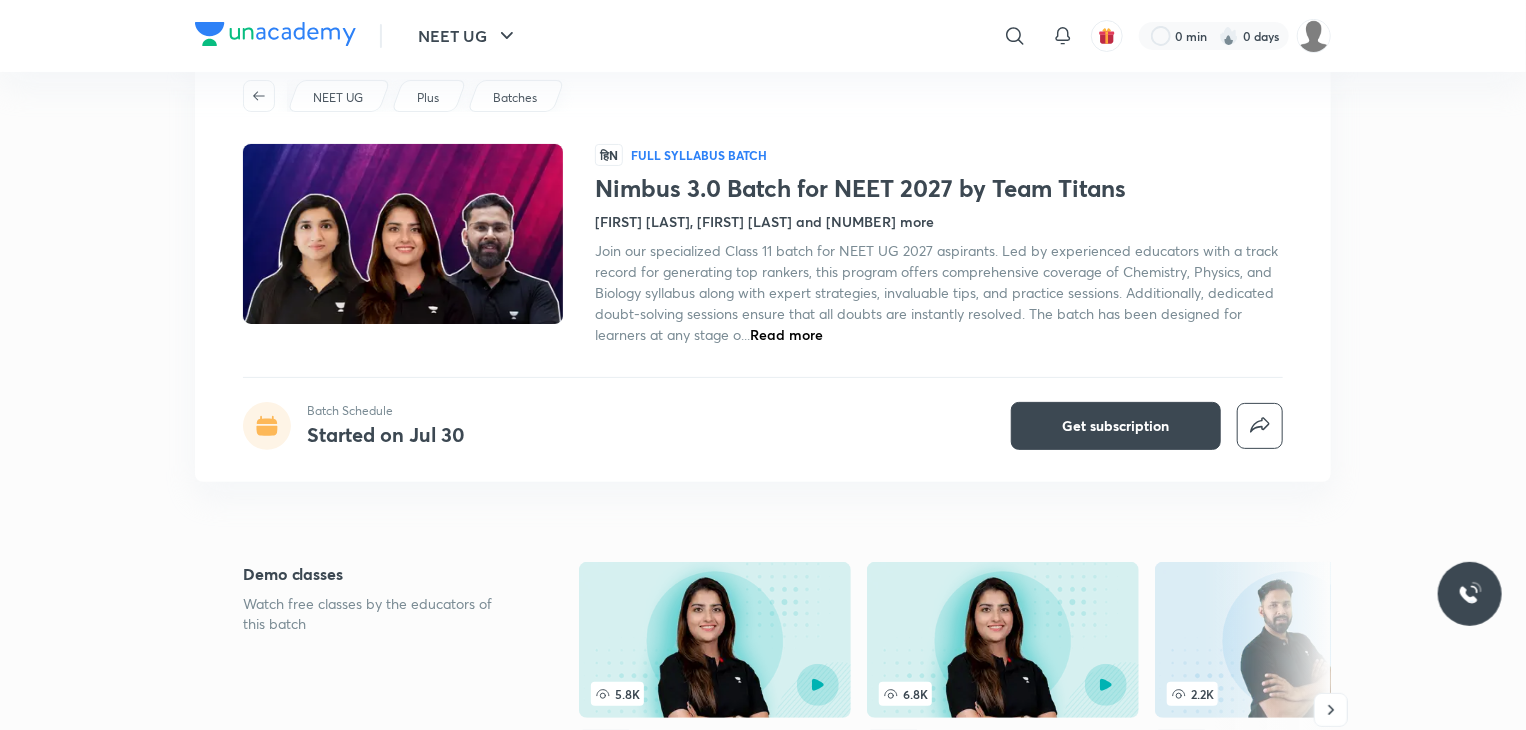 click on "Read more" at bounding box center [786, 334] 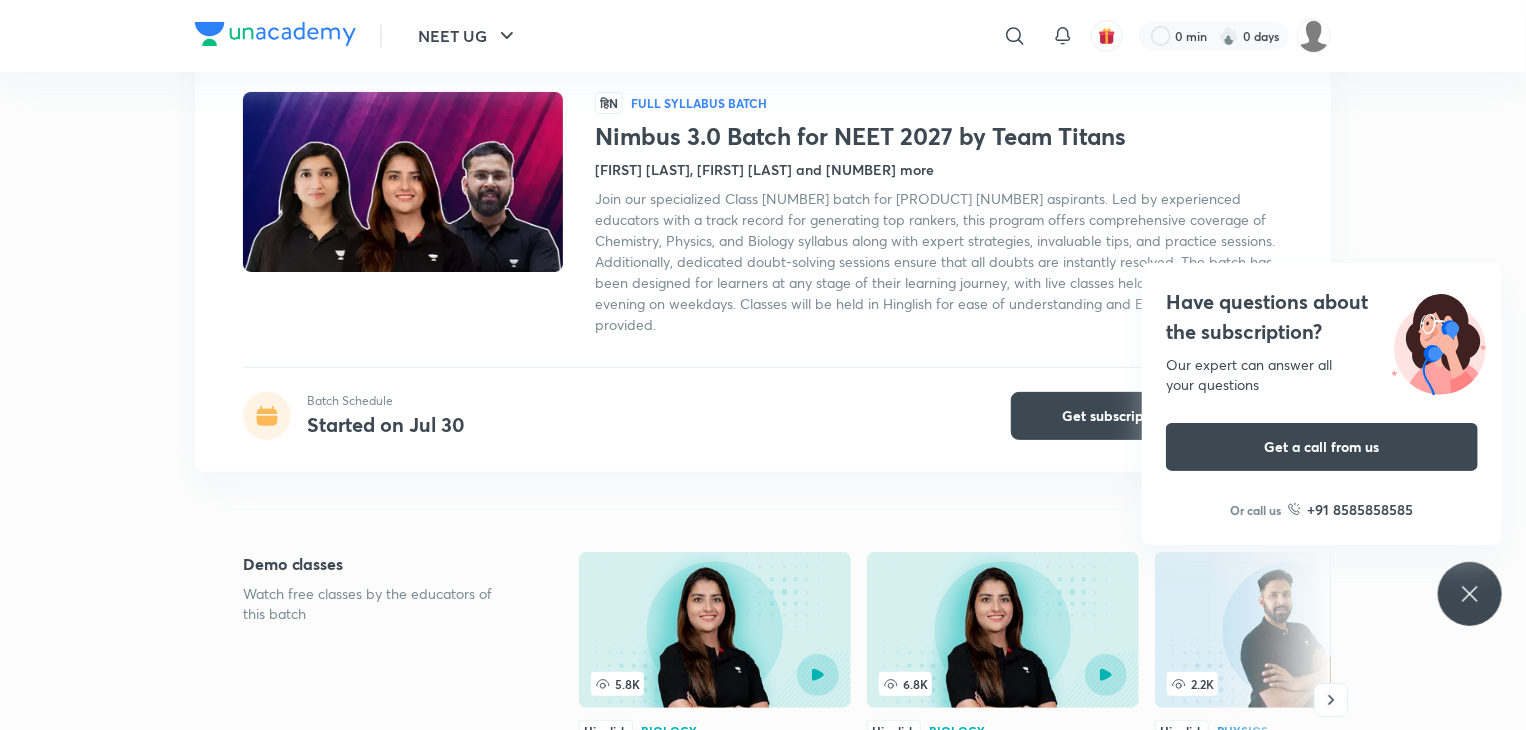 scroll, scrollTop: 115, scrollLeft: 0, axis: vertical 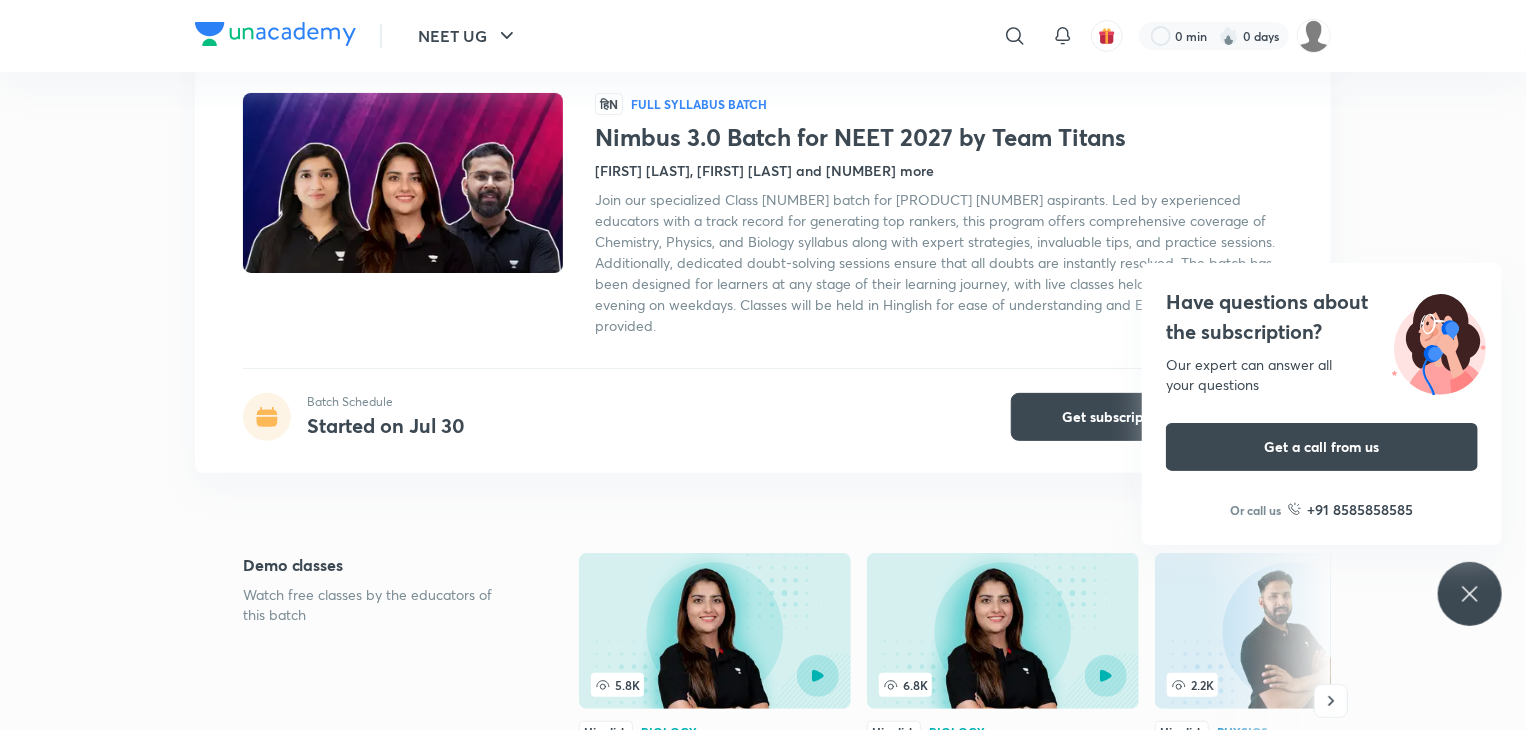 click on "Have questions about the subscription? Our expert can answer all your questions Get a call from us Or call us +91 8585858585" at bounding box center (1470, 594) 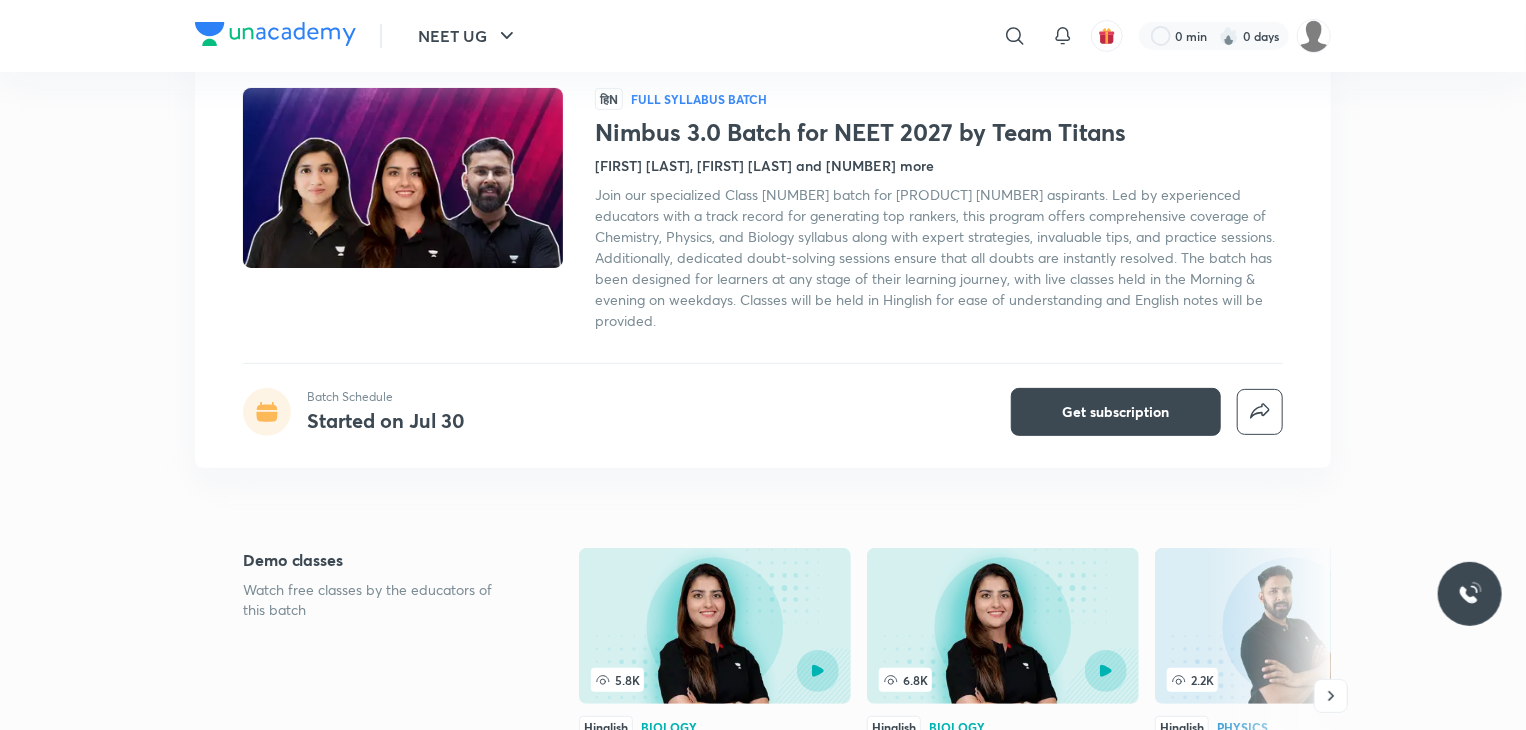 scroll, scrollTop: 0, scrollLeft: 0, axis: both 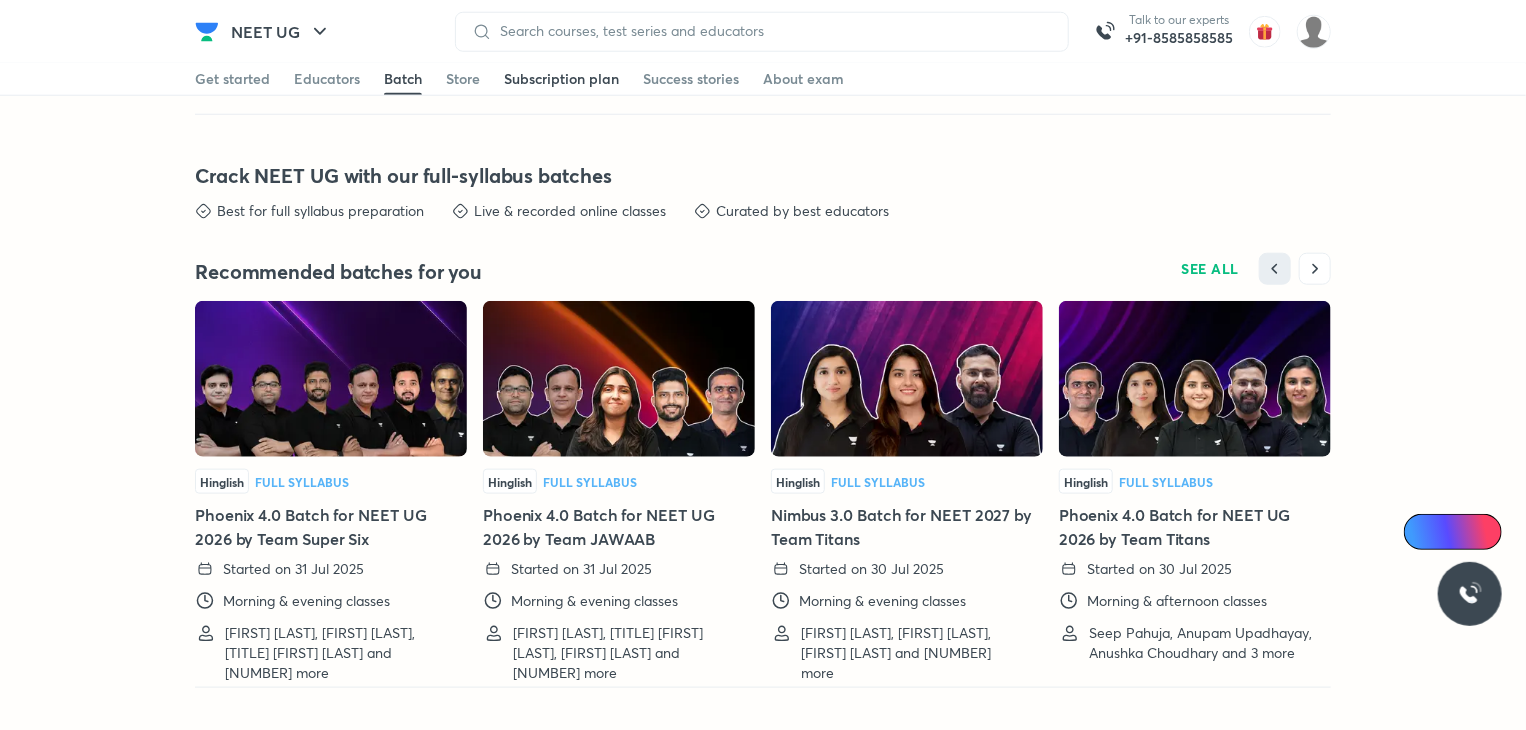 click on "Subscription plan" at bounding box center [561, 79] 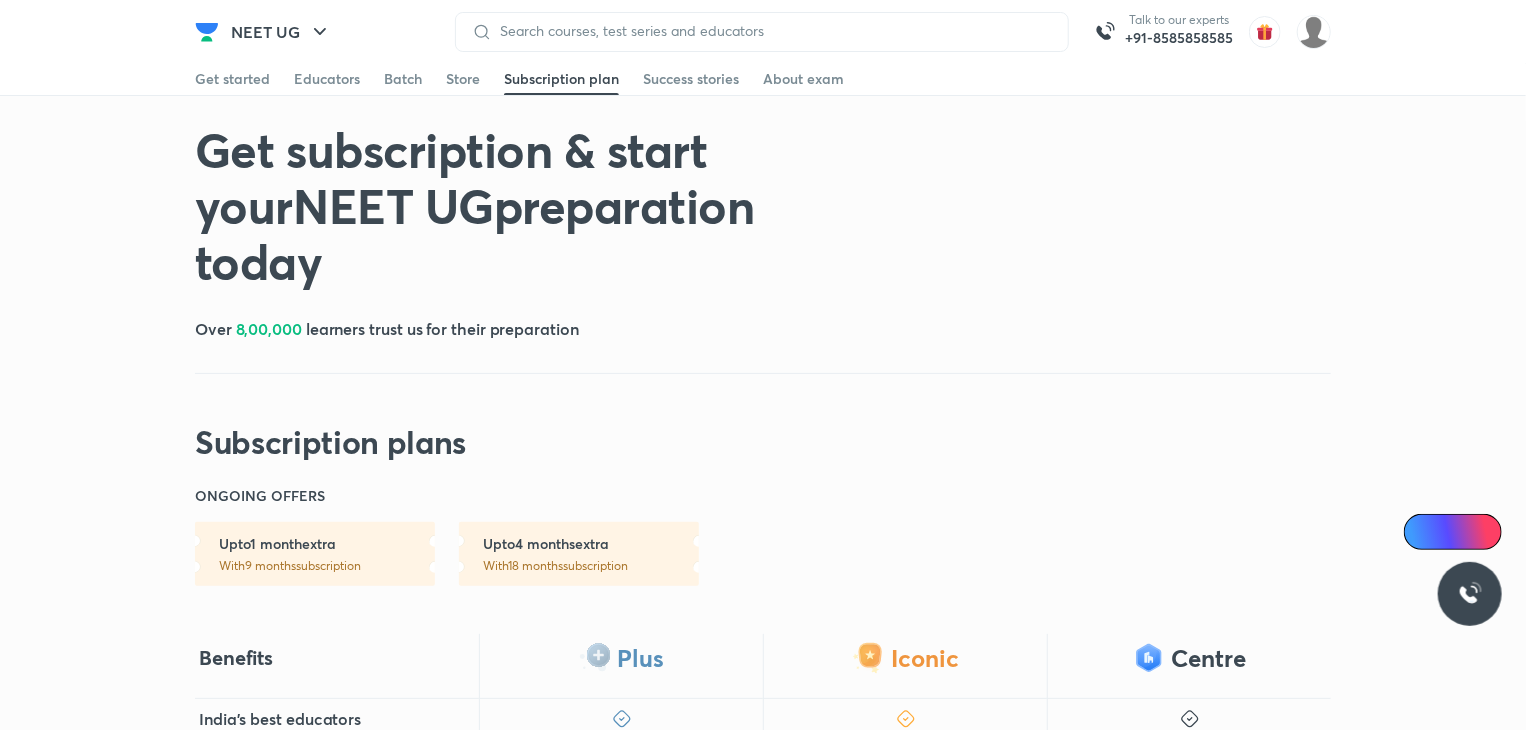 scroll, scrollTop: 203, scrollLeft: 0, axis: vertical 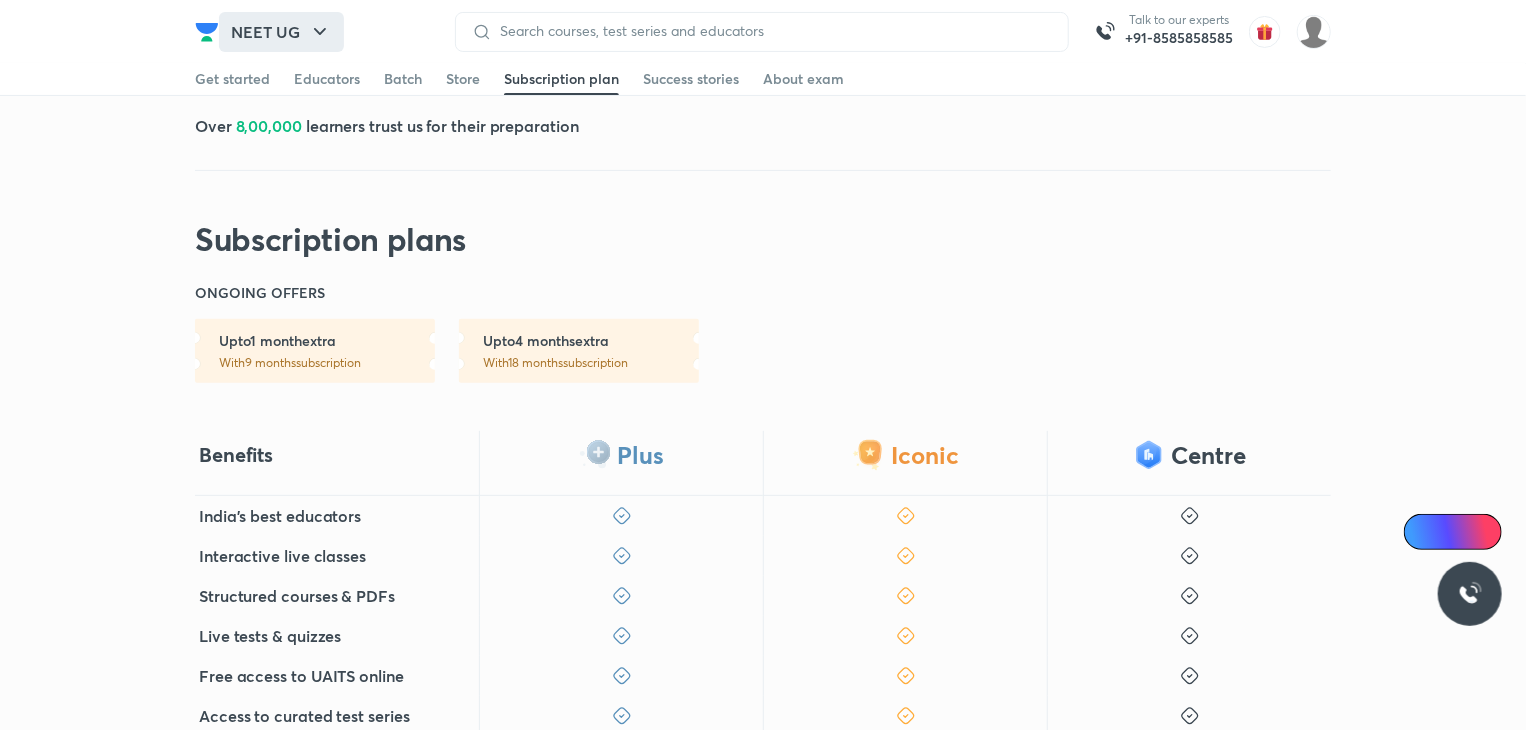 click on "NEET UG" at bounding box center [281, 32] 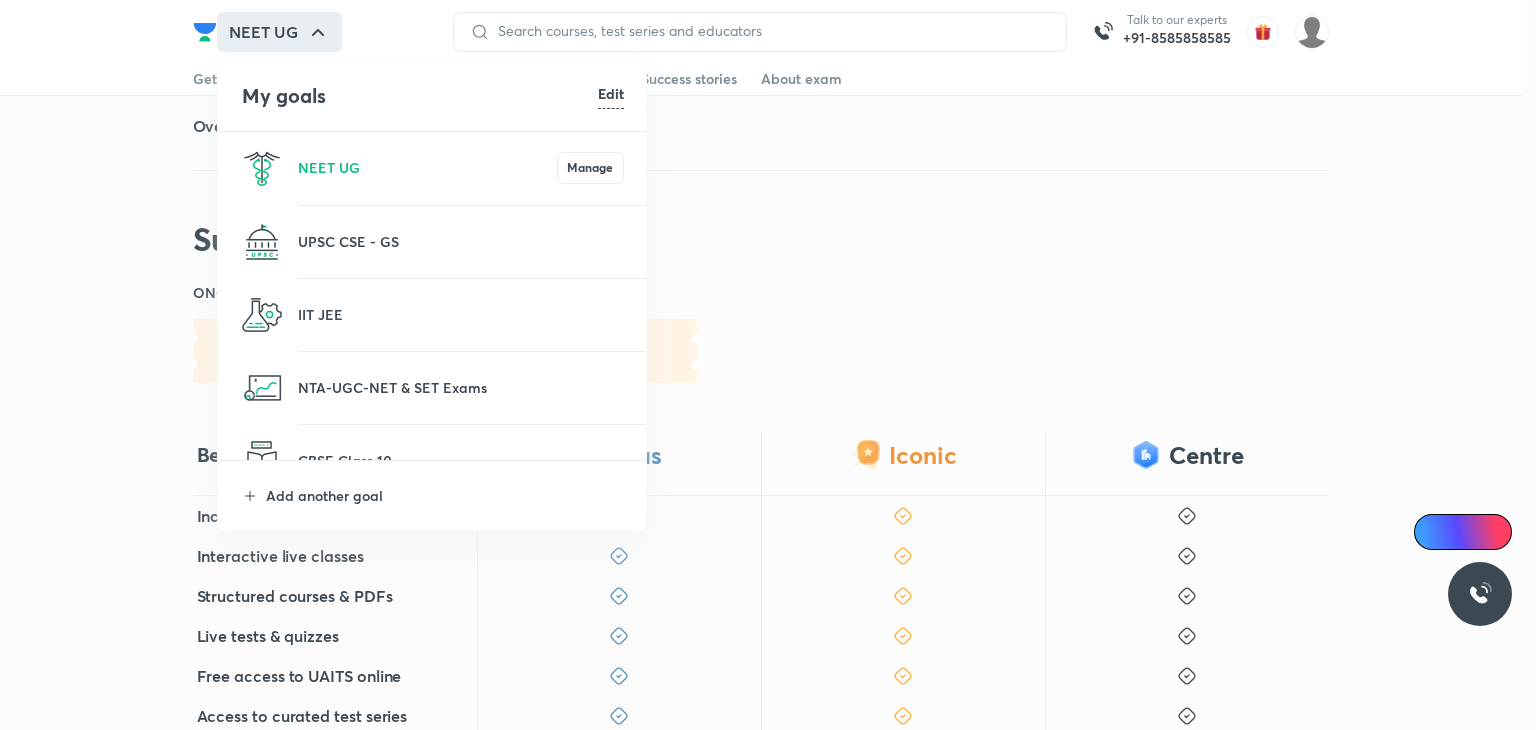 click on "IIT JEE" at bounding box center [433, 315] 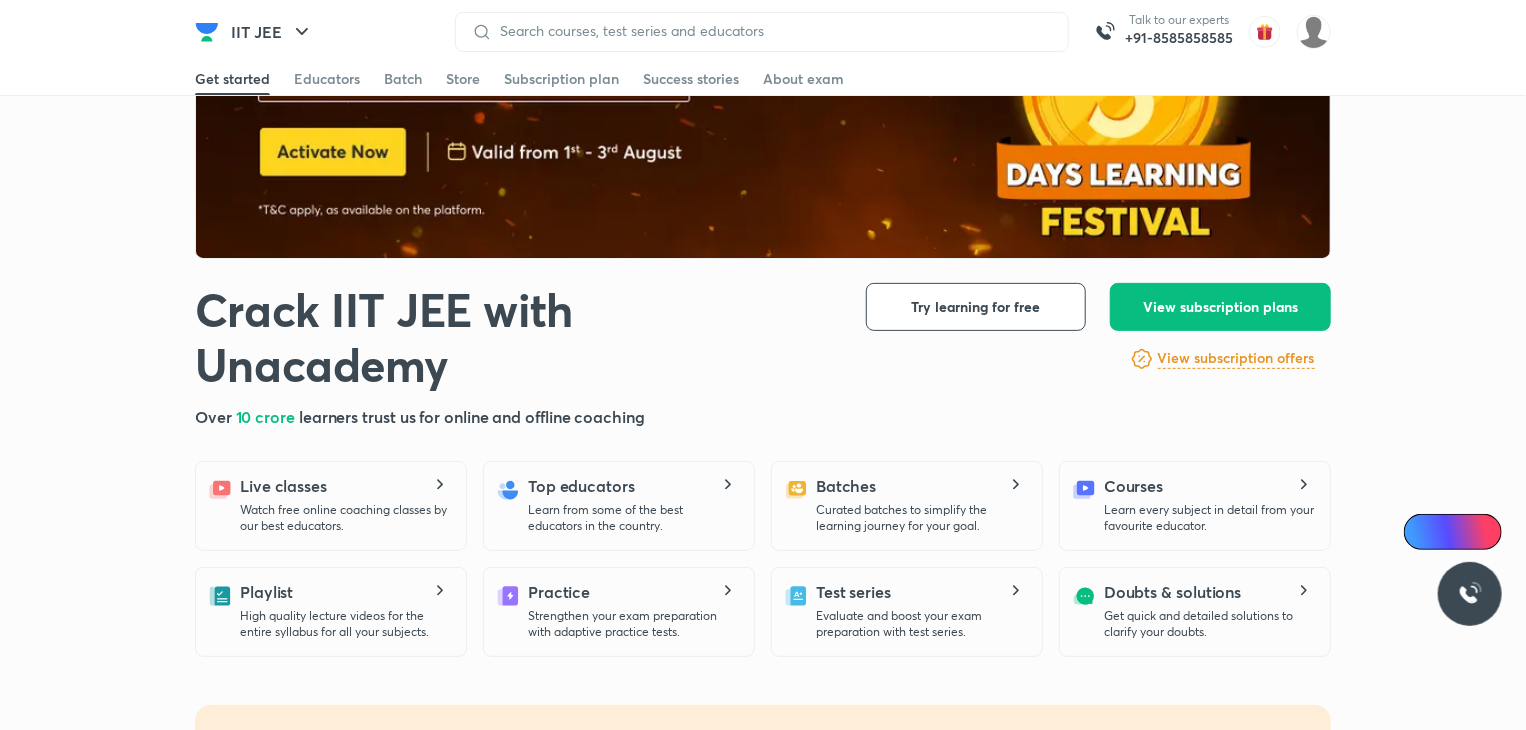 scroll, scrollTop: 0, scrollLeft: 0, axis: both 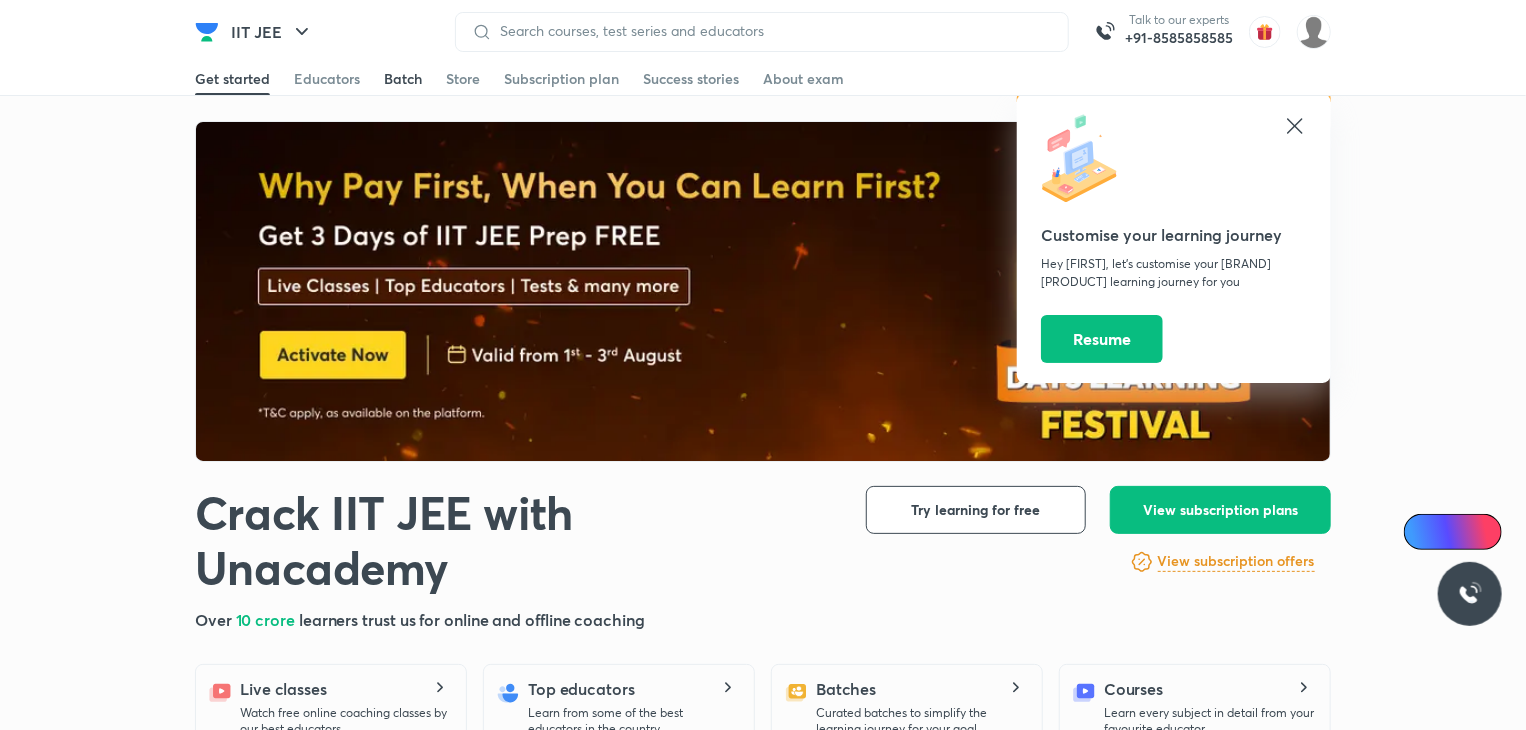 click on "Batch" at bounding box center [403, 79] 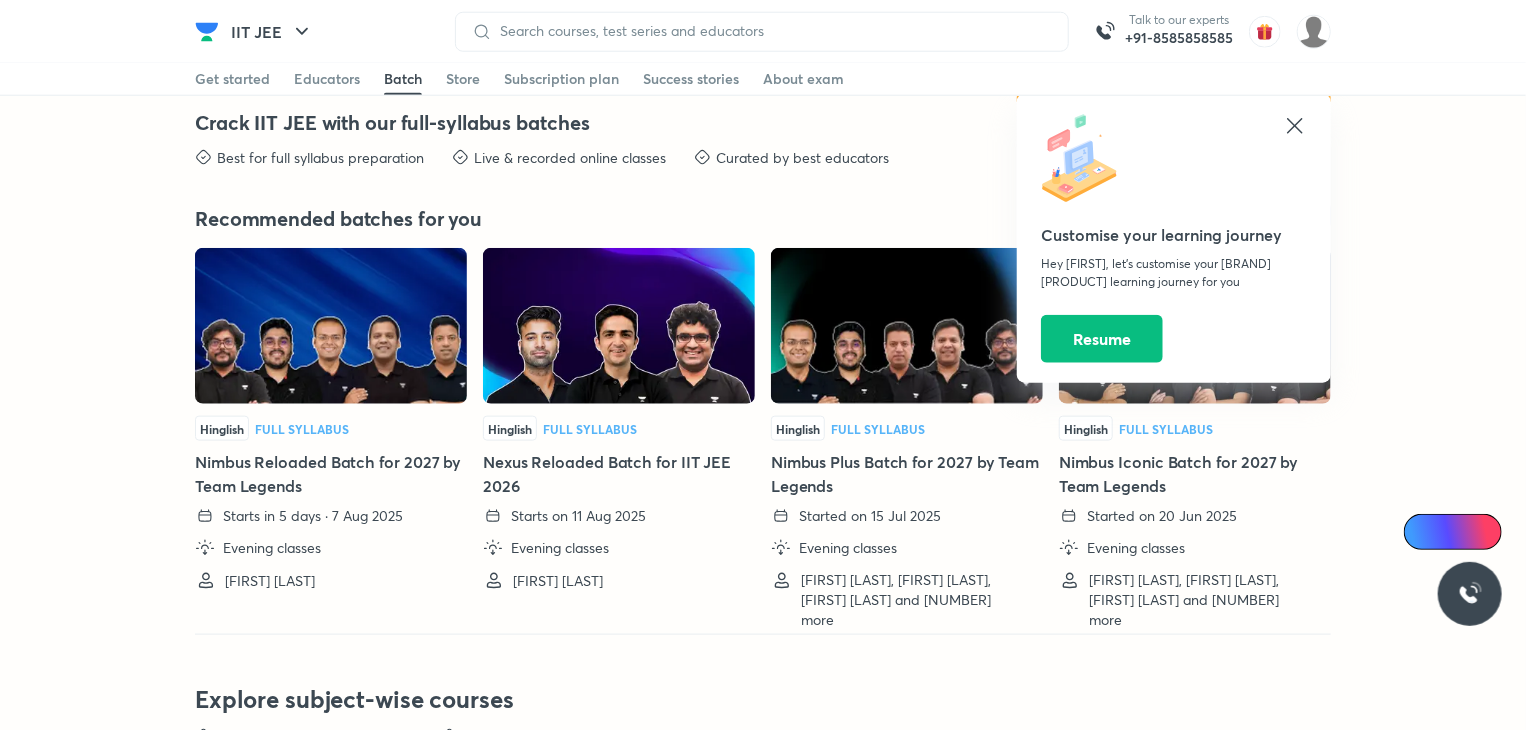 scroll, scrollTop: 4821, scrollLeft: 0, axis: vertical 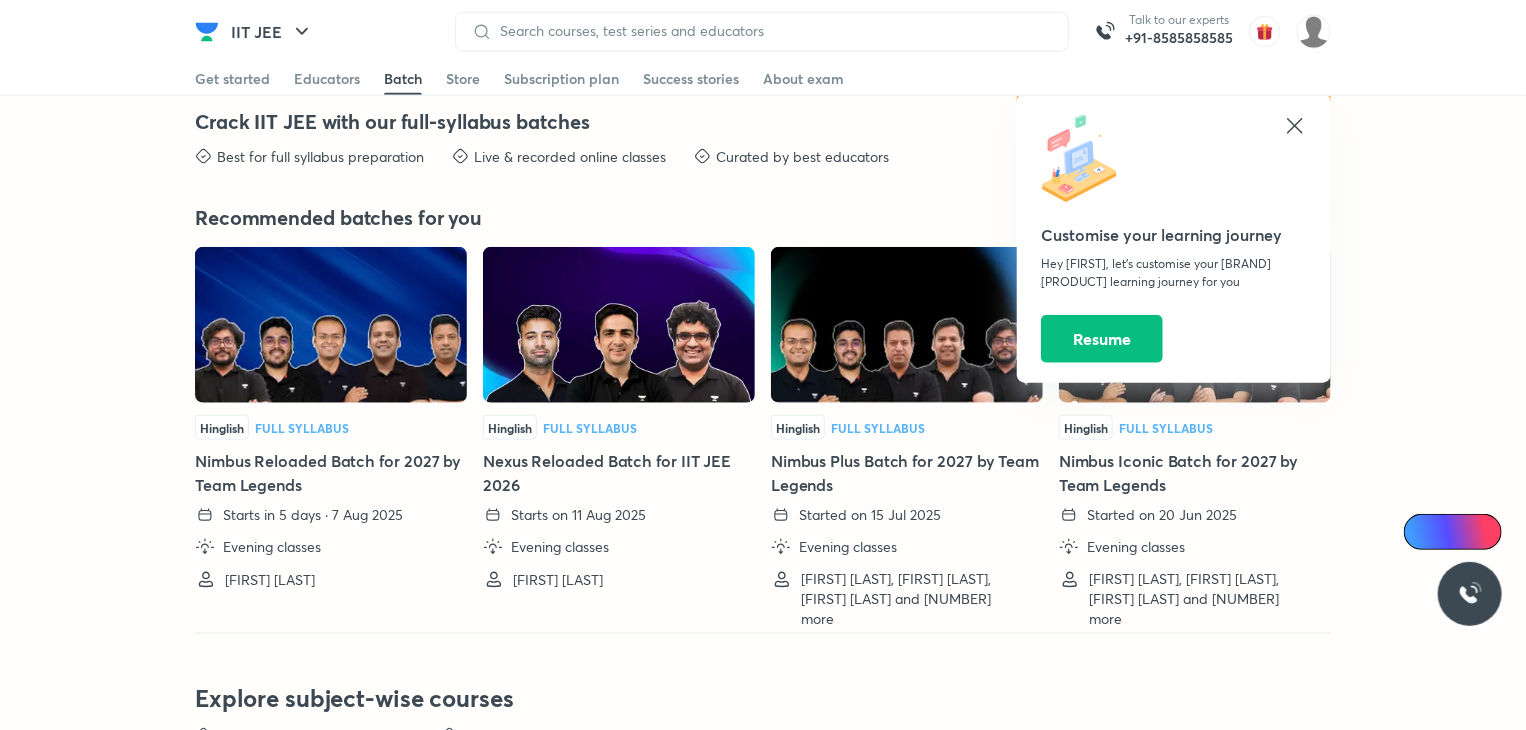 click 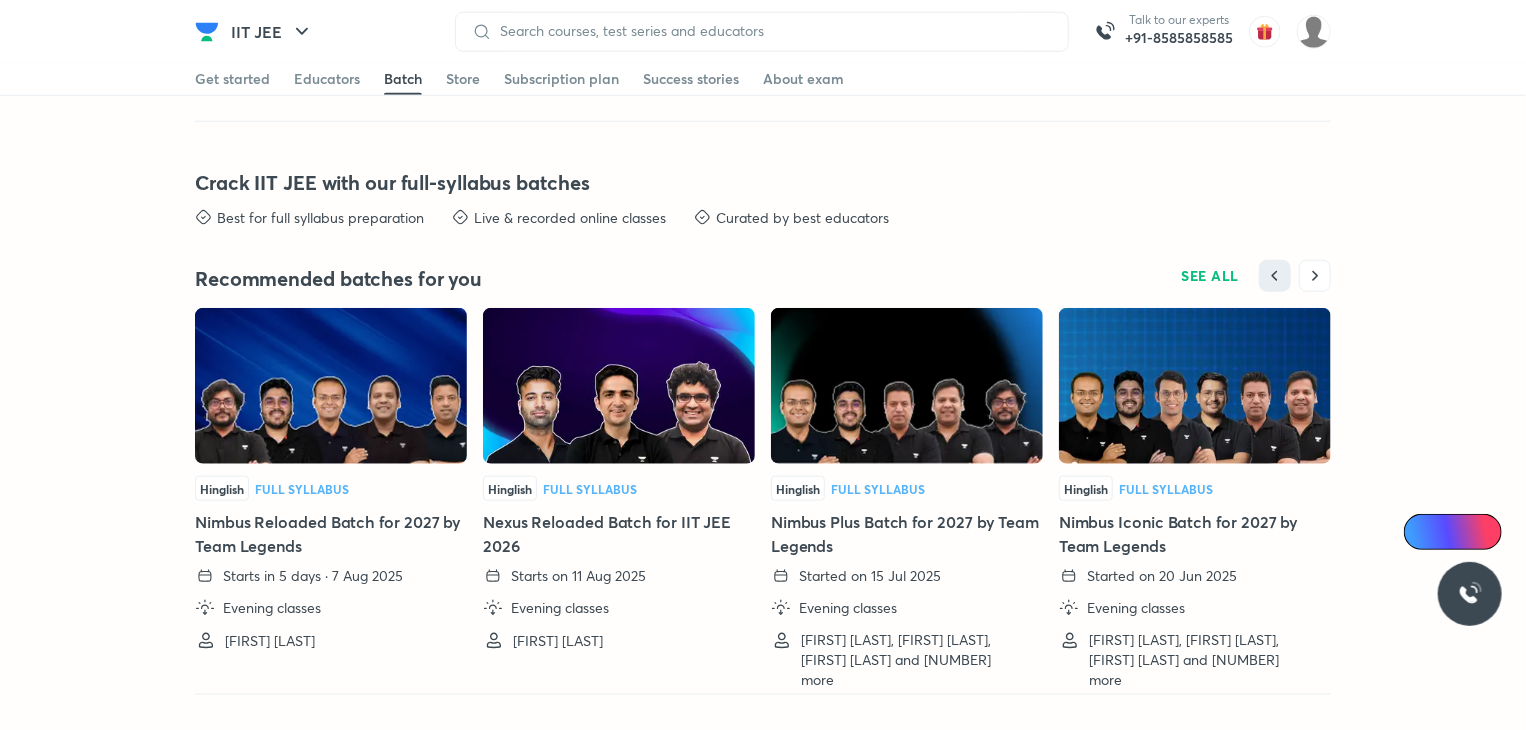 scroll, scrollTop: 4756, scrollLeft: 0, axis: vertical 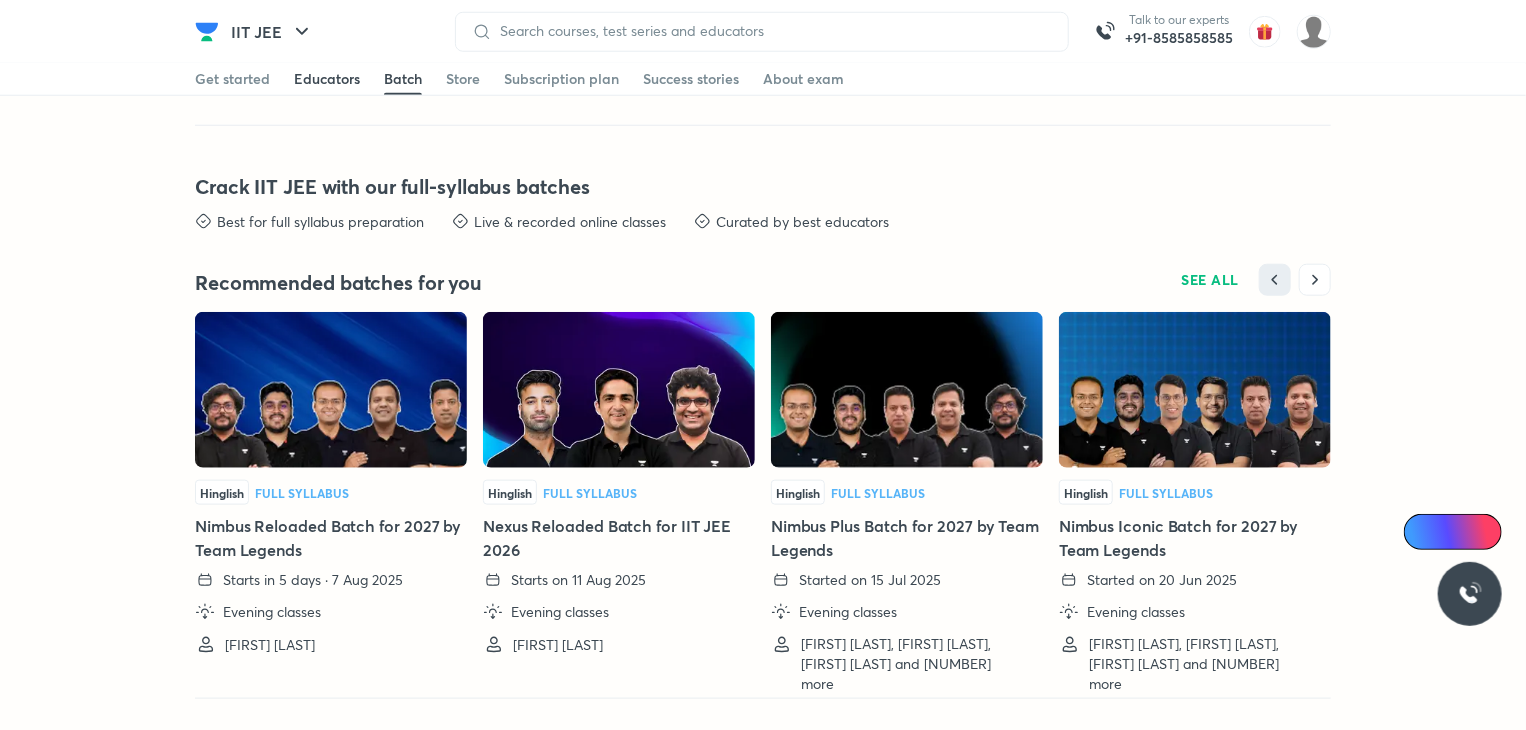 click on "Educators" at bounding box center (327, 79) 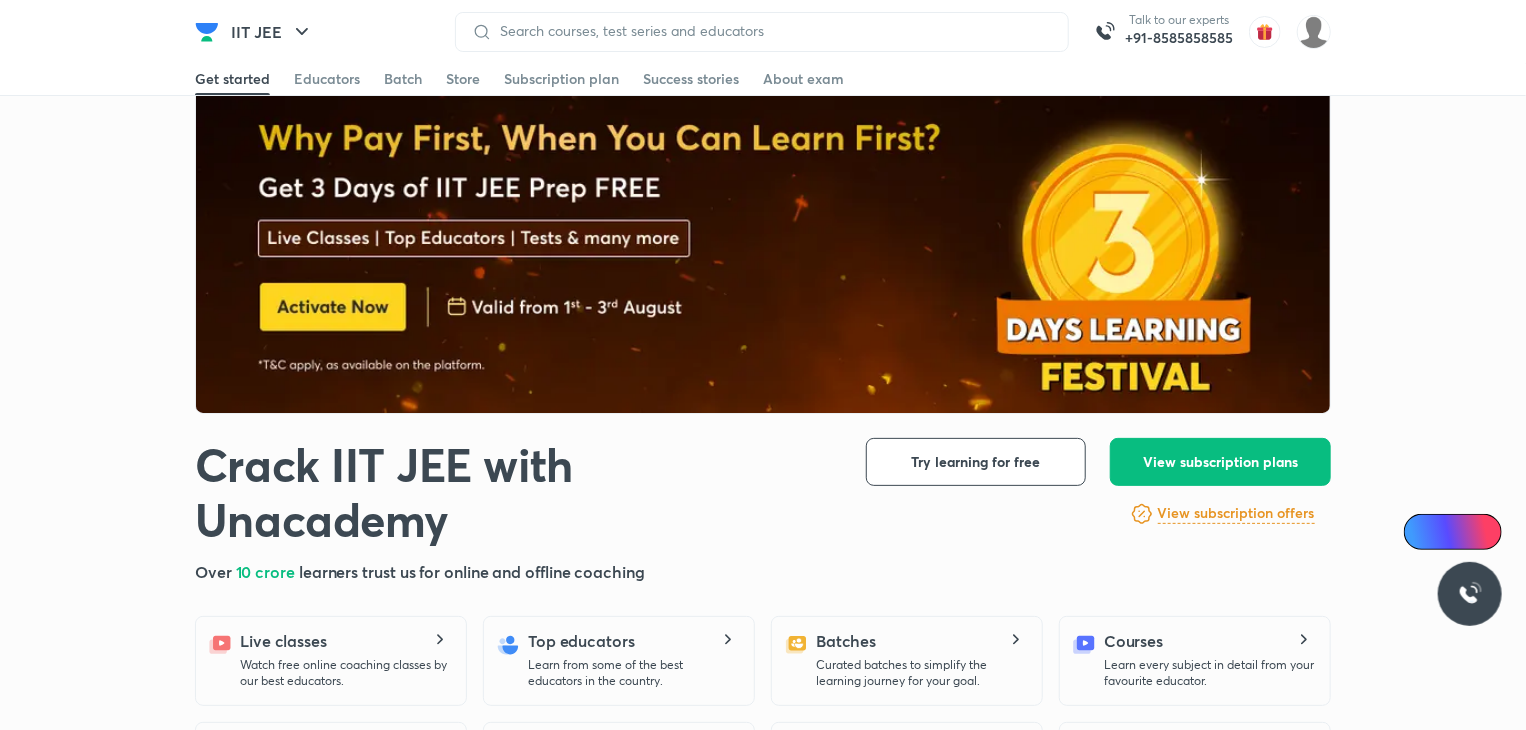 scroll, scrollTop: 51, scrollLeft: 0, axis: vertical 